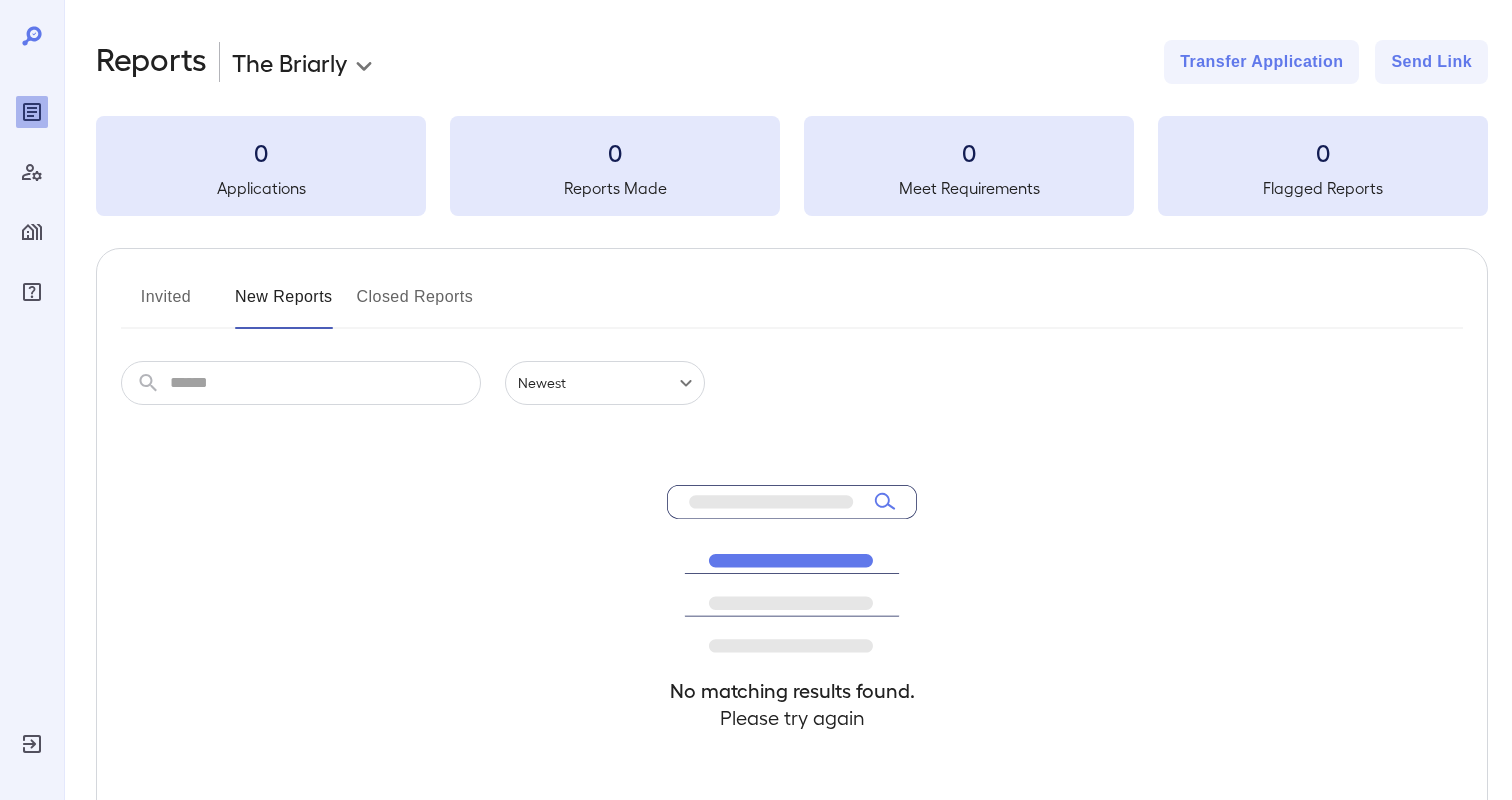 scroll, scrollTop: 0, scrollLeft: 0, axis: both 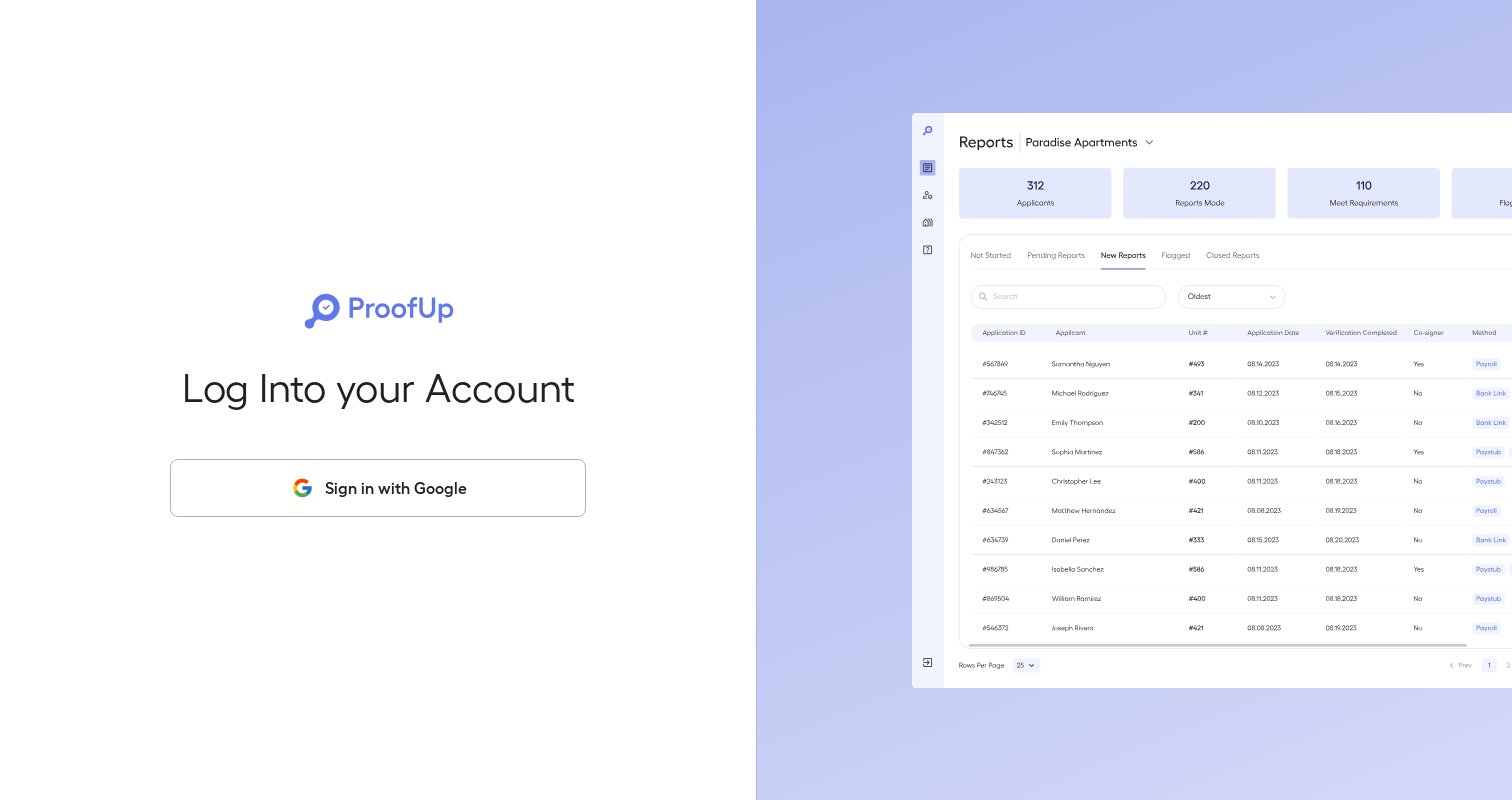 click on "Sign in with Google" at bounding box center (378, 488) 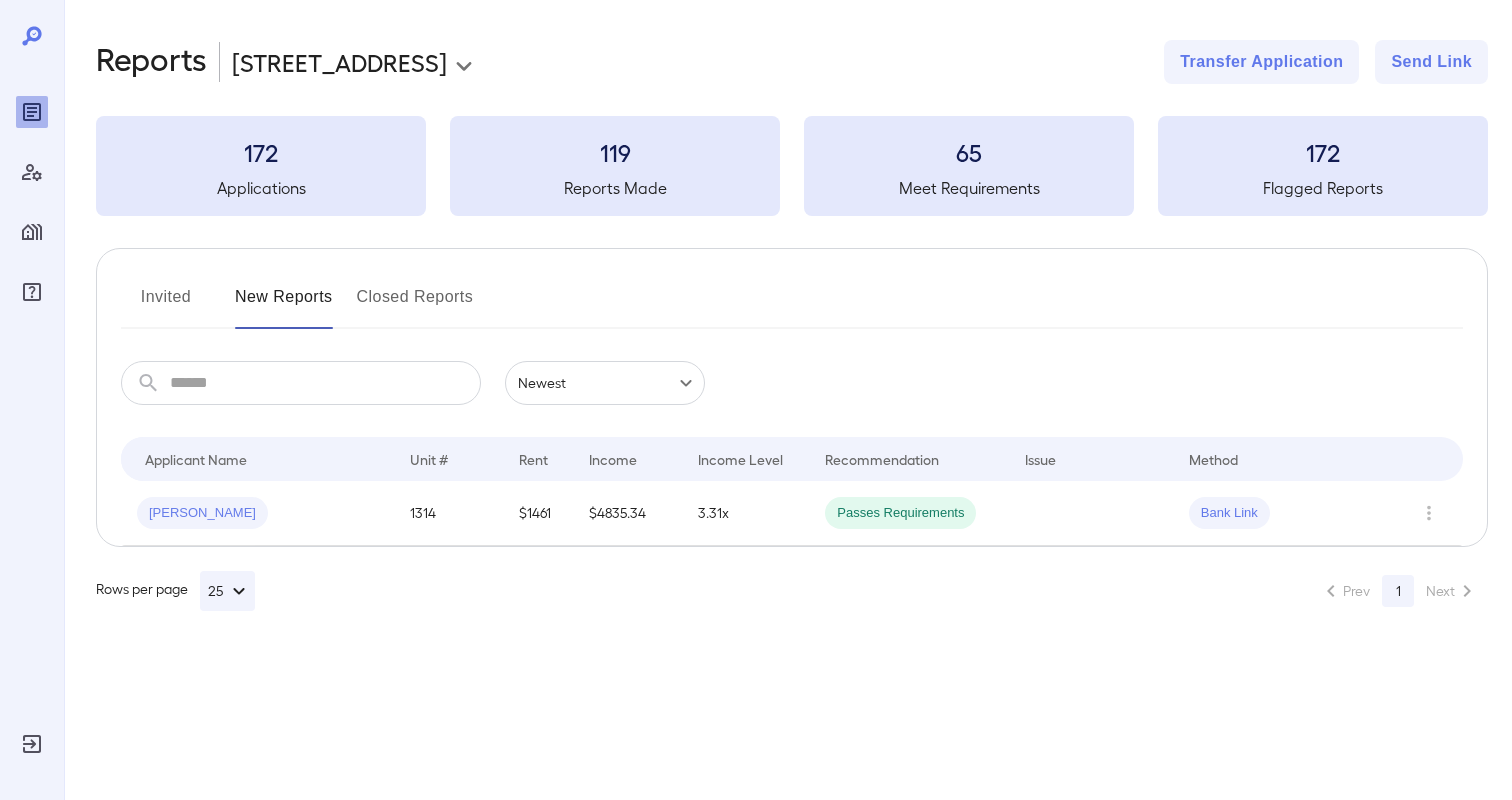 click on "**********" at bounding box center [756, 400] 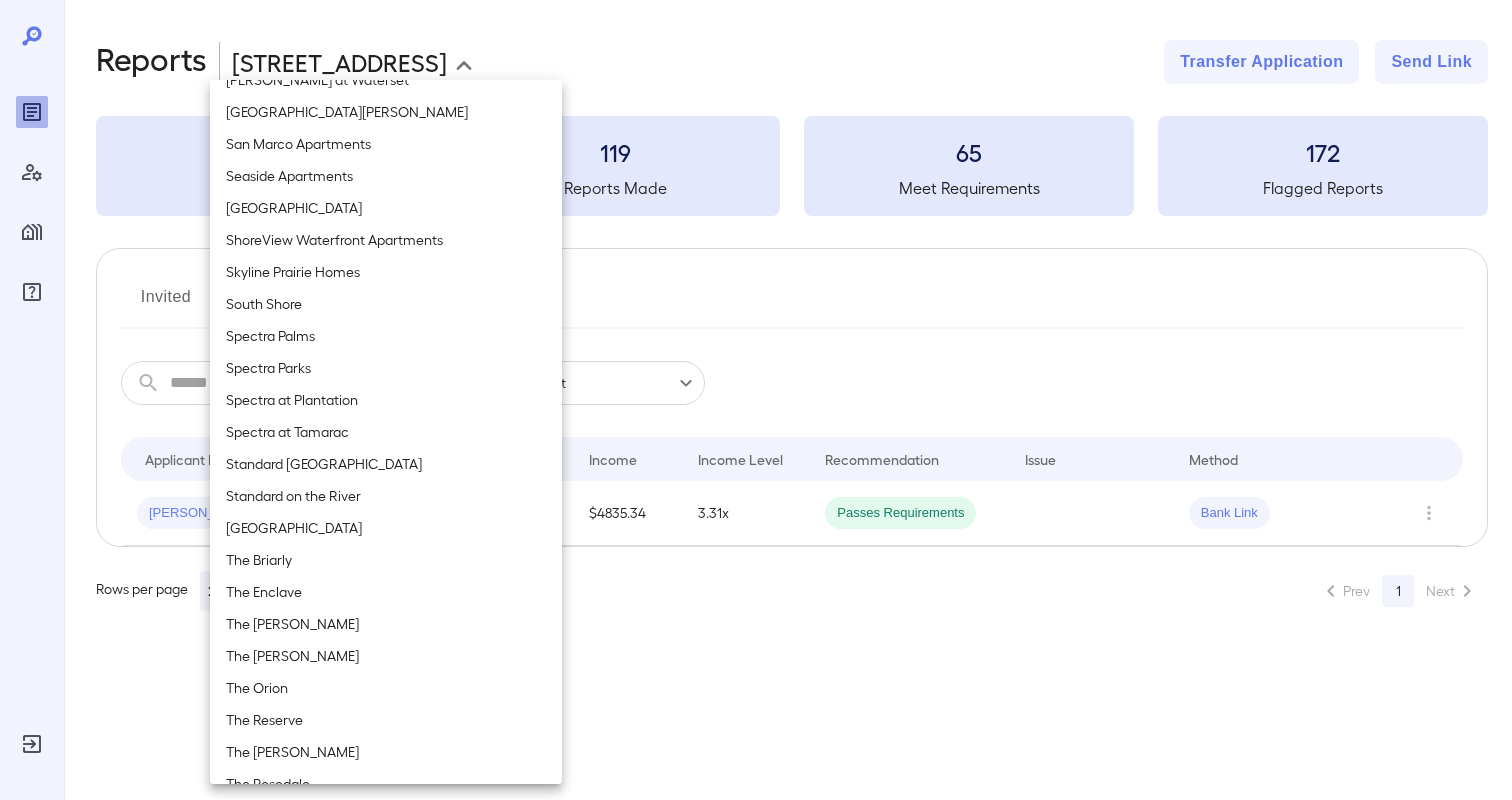 scroll, scrollTop: 1918, scrollLeft: 0, axis: vertical 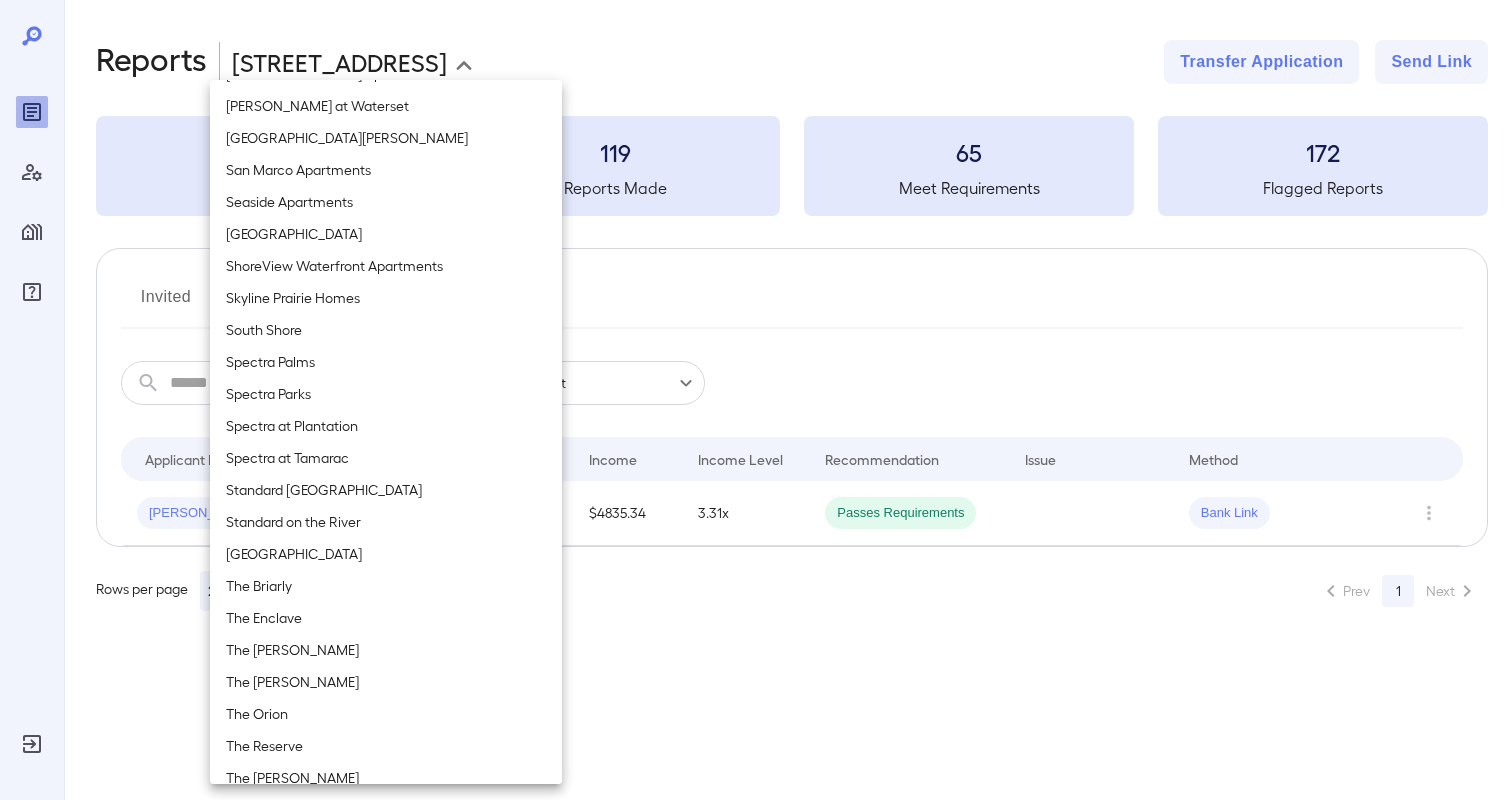click on "San Marco Apartments" at bounding box center (386, 170) 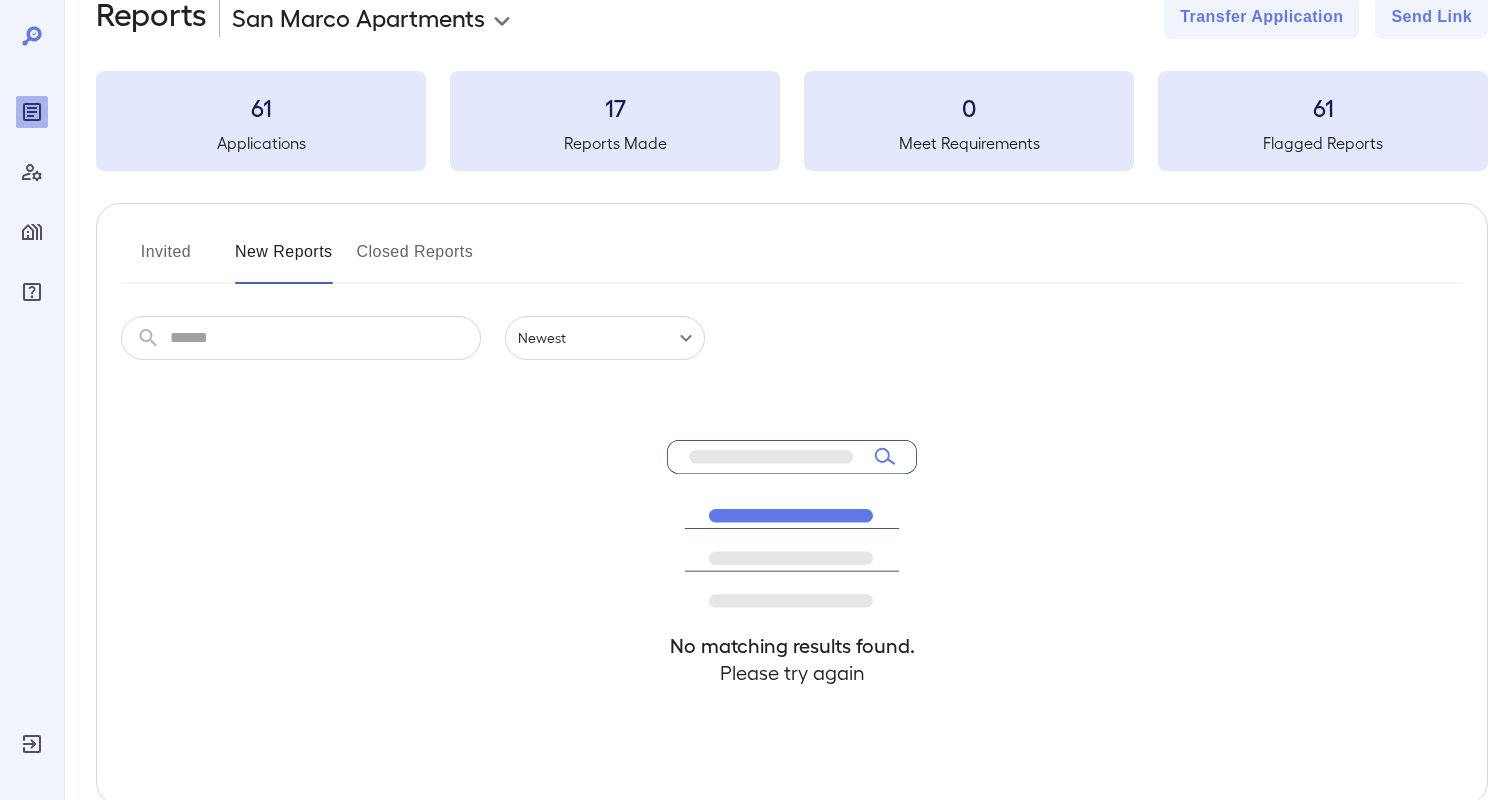 scroll, scrollTop: 0, scrollLeft: 0, axis: both 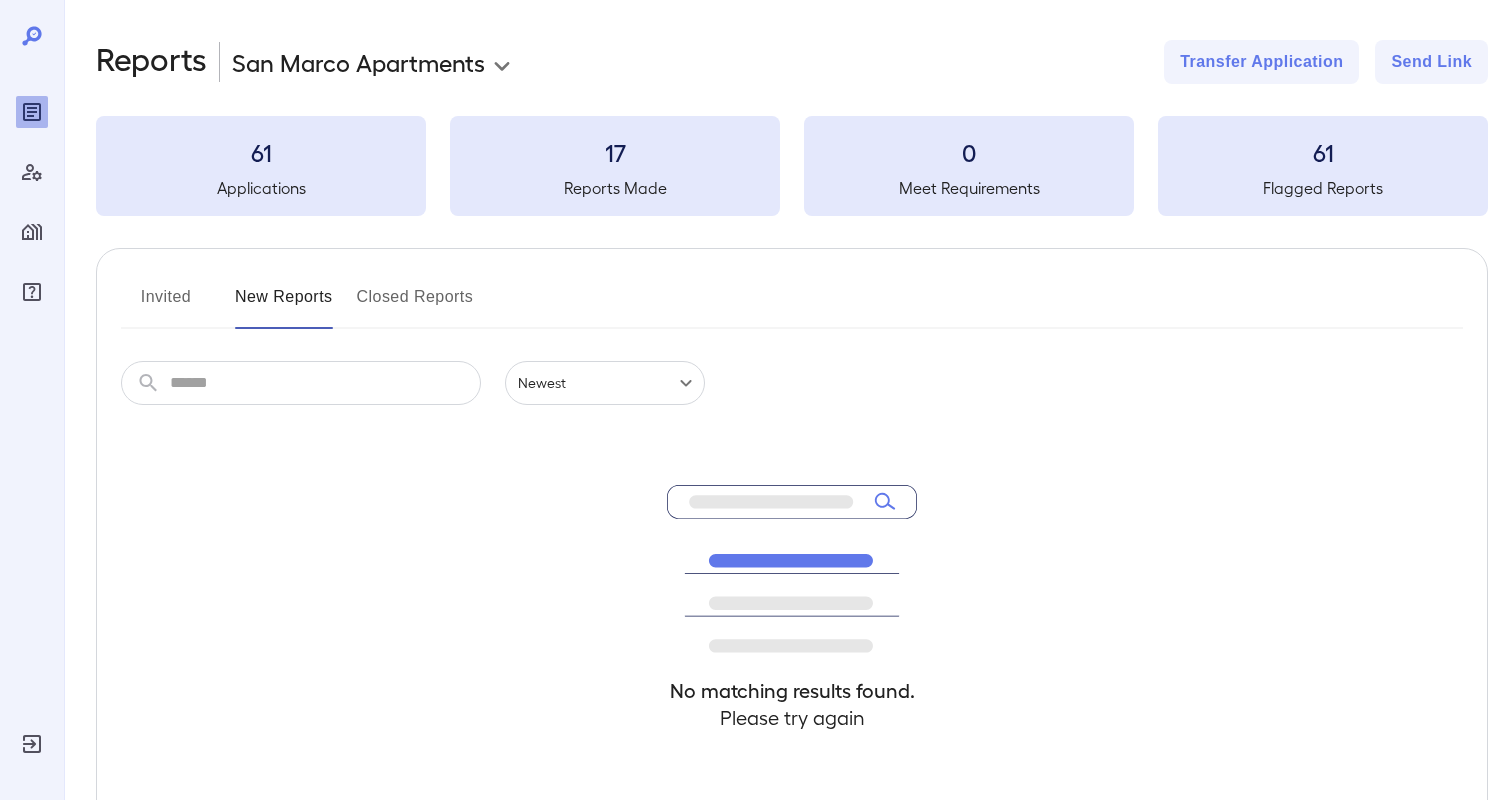 click on "Invited" at bounding box center [166, 305] 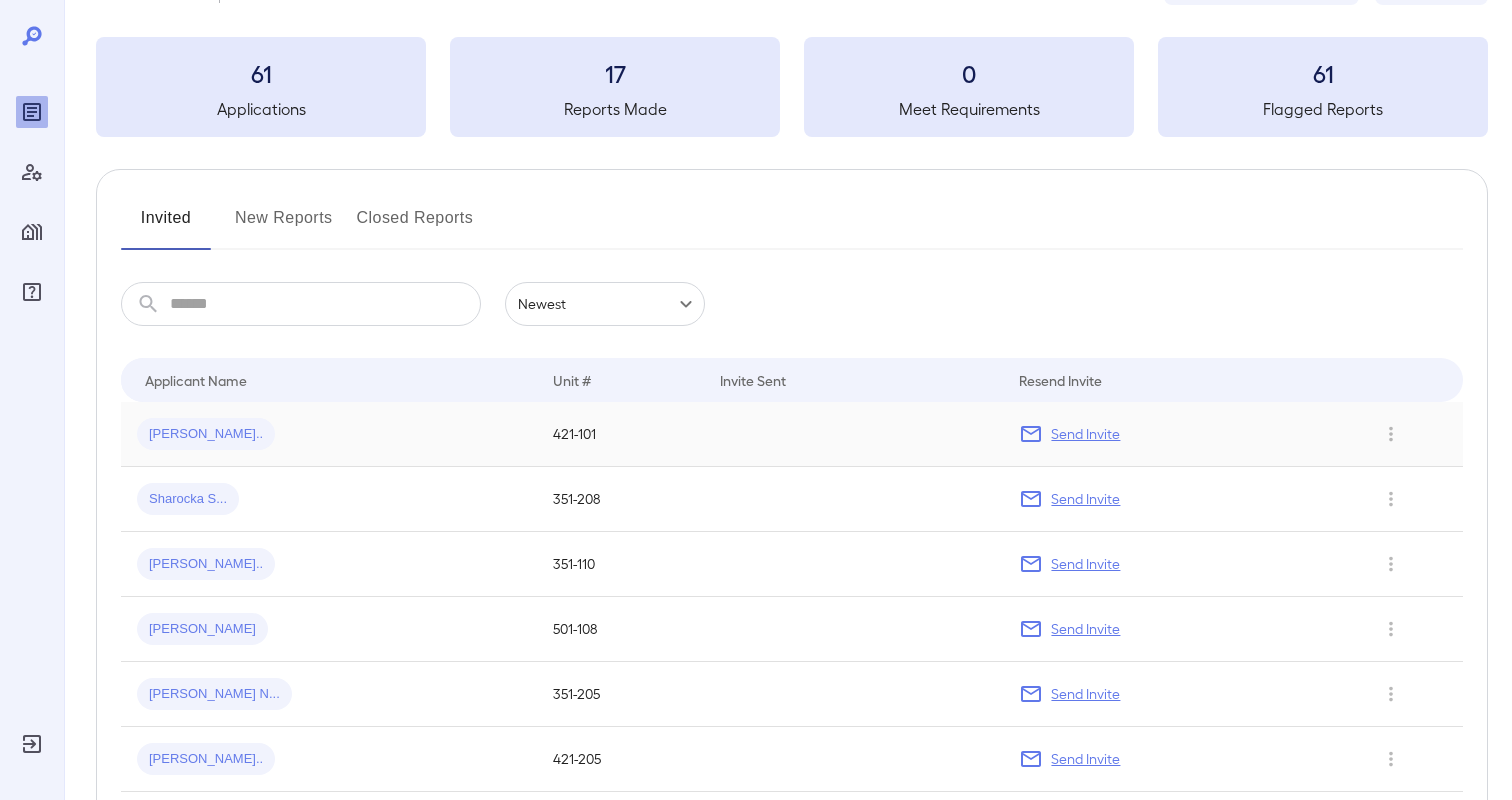 scroll, scrollTop: 0, scrollLeft: 0, axis: both 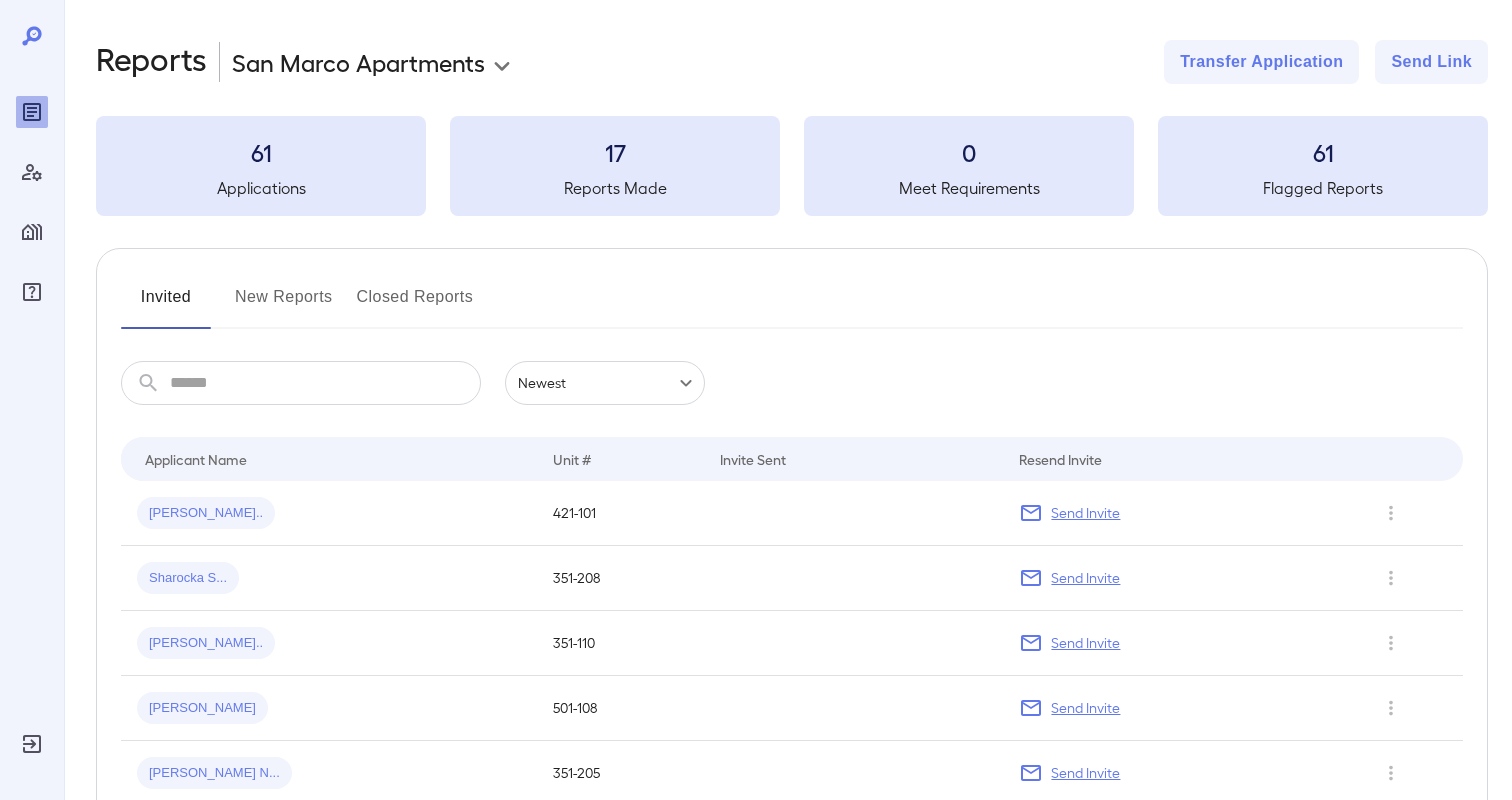 click 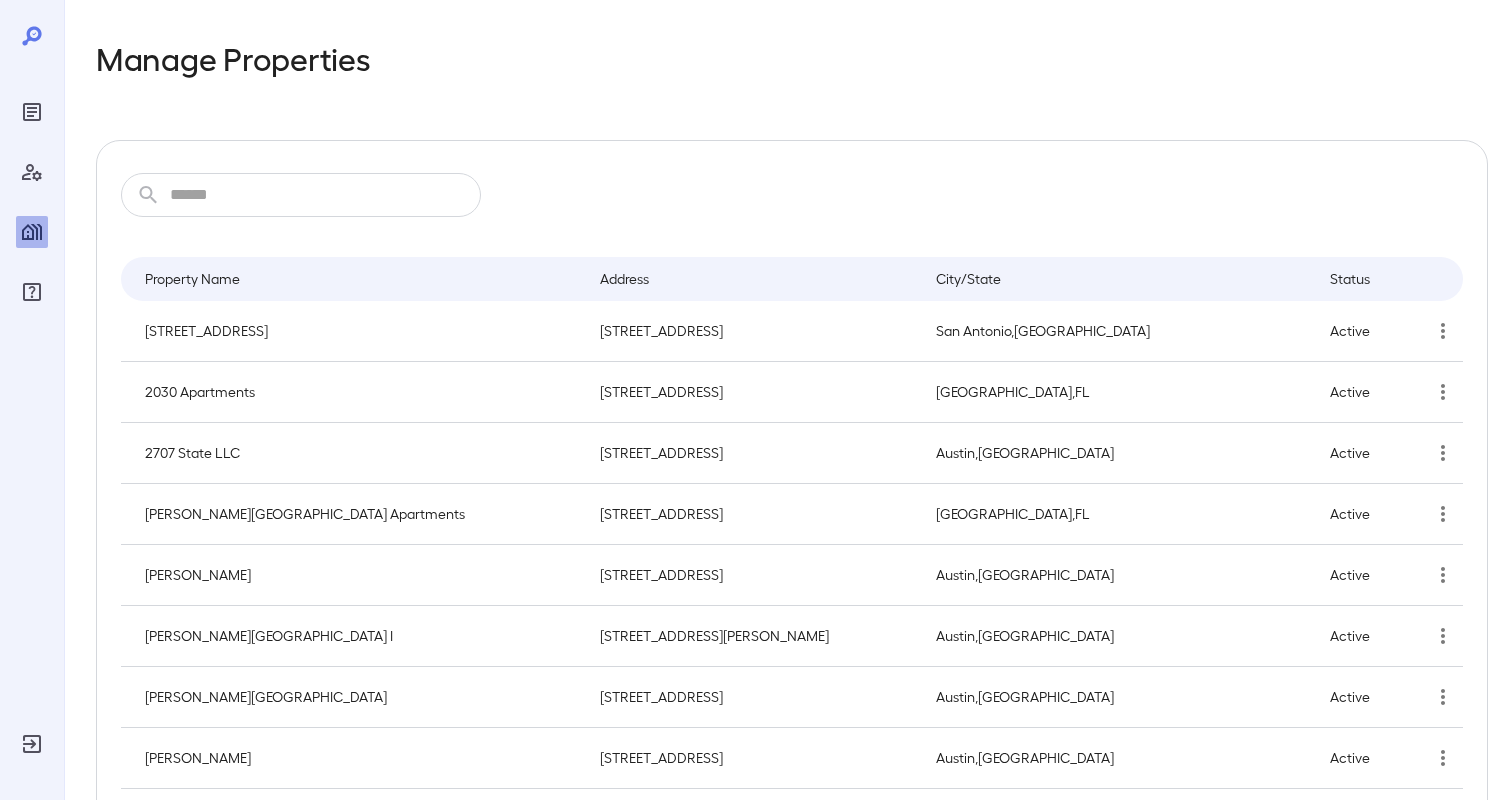 click at bounding box center (325, 195) 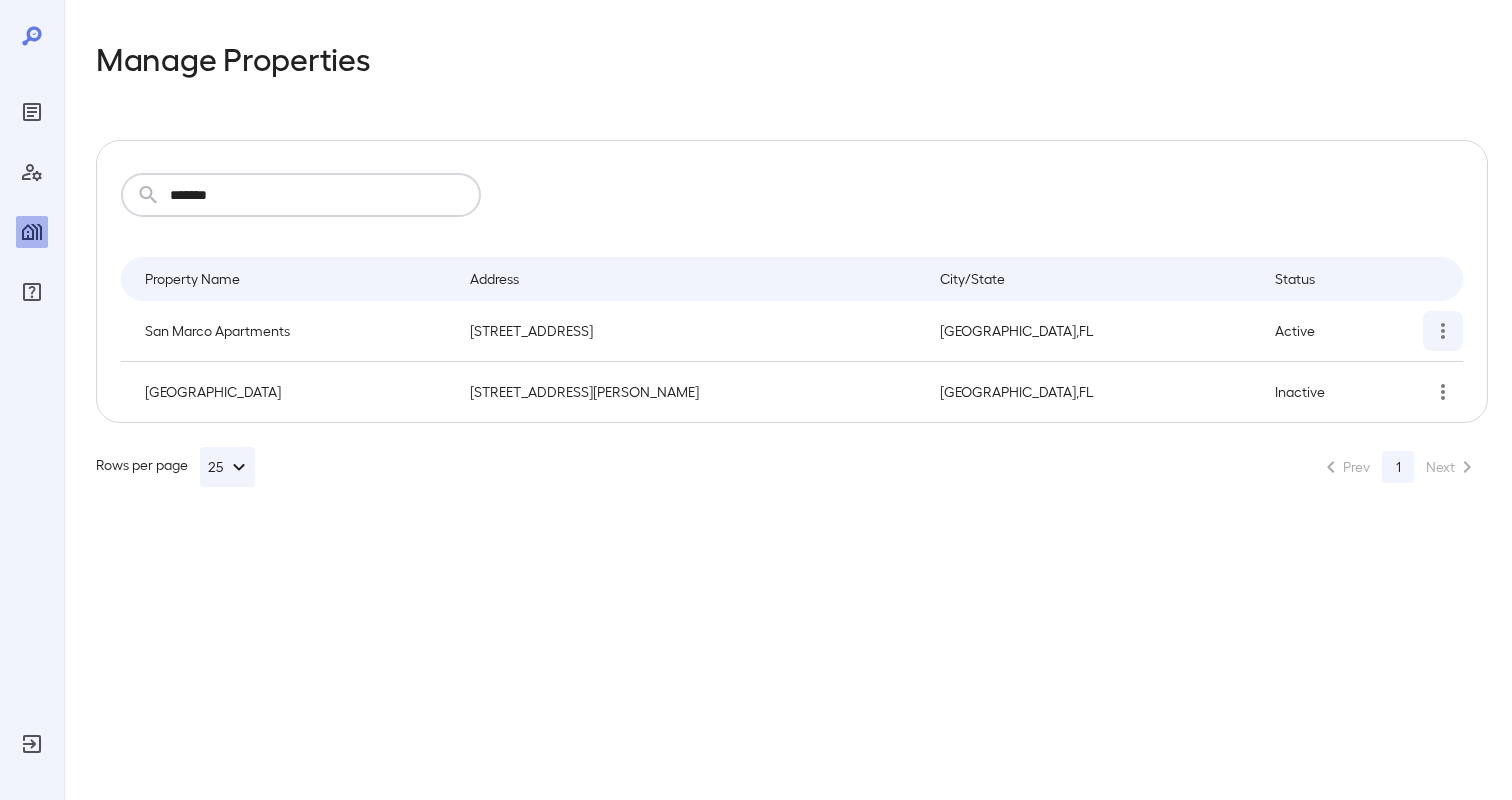 type on "*******" 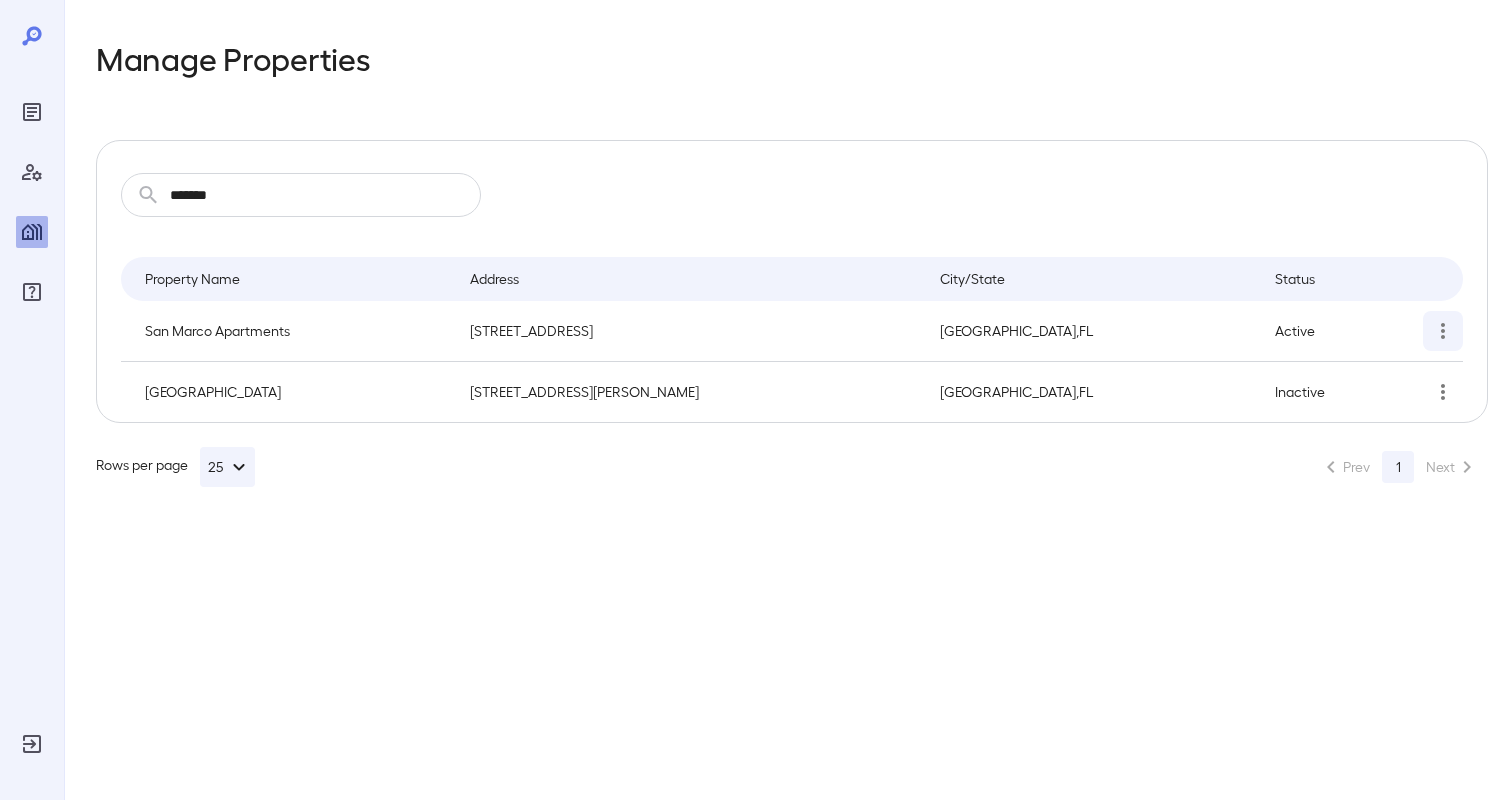 click at bounding box center (1443, 331) 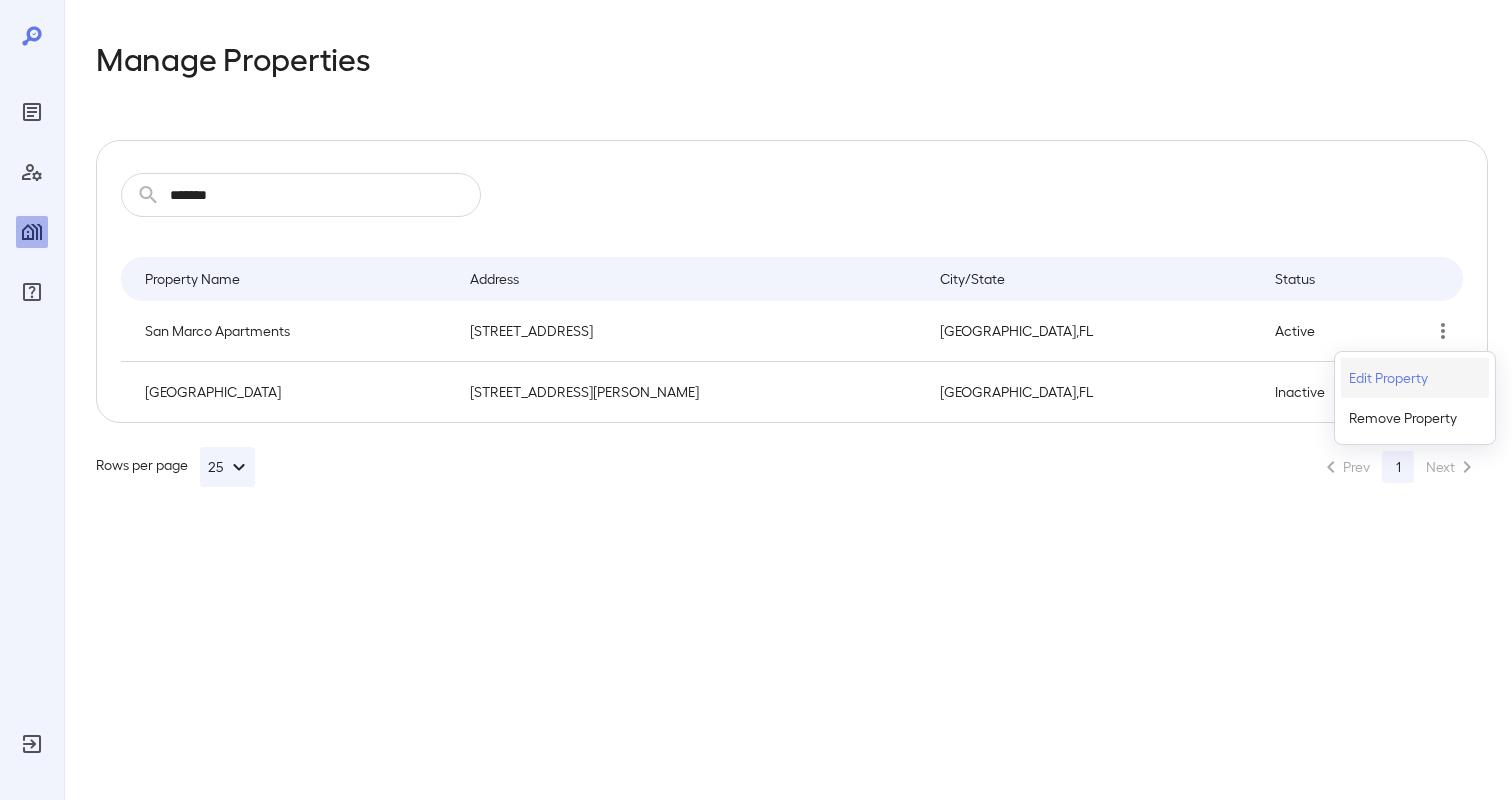 click on "Edit Property" at bounding box center (1388, 378) 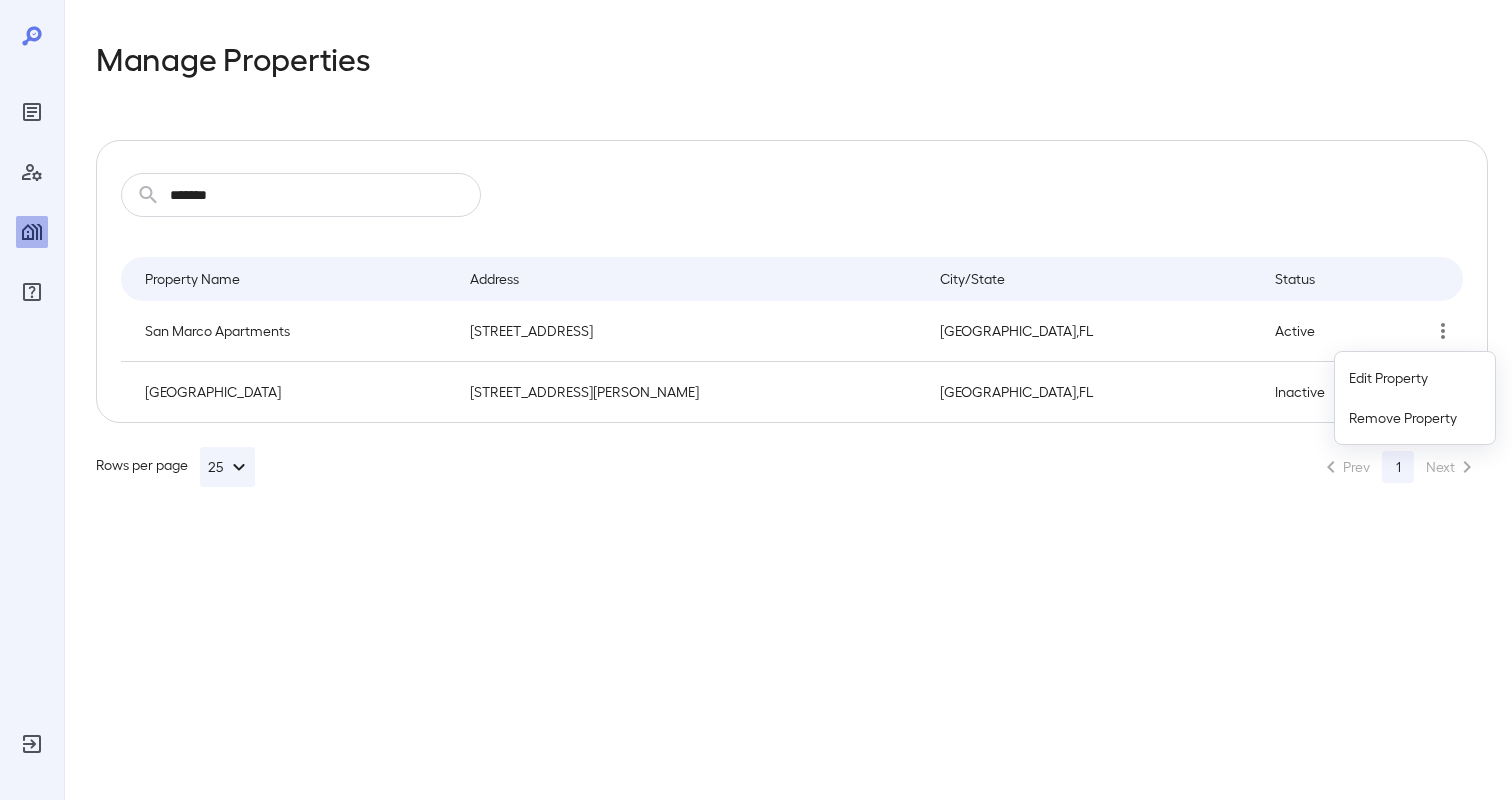 click at bounding box center [756, 400] 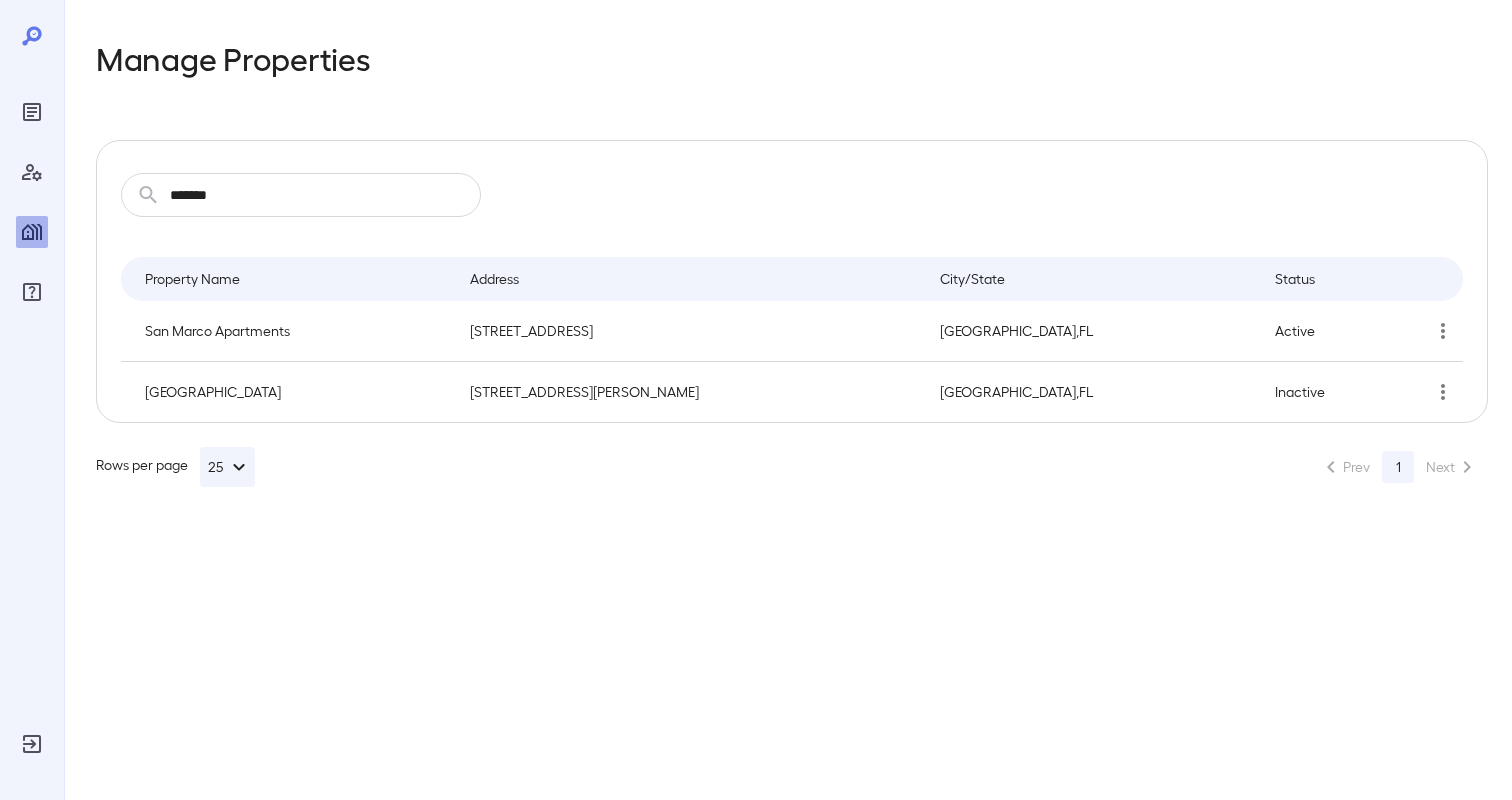 click 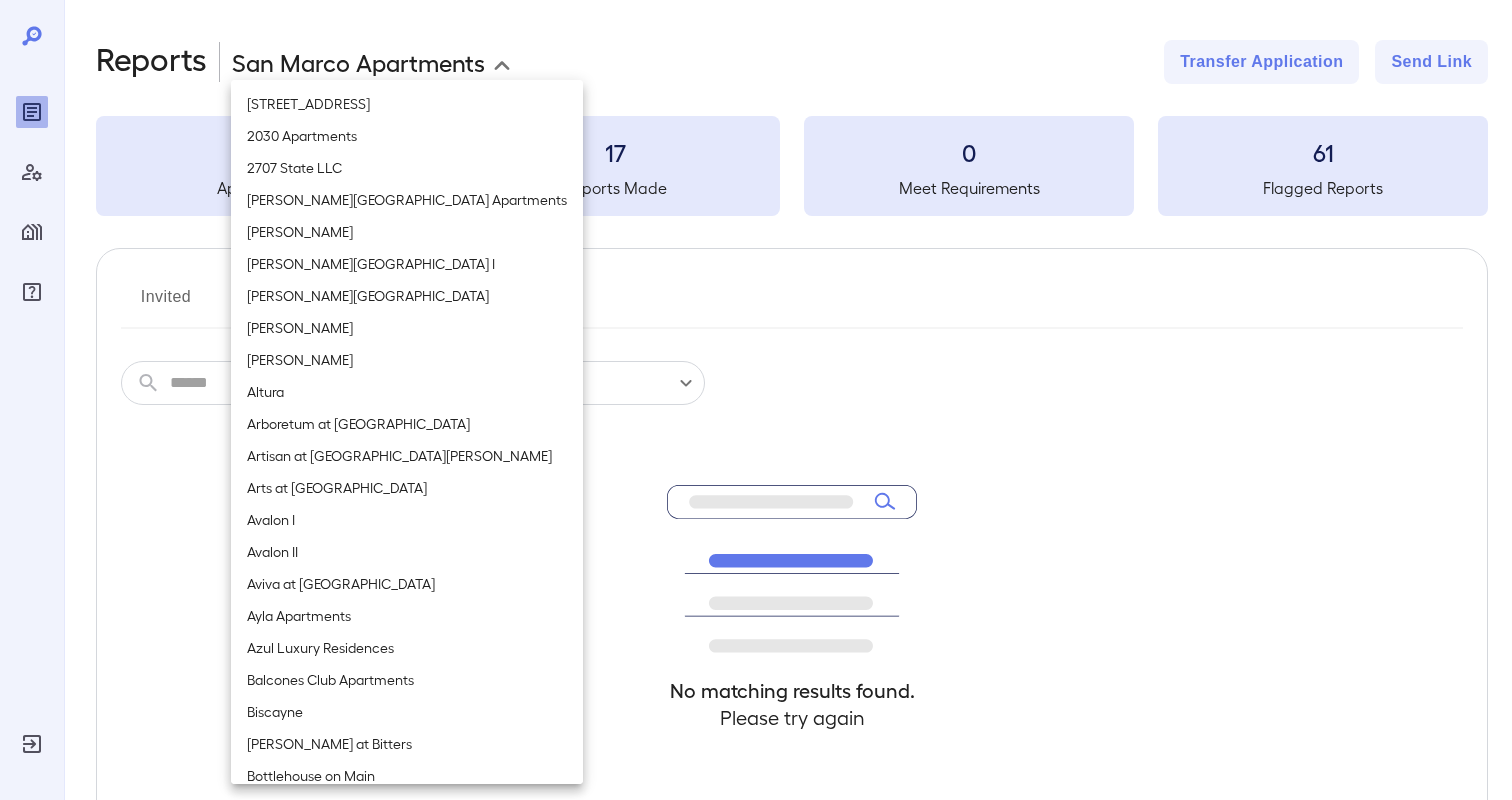 click on "**********" at bounding box center (756, 400) 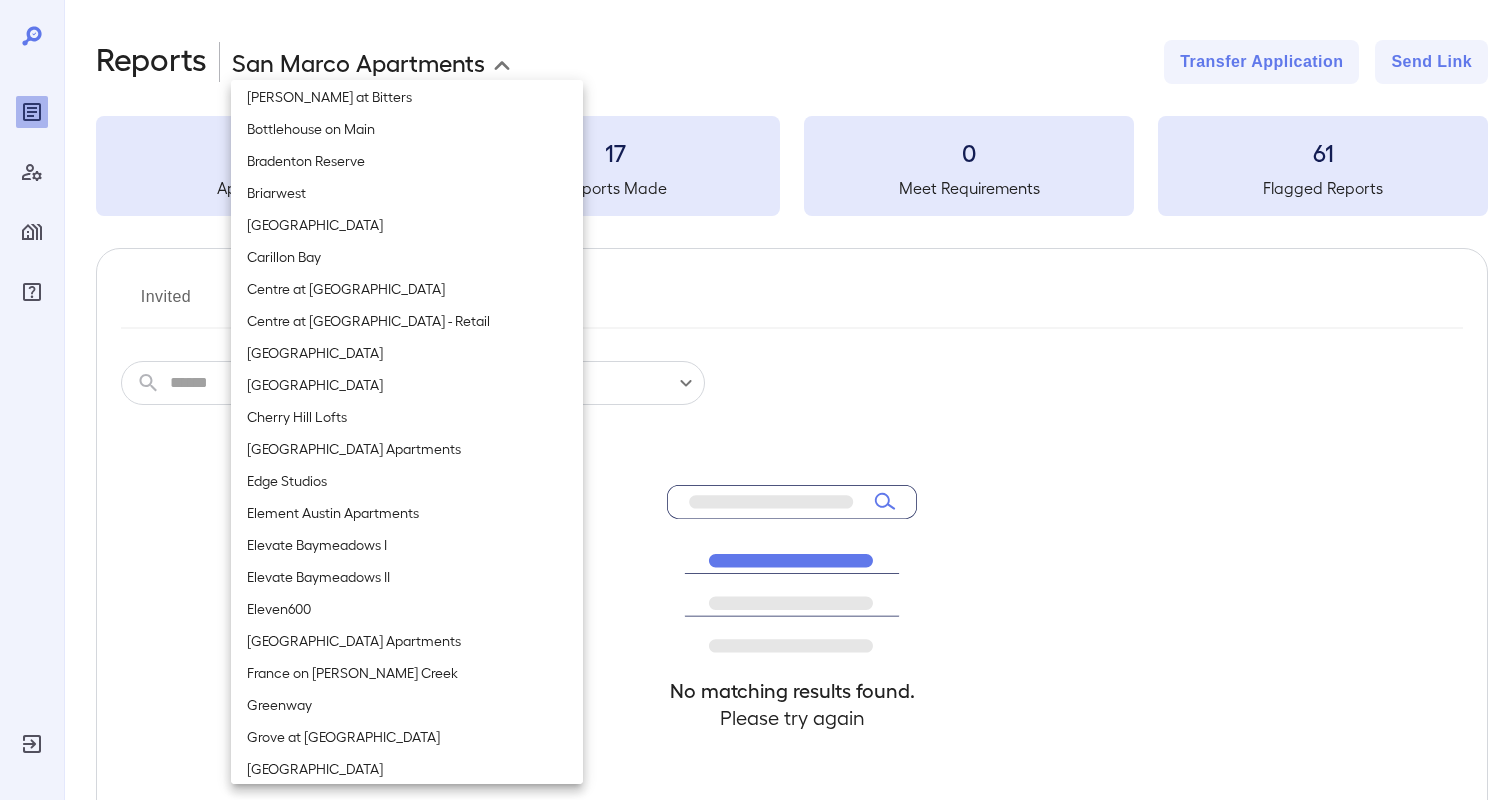scroll, scrollTop: 668, scrollLeft: 0, axis: vertical 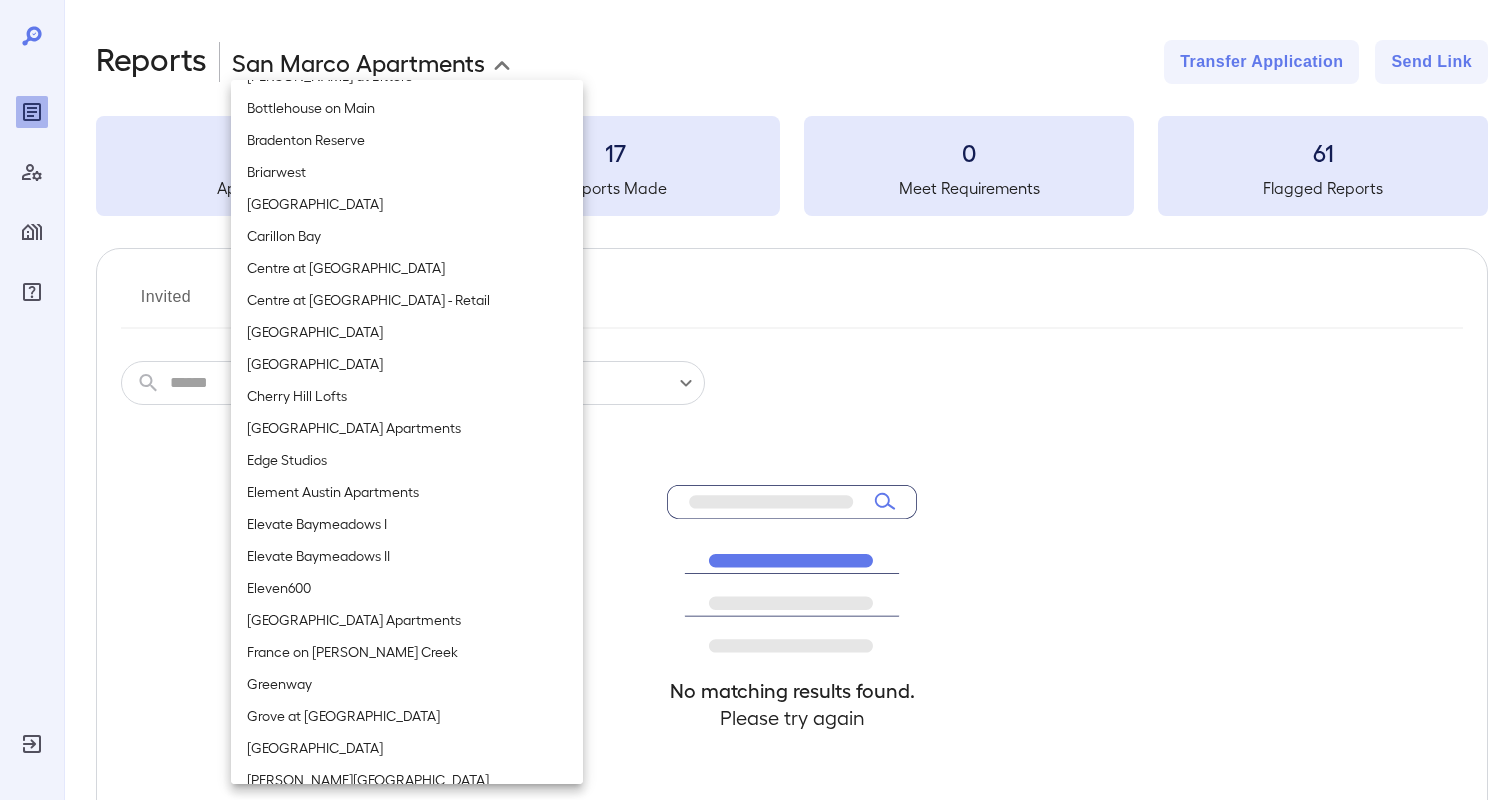 click on "Elevate Baymeadows I" at bounding box center [407, 524] 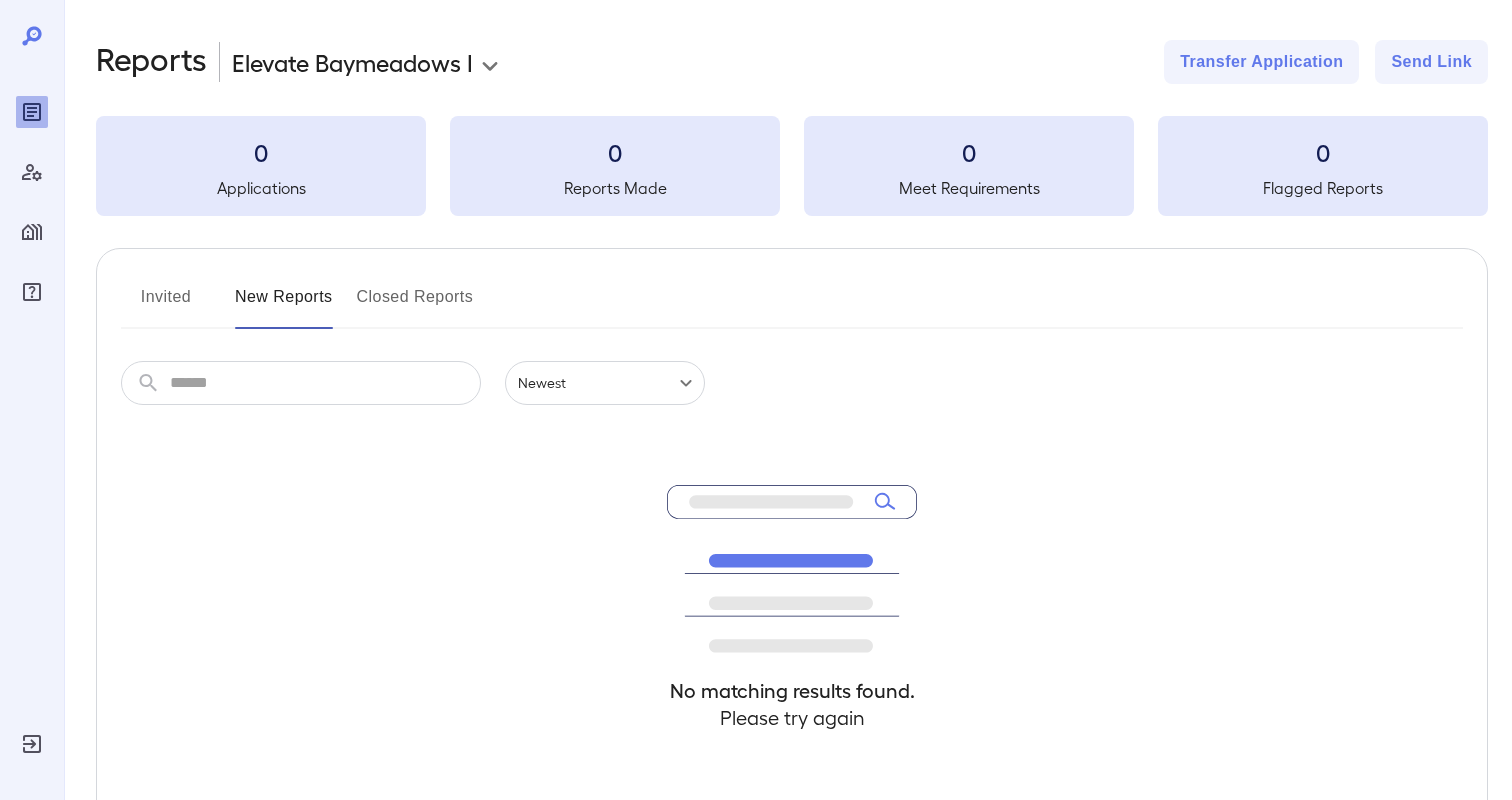 click 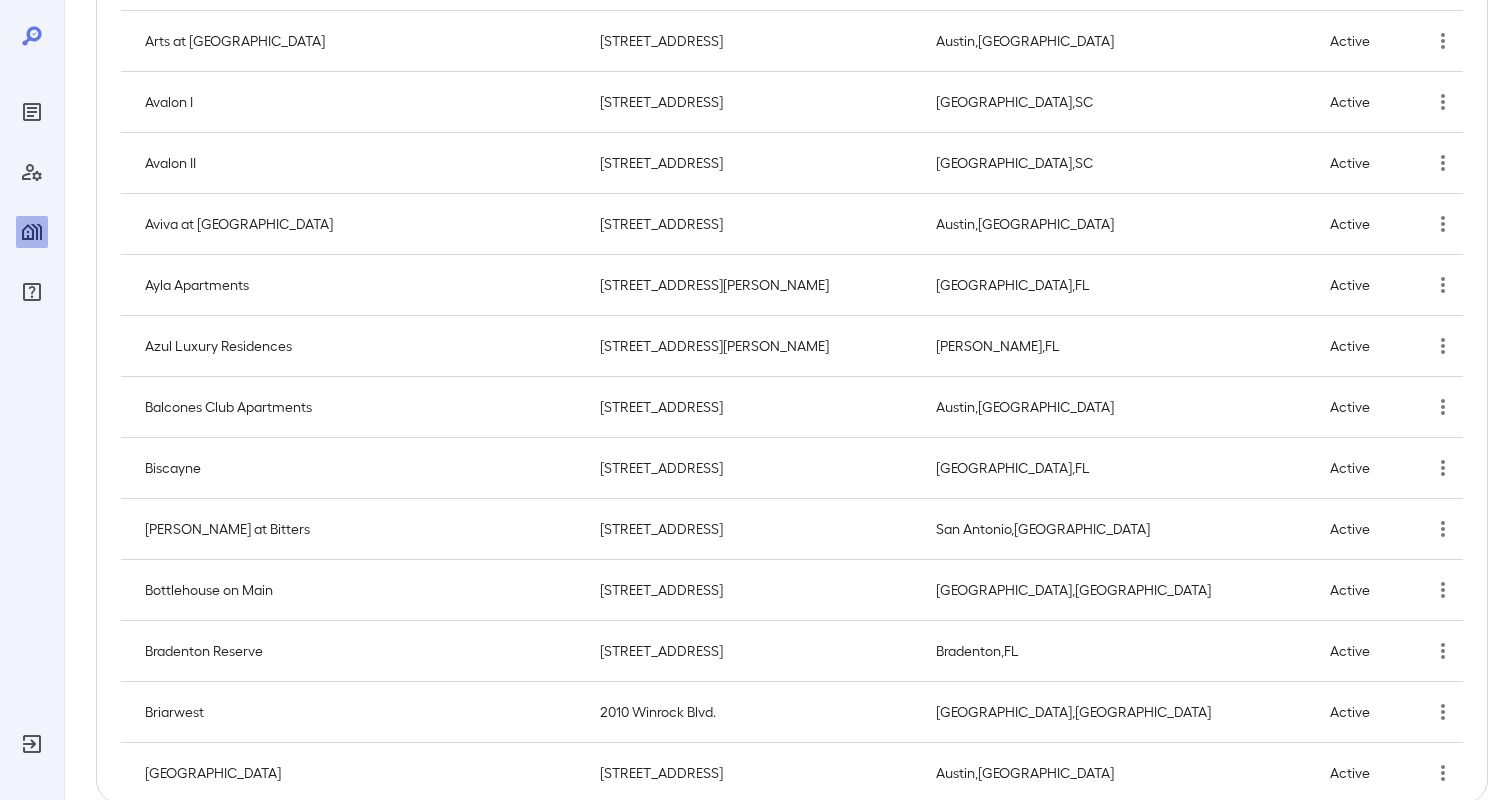 scroll, scrollTop: 1130, scrollLeft: 0, axis: vertical 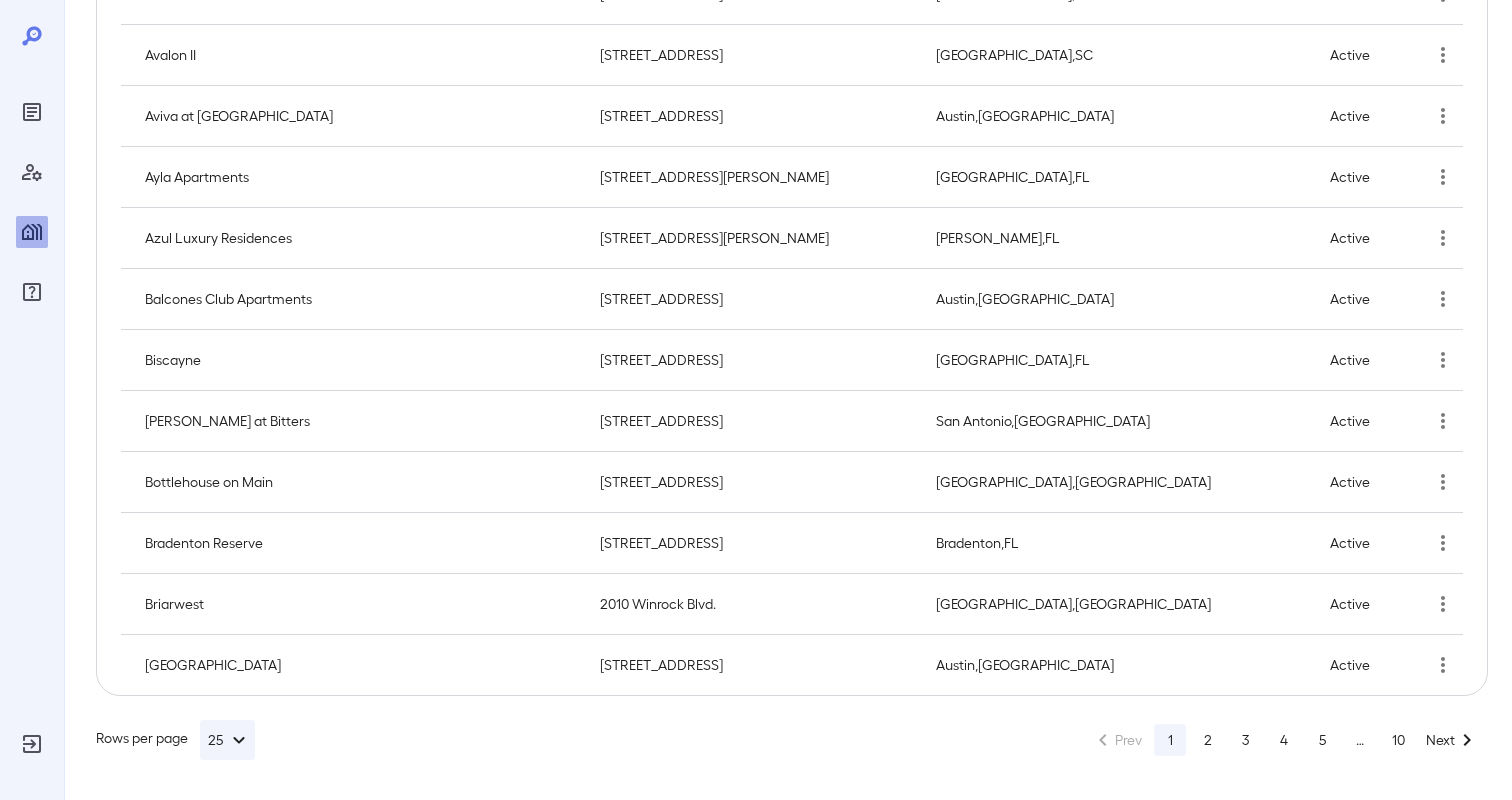 click on "2" at bounding box center [1208, 740] 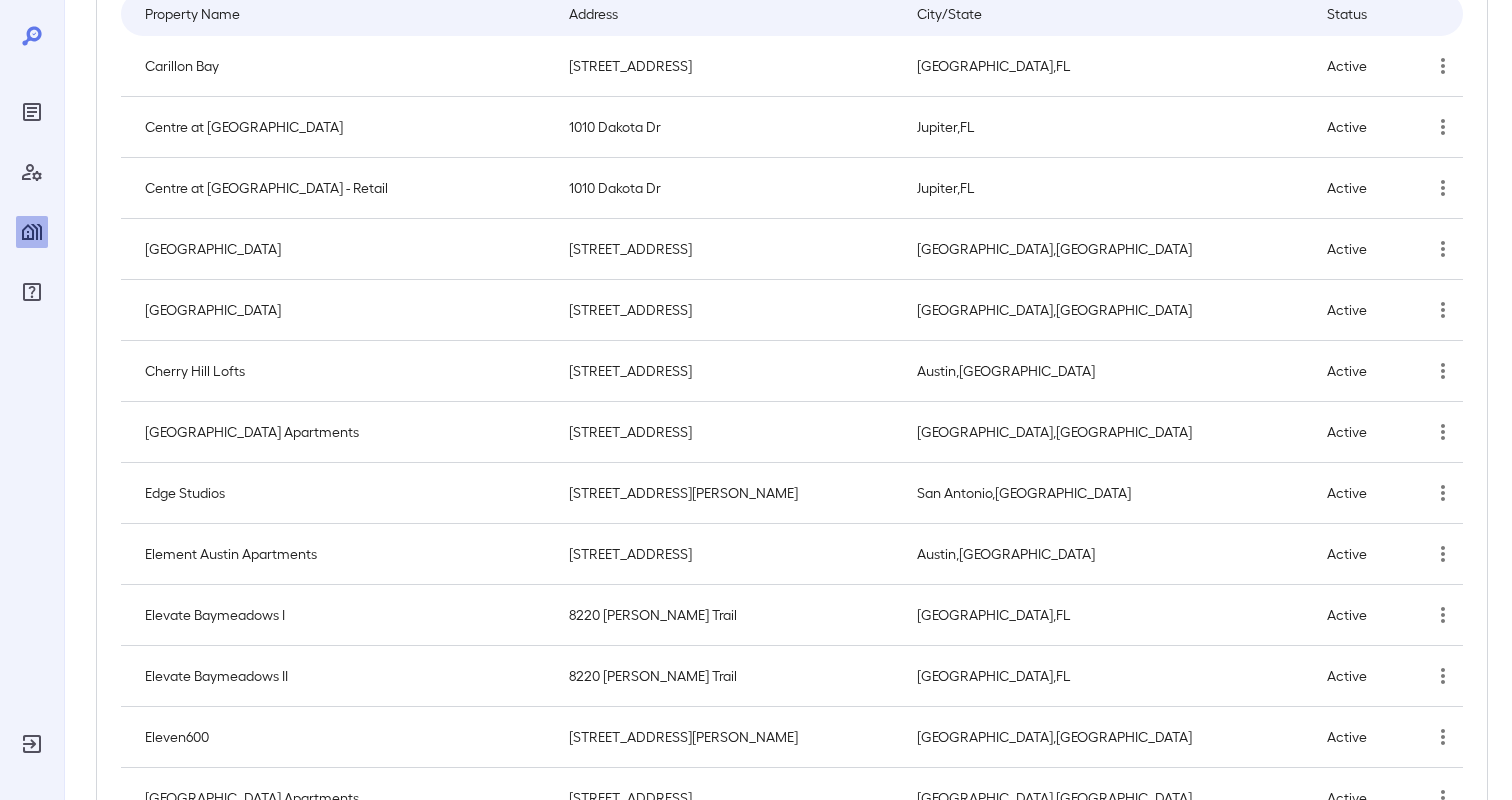 scroll, scrollTop: 535, scrollLeft: 0, axis: vertical 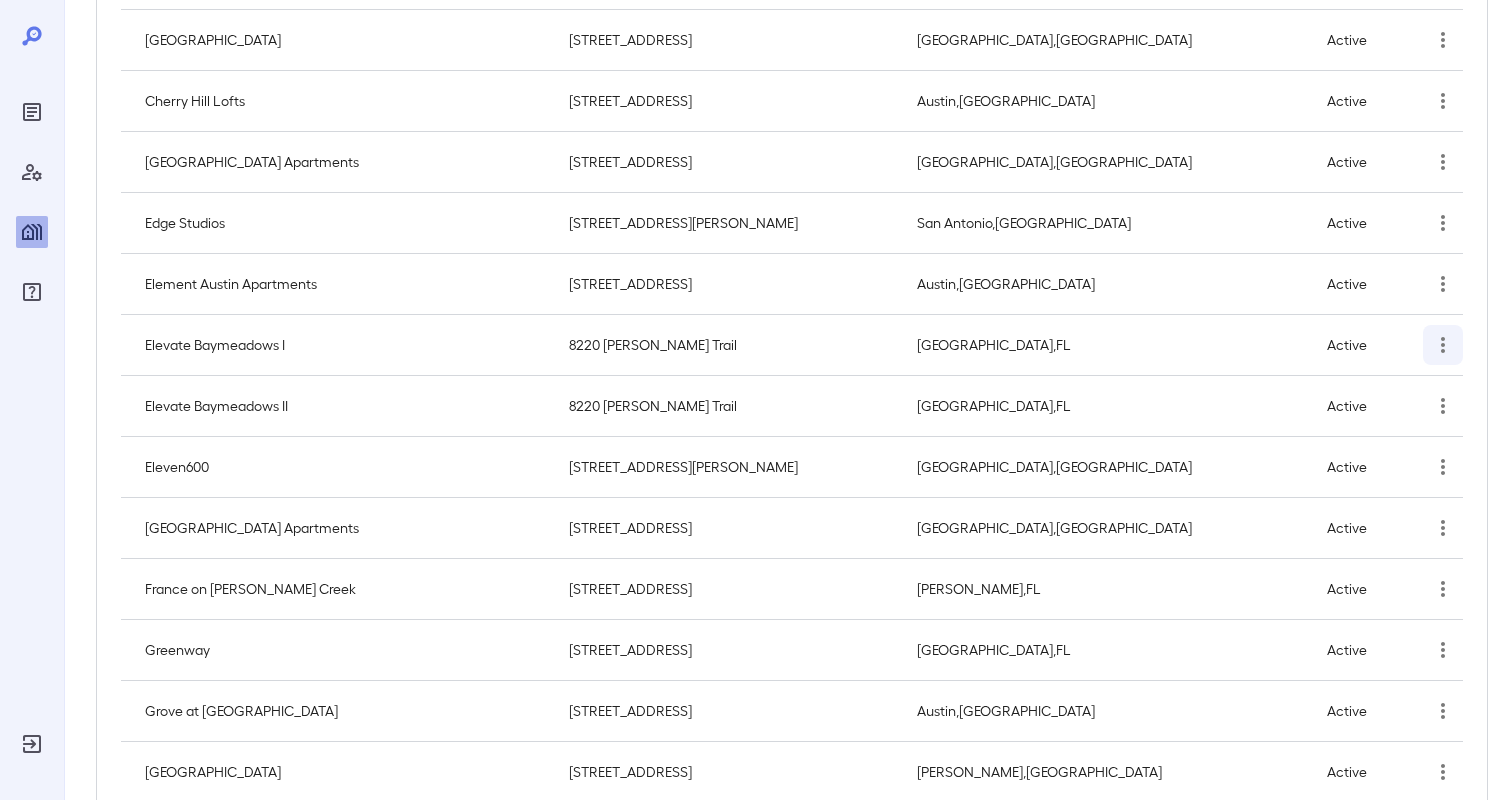 click 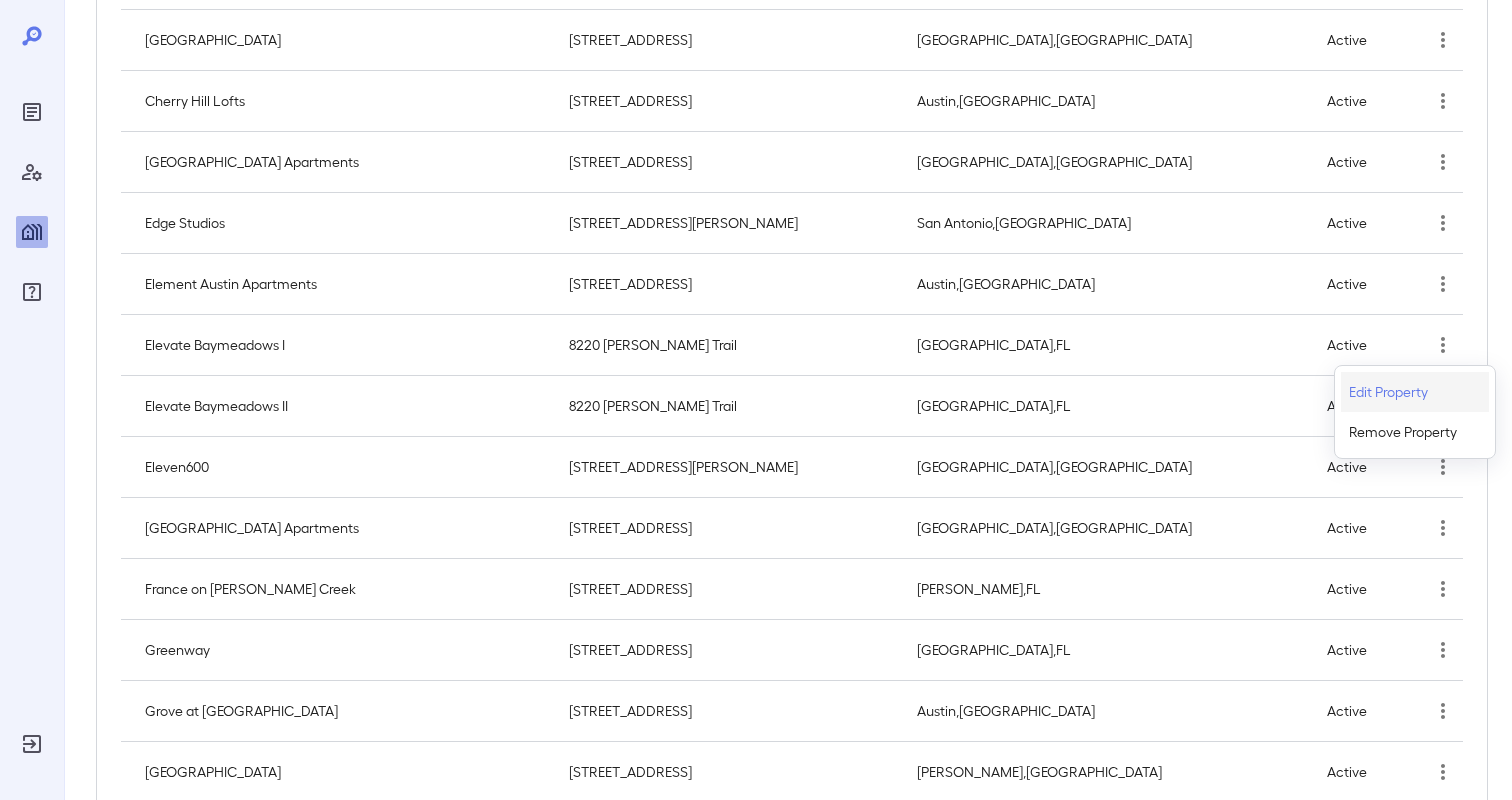 click on "Edit Property" at bounding box center (1415, 392) 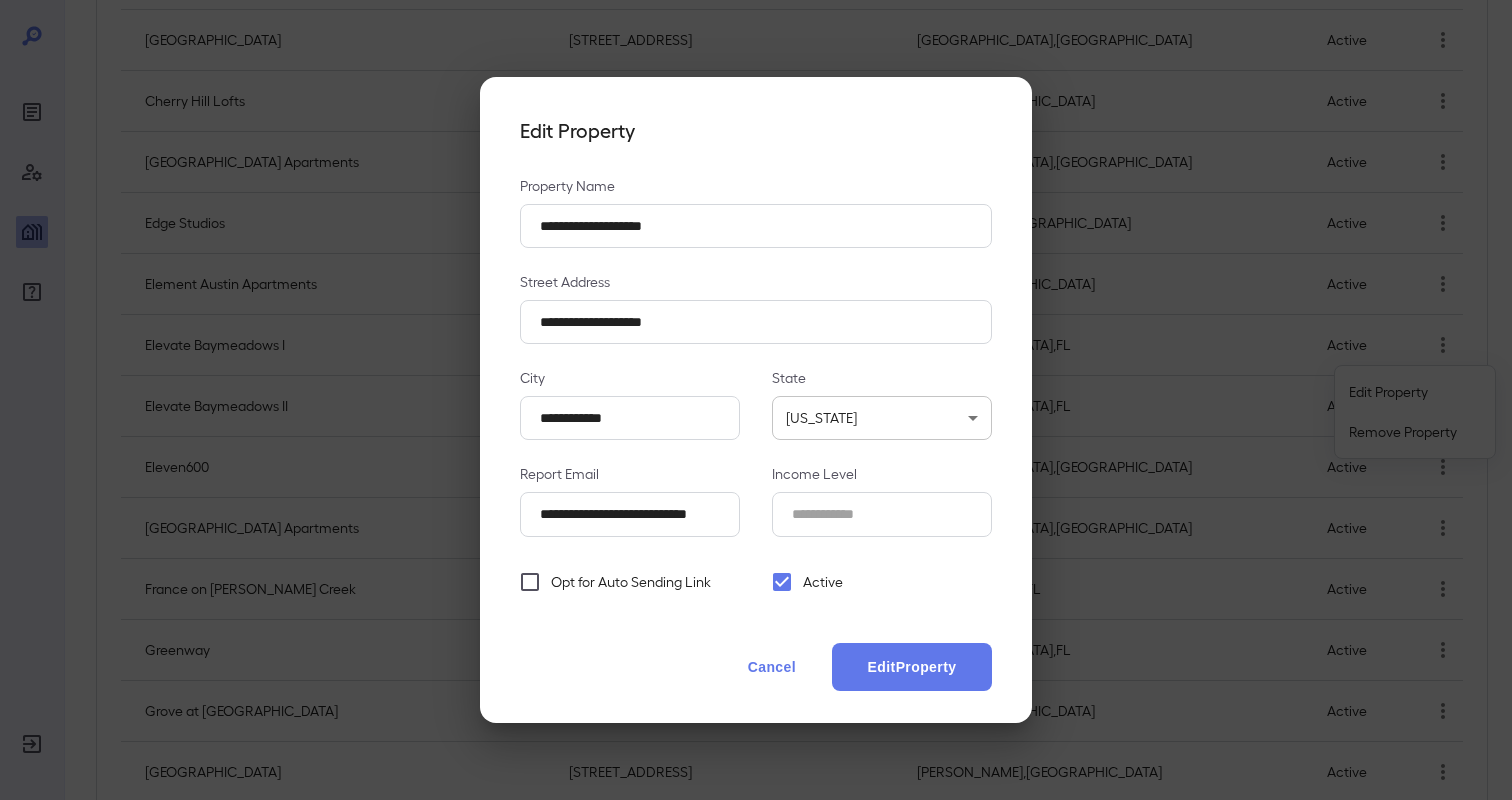 click on "Opt for Auto Sending Link" at bounding box center [631, 582] 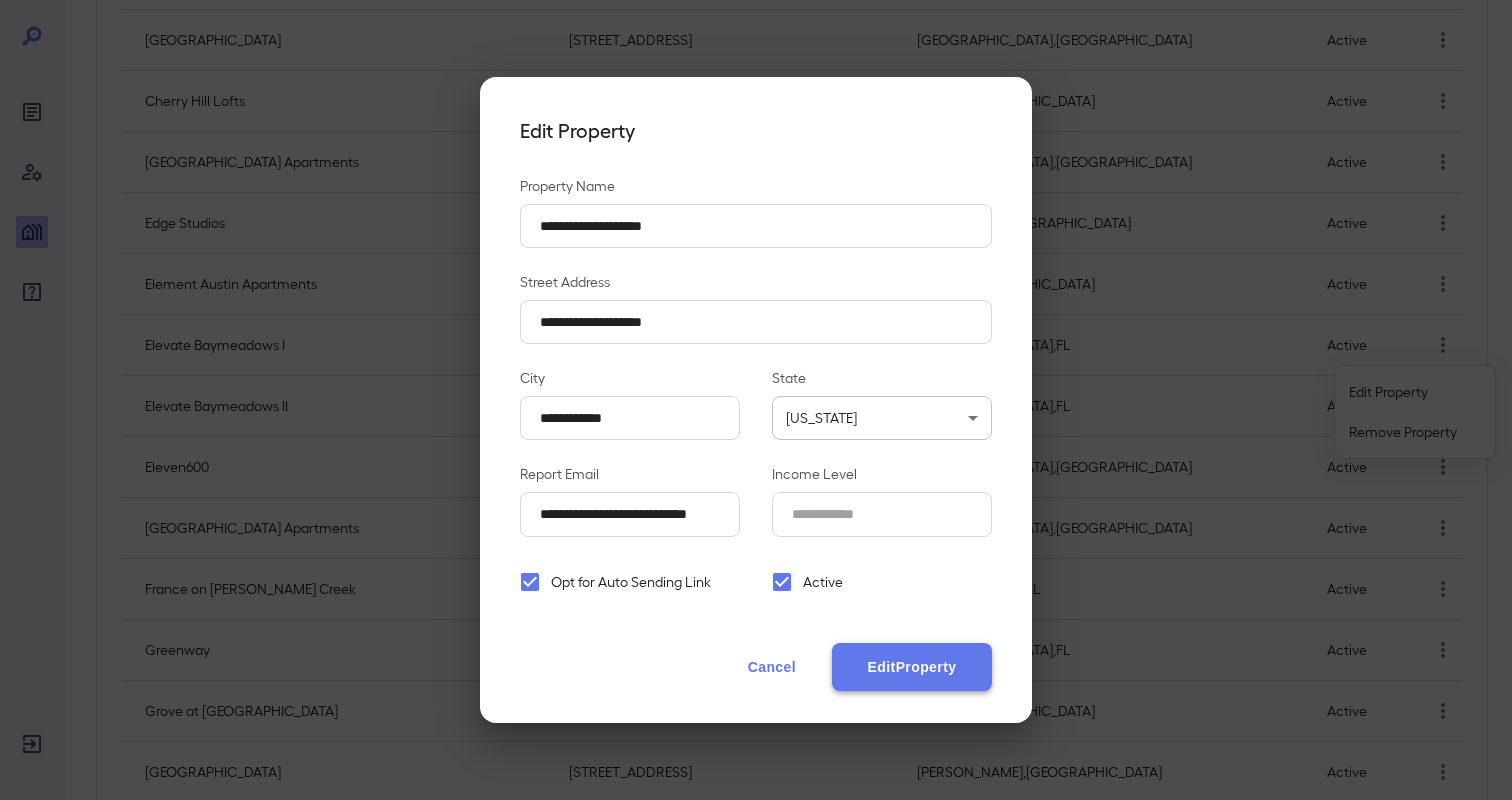 click on "Edit  Property" at bounding box center [912, 667] 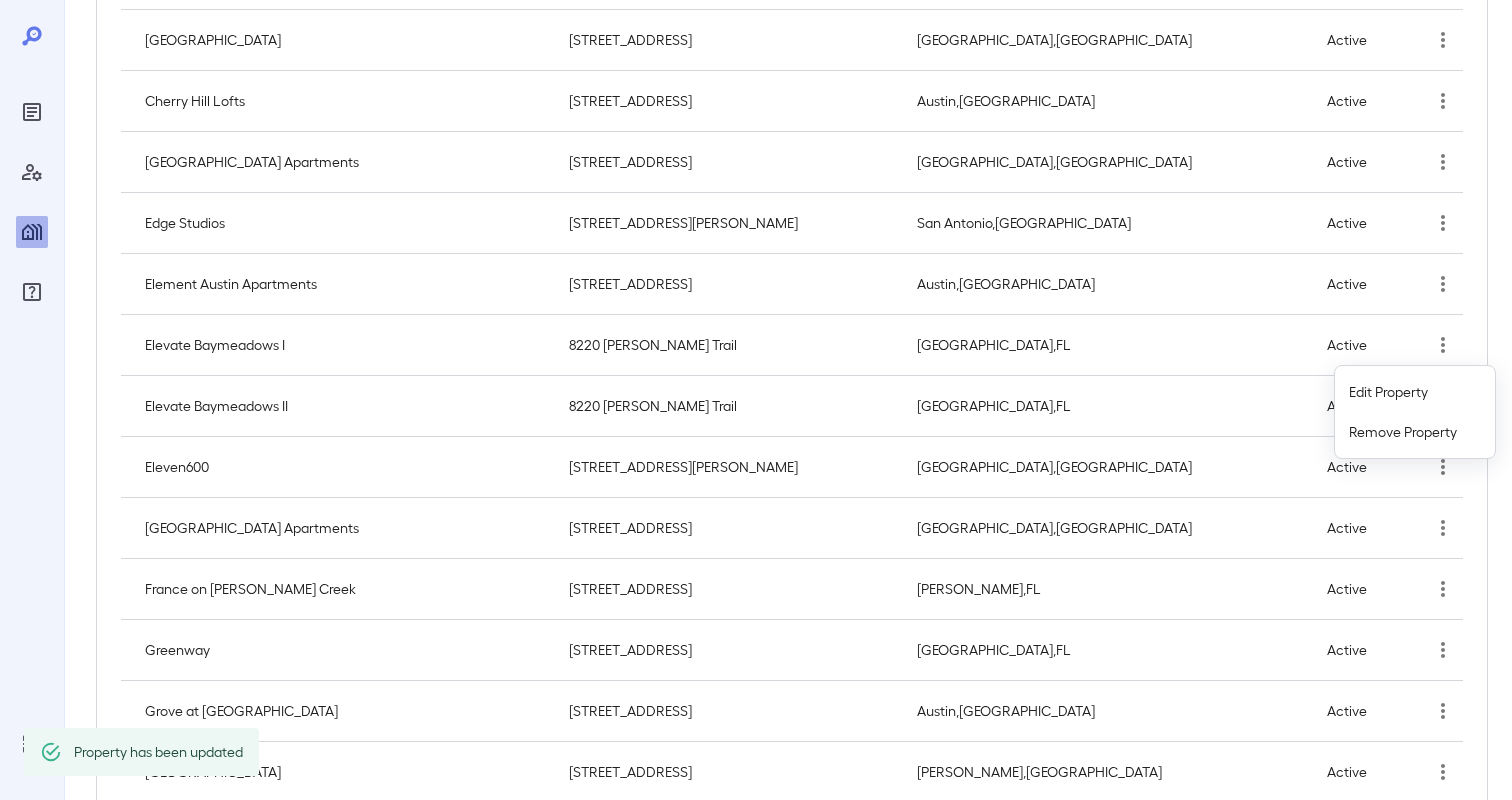 click at bounding box center (756, 400) 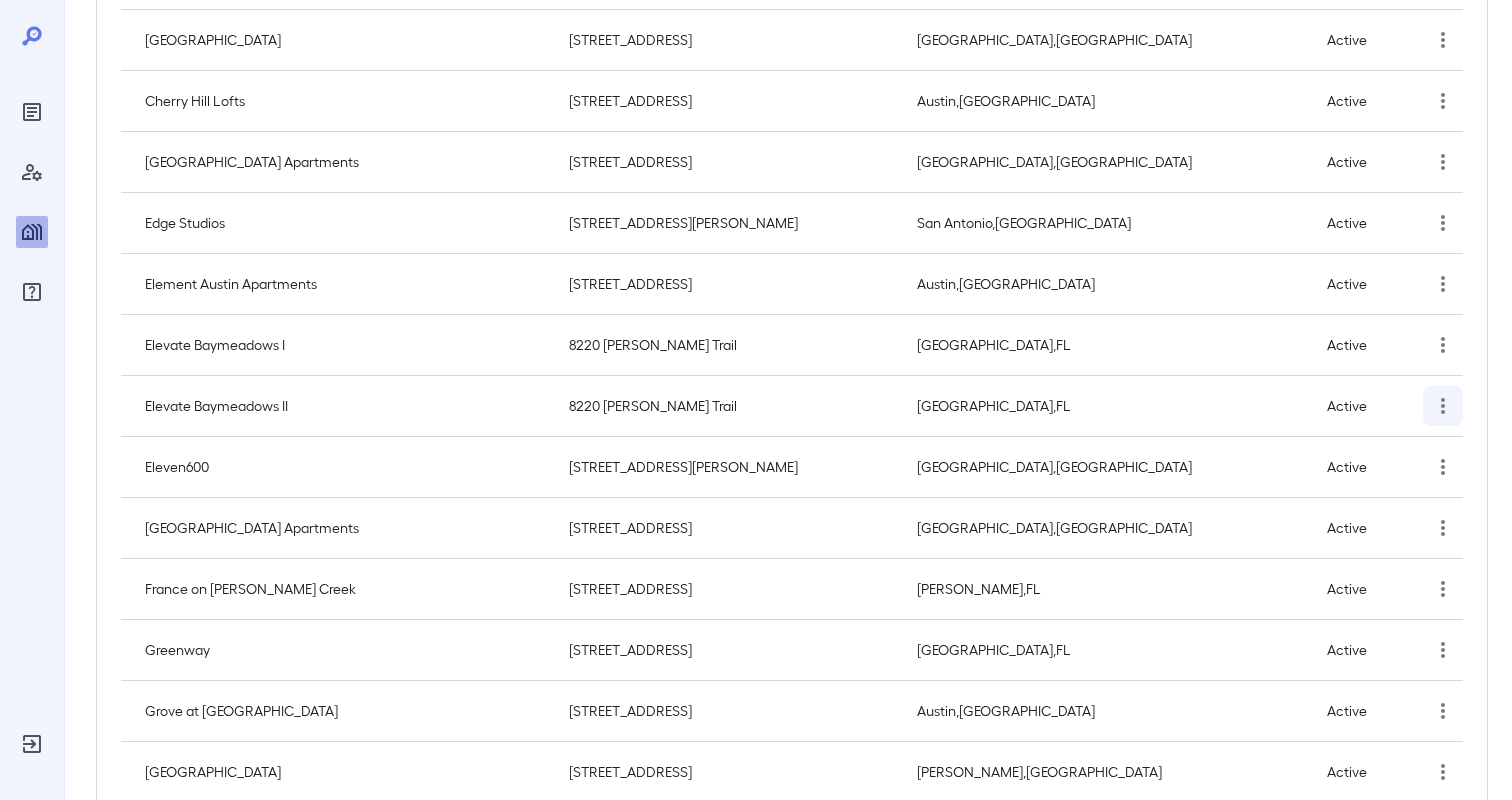 click 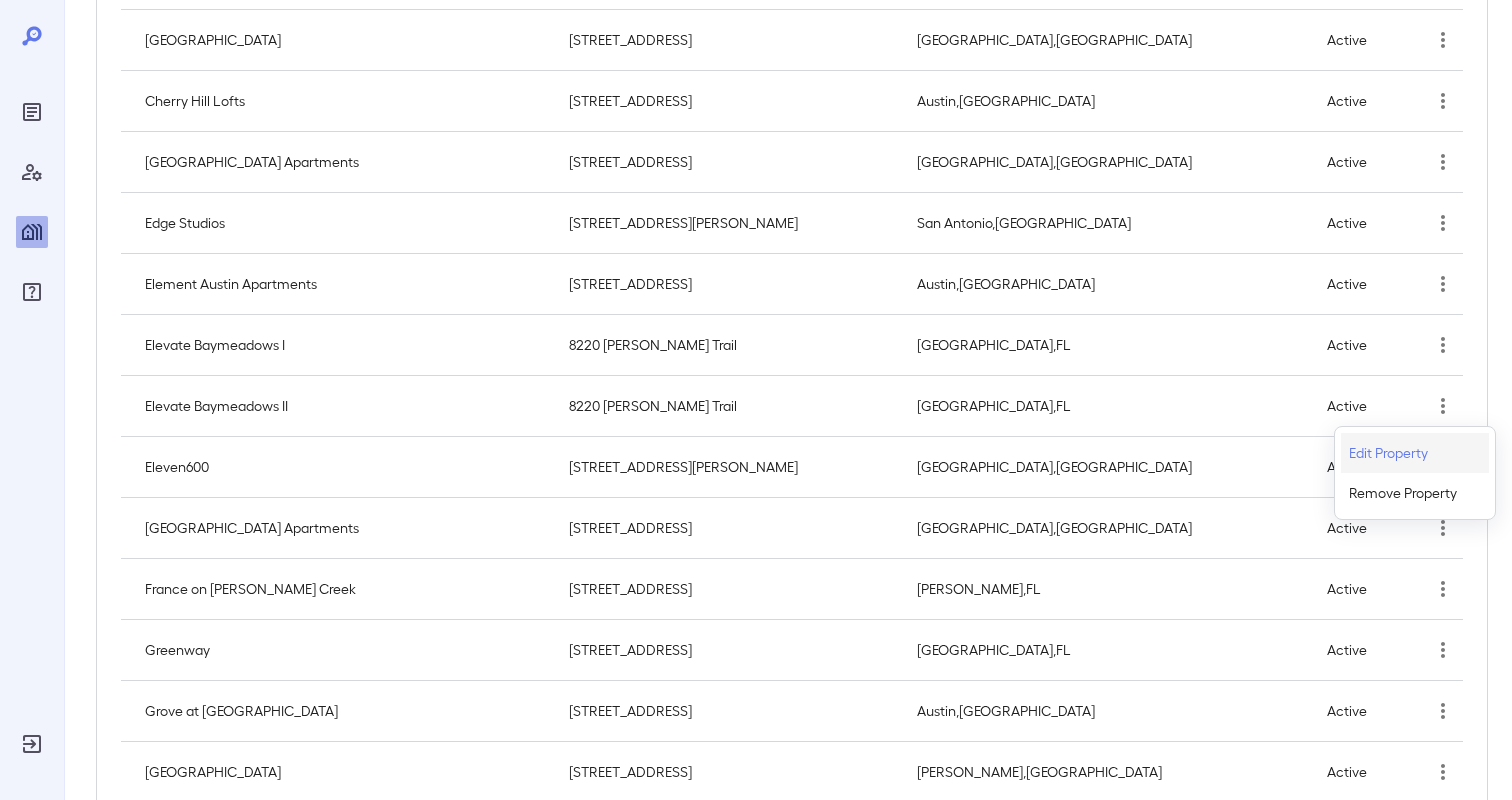 click on "Edit Property" at bounding box center [1388, 453] 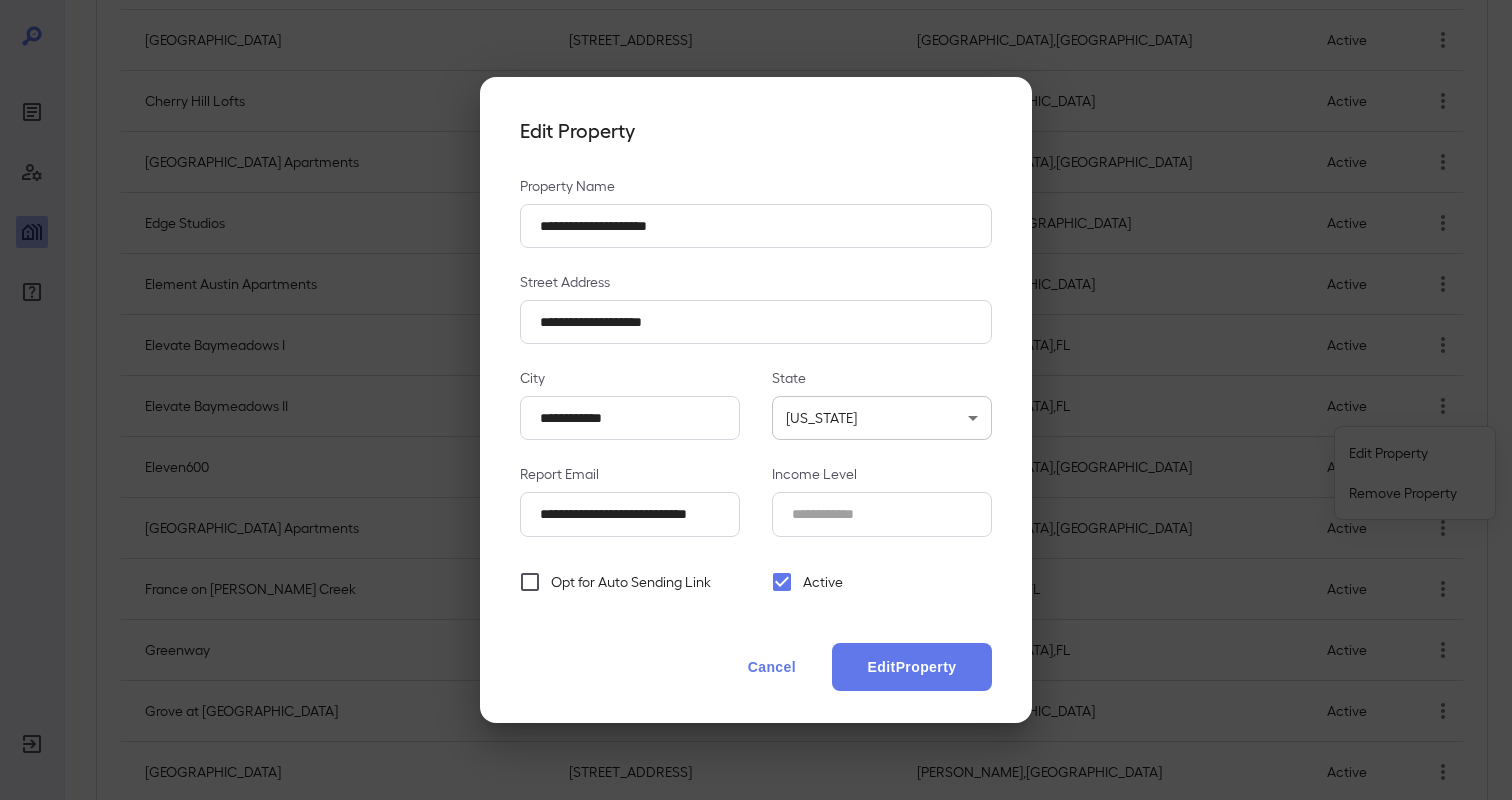 click on "Opt for Auto Sending Link" at bounding box center (610, 582) 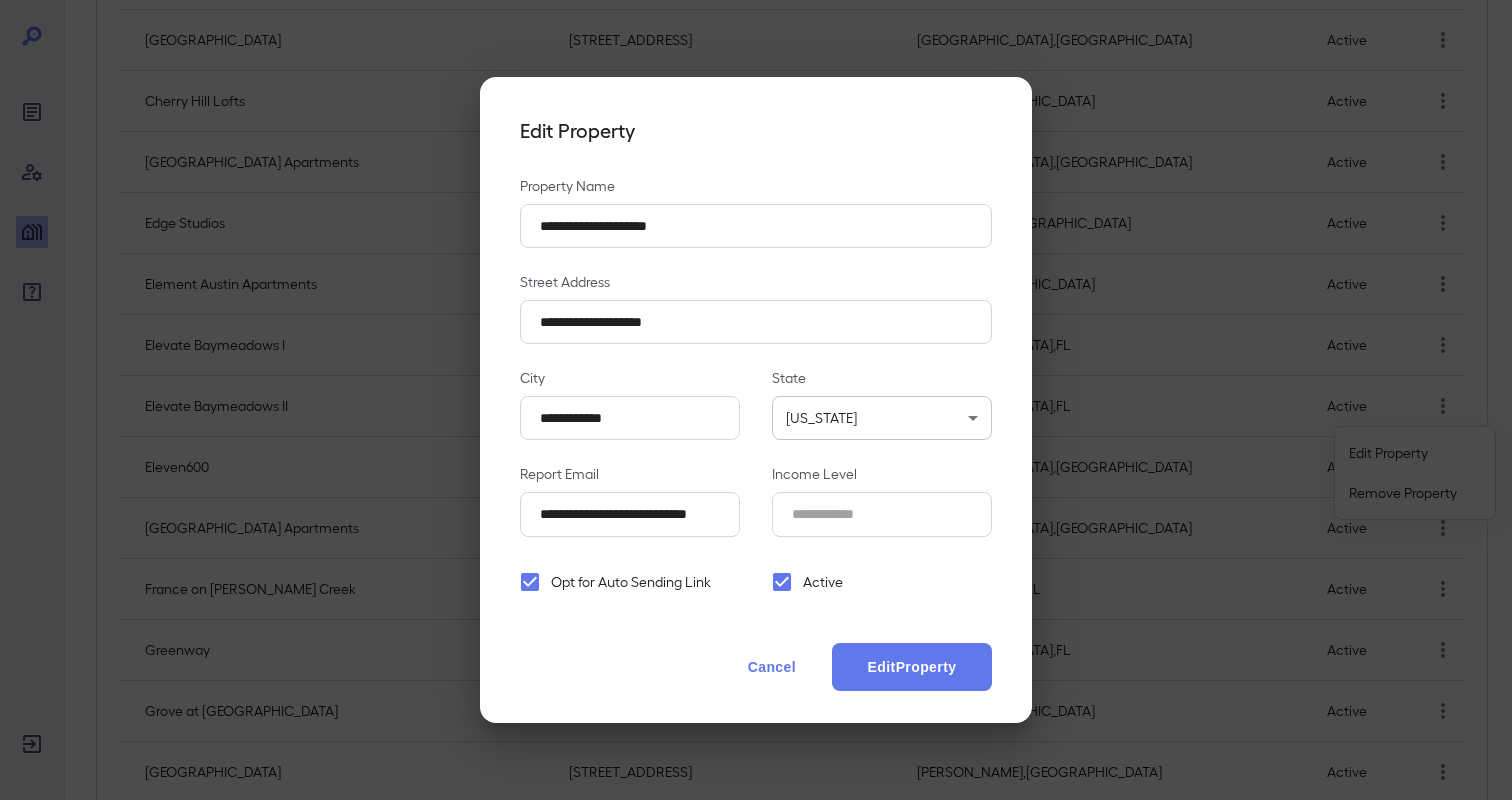 click on "**********" at bounding box center (756, 399) 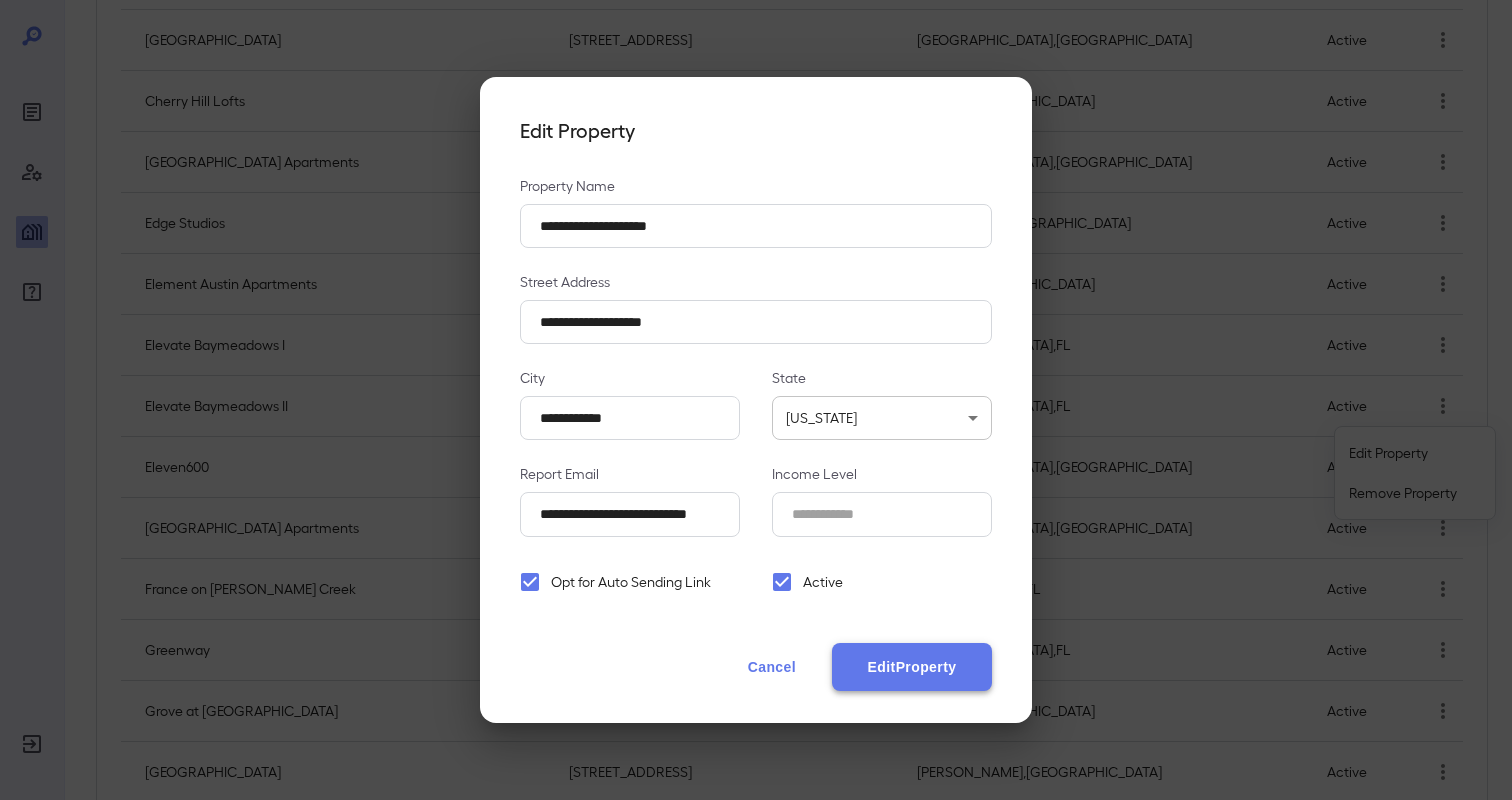 click on "Edit  Property" at bounding box center (912, 667) 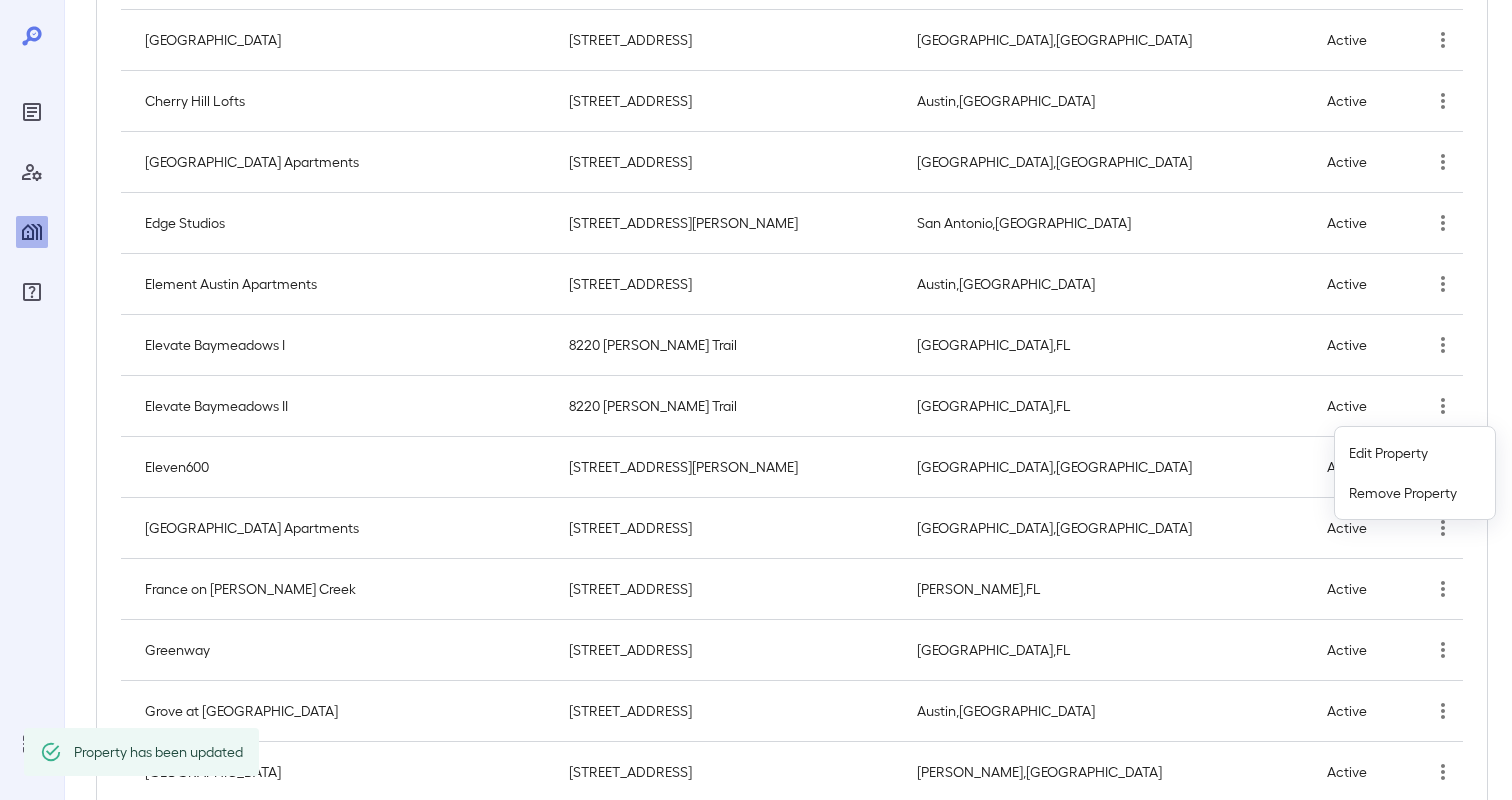 click at bounding box center (756, 400) 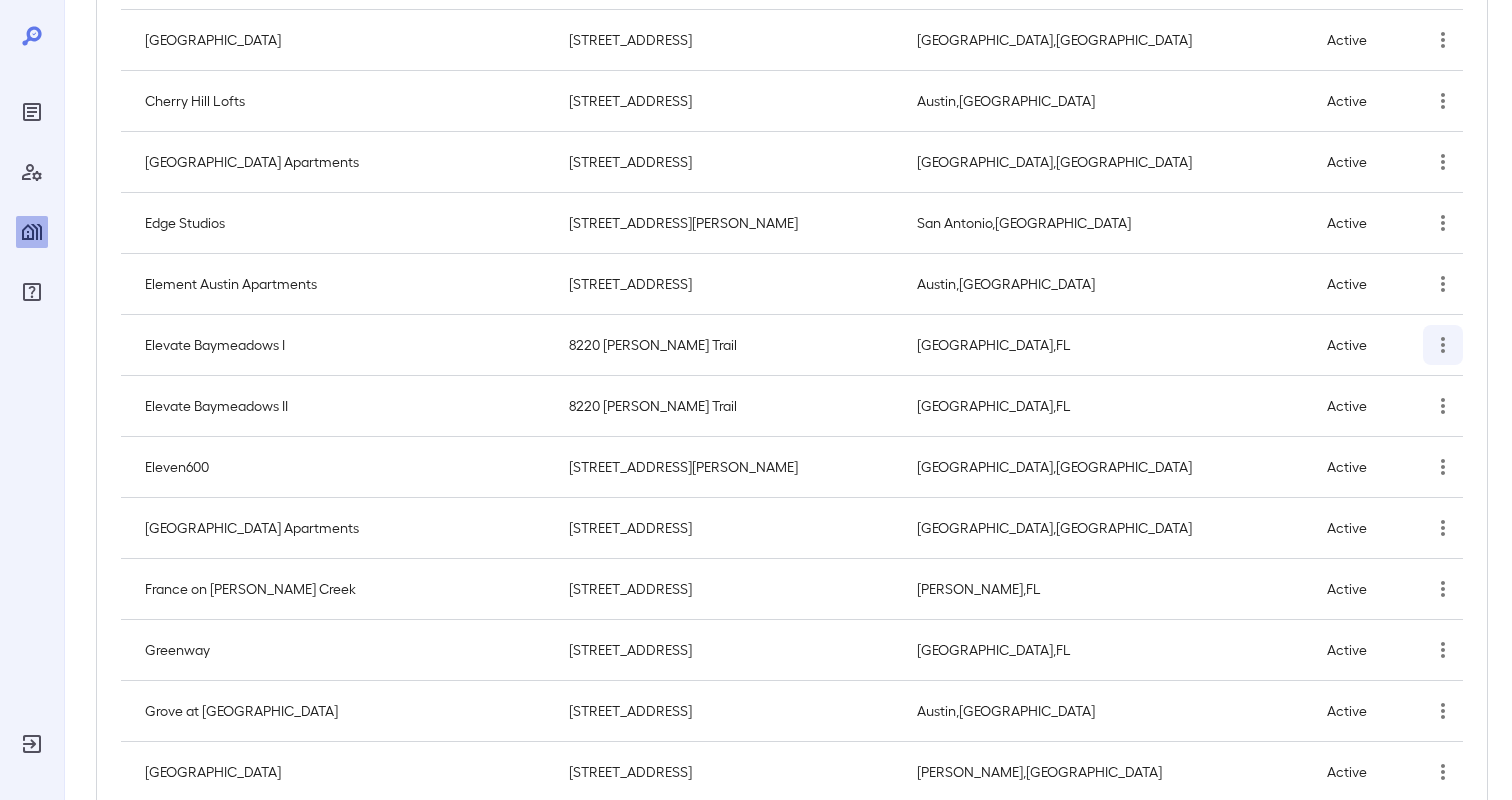 click 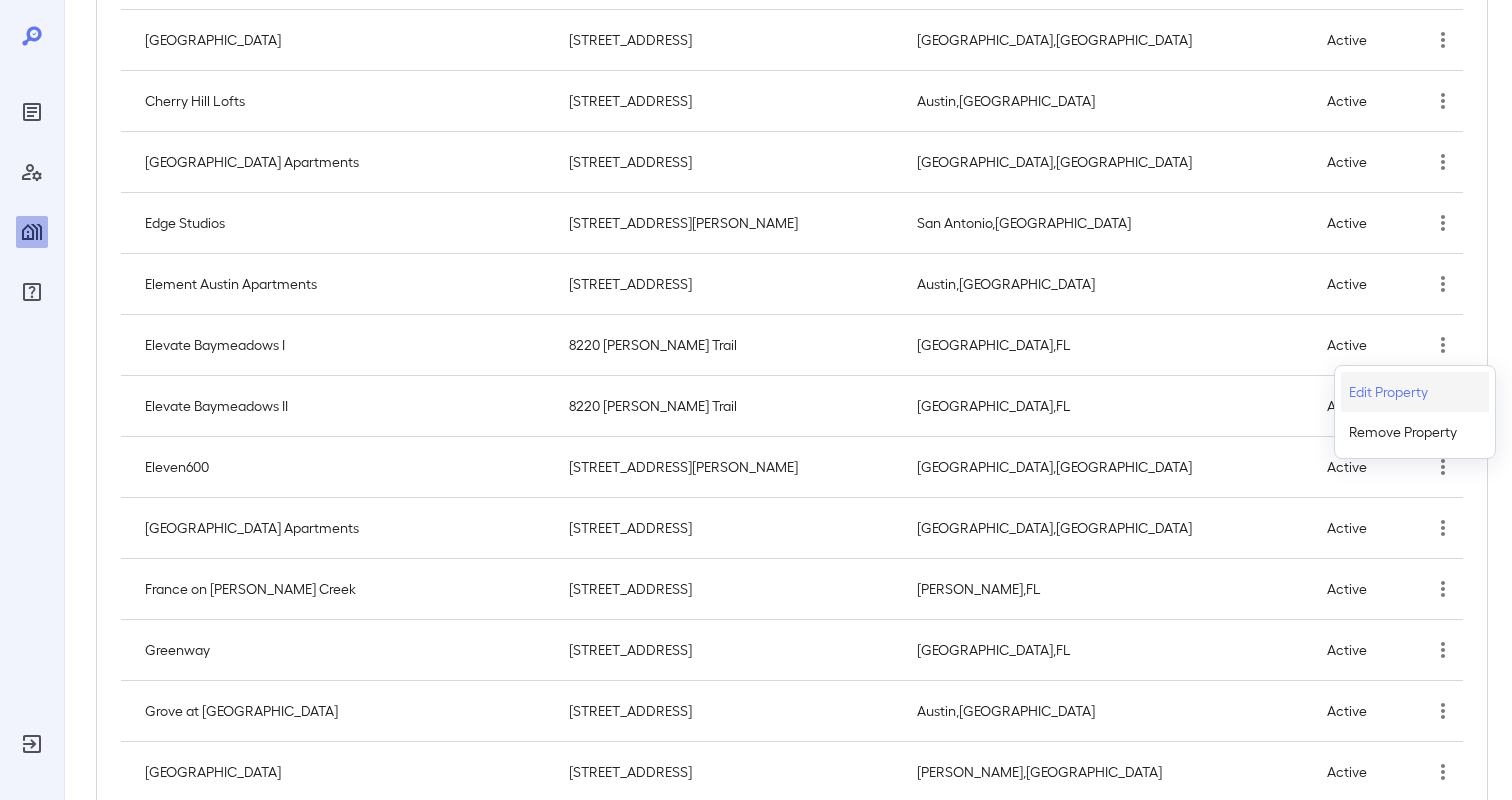 click on "Edit Property" at bounding box center (1388, 392) 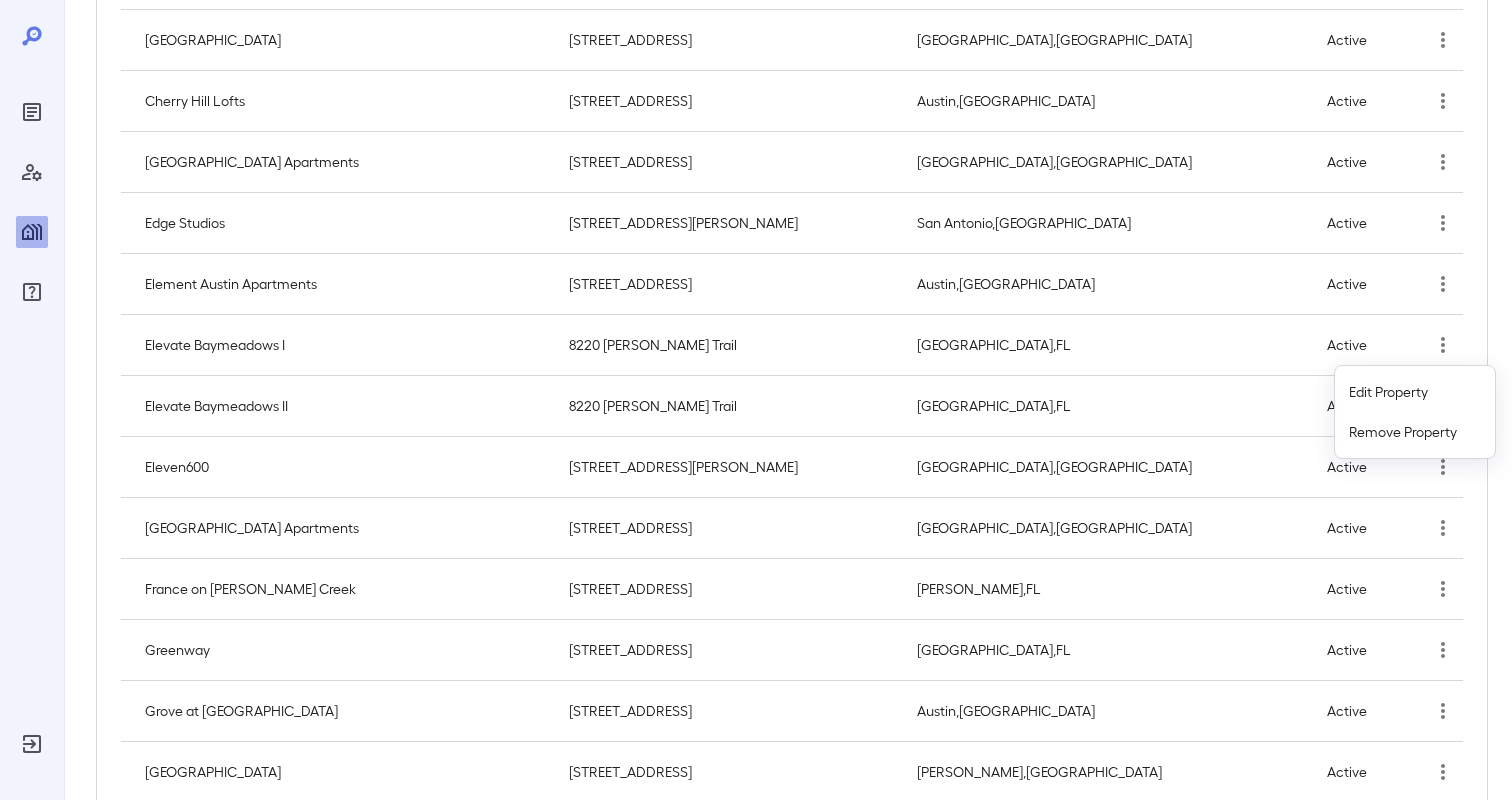 click at bounding box center (756, 400) 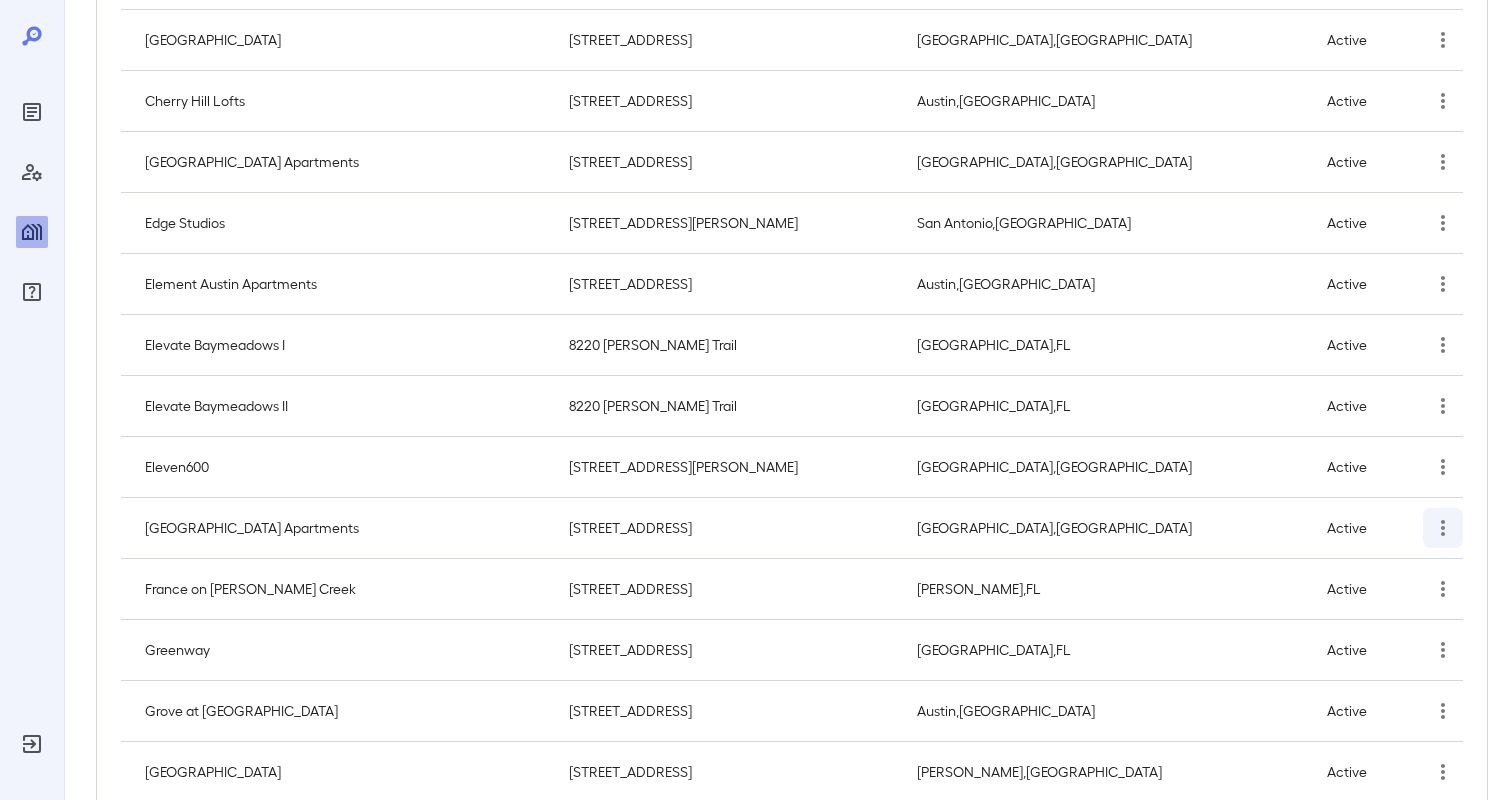 click 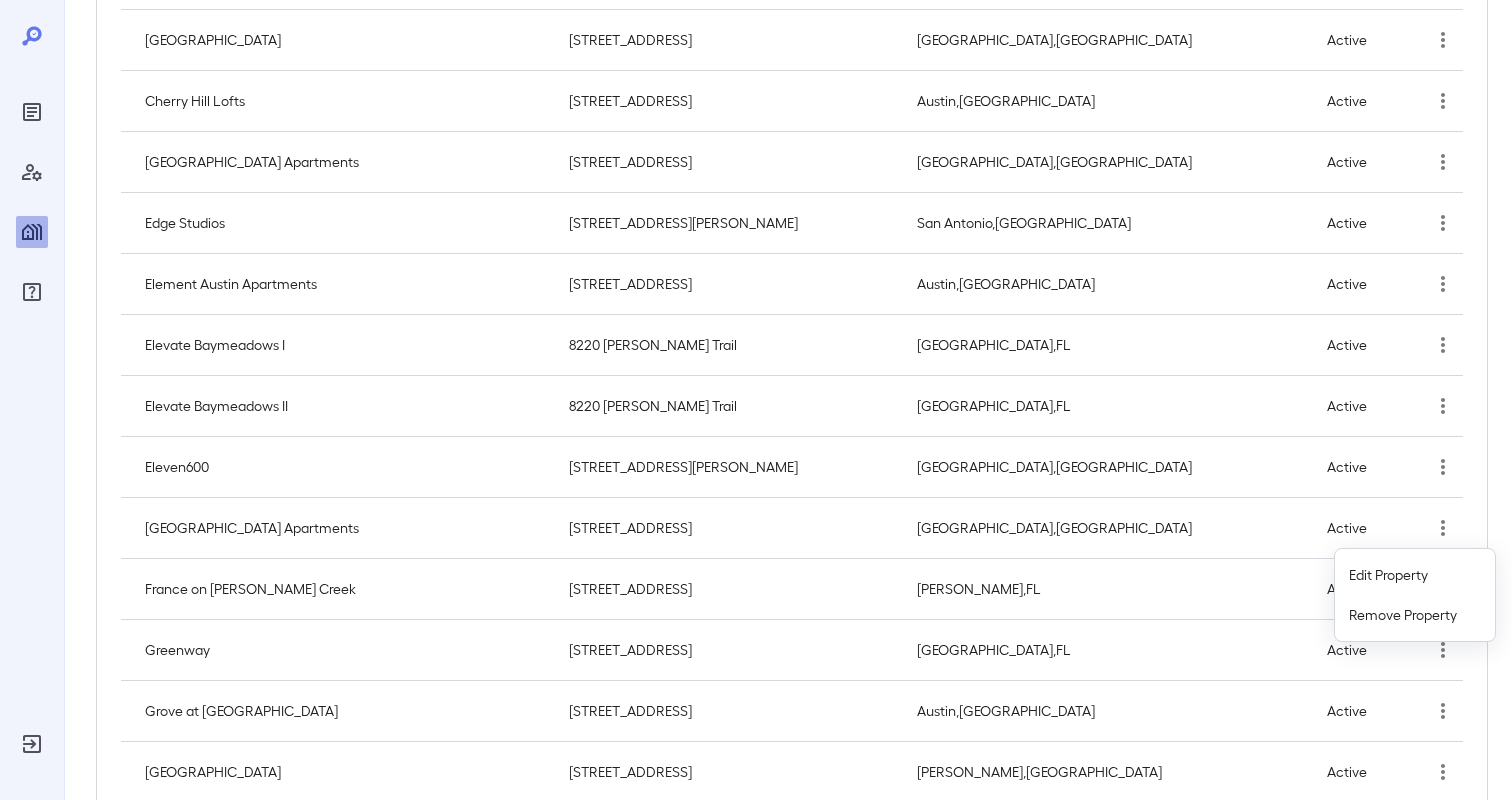 click on "Edit Property Remove Property" at bounding box center (1415, 595) 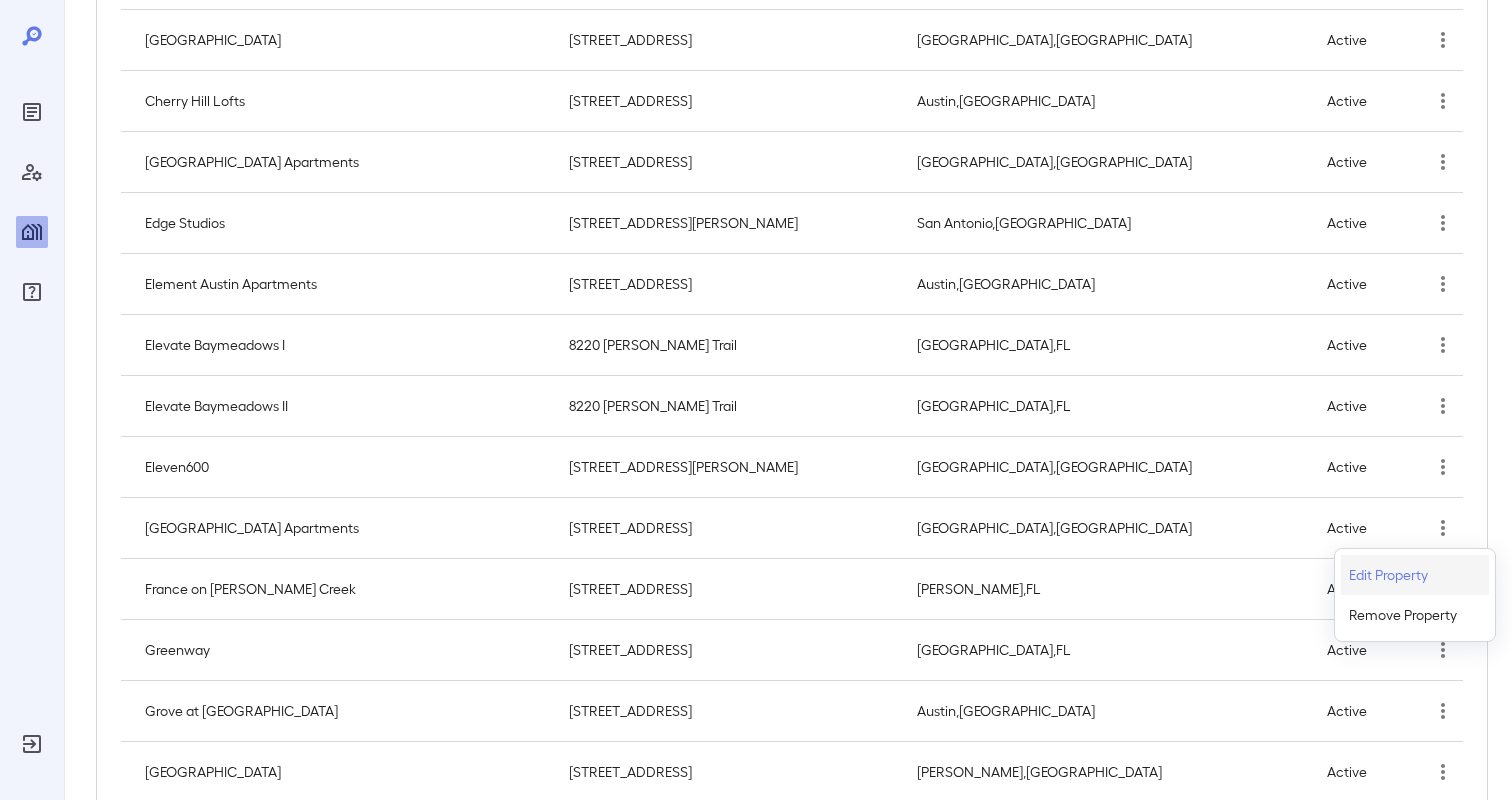click on "Edit Property" at bounding box center (1388, 575) 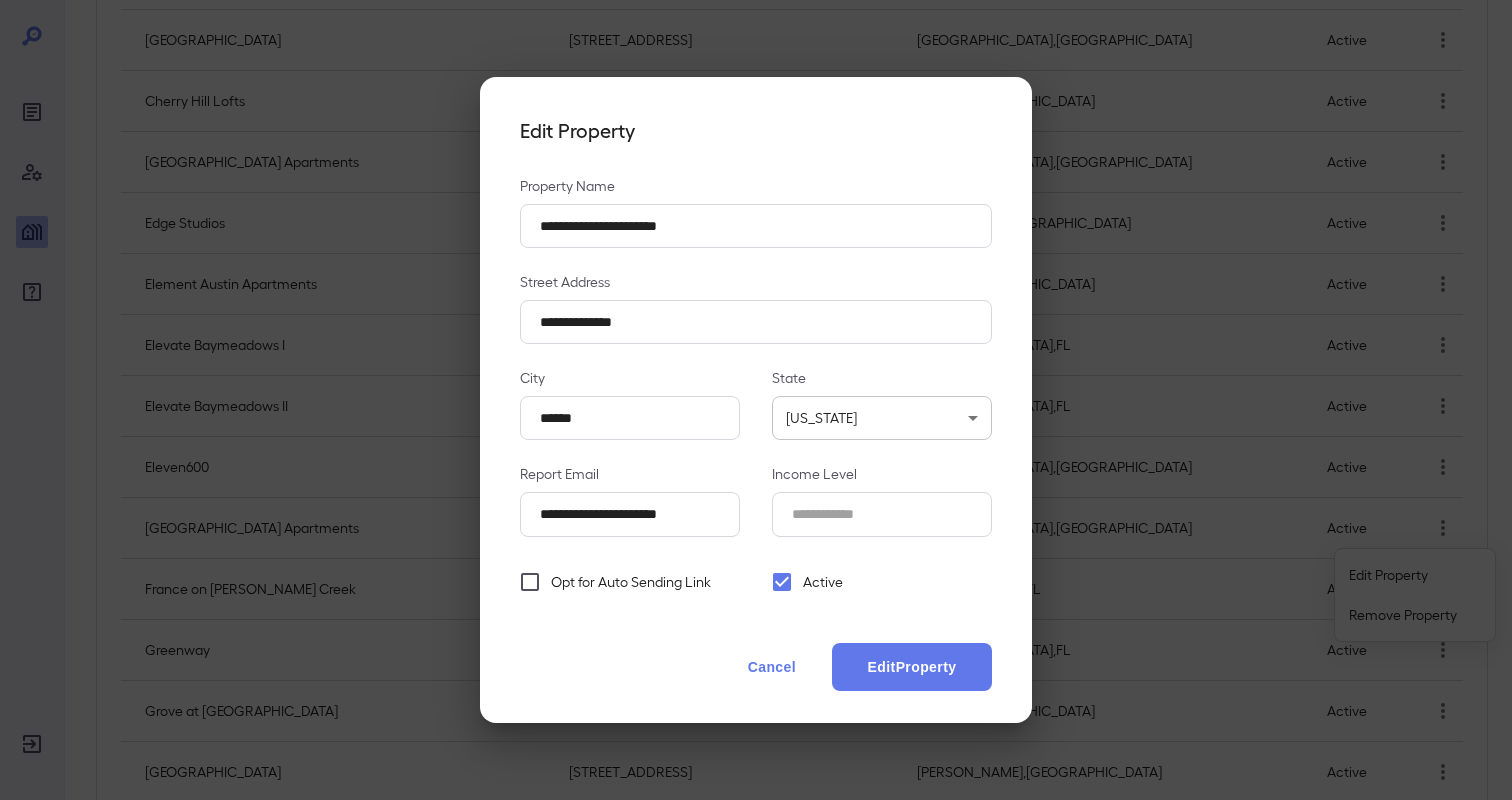 click on "Opt for Auto Sending Link" at bounding box center (631, 582) 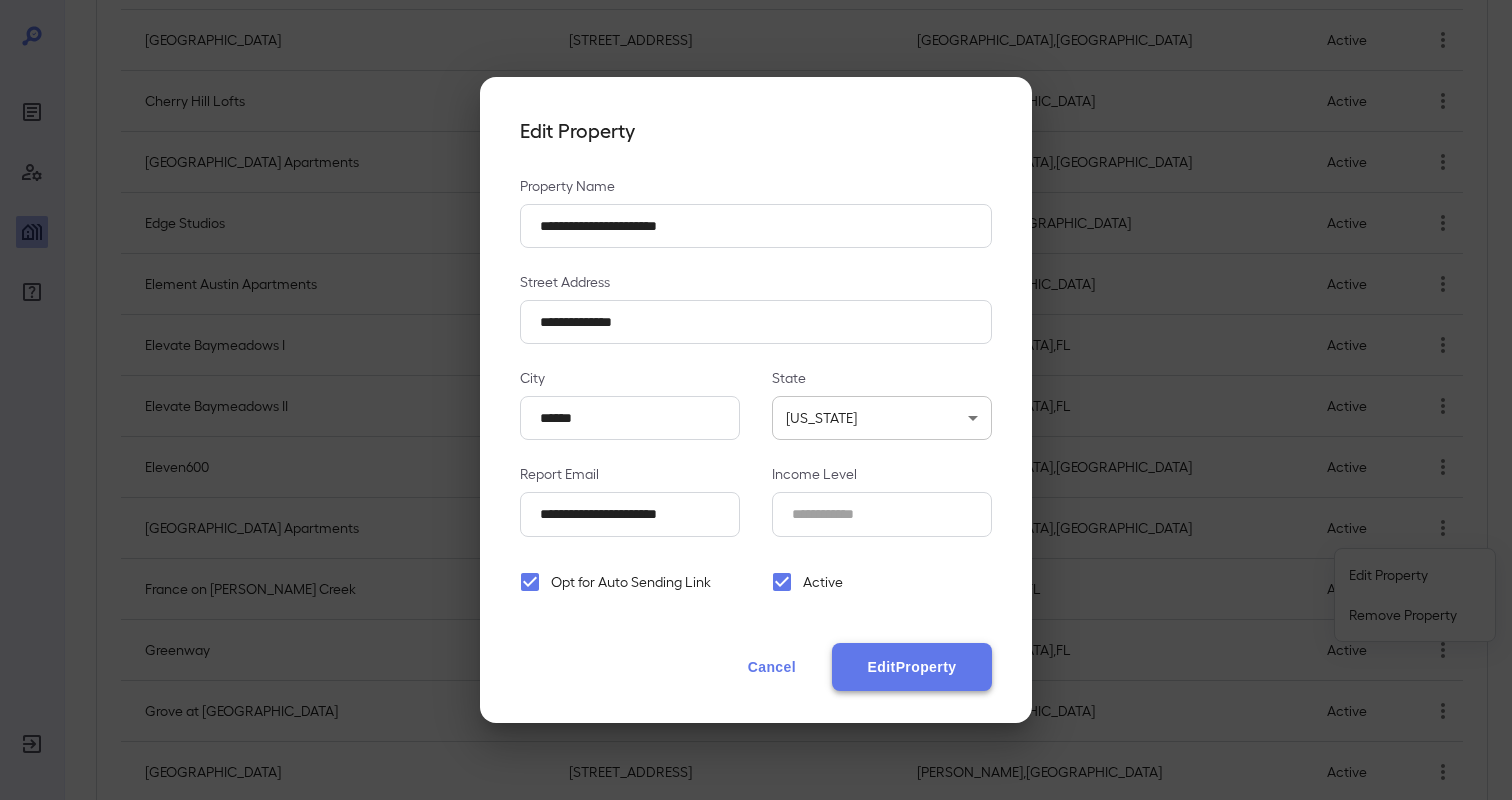 click on "Edit  Property" at bounding box center [912, 667] 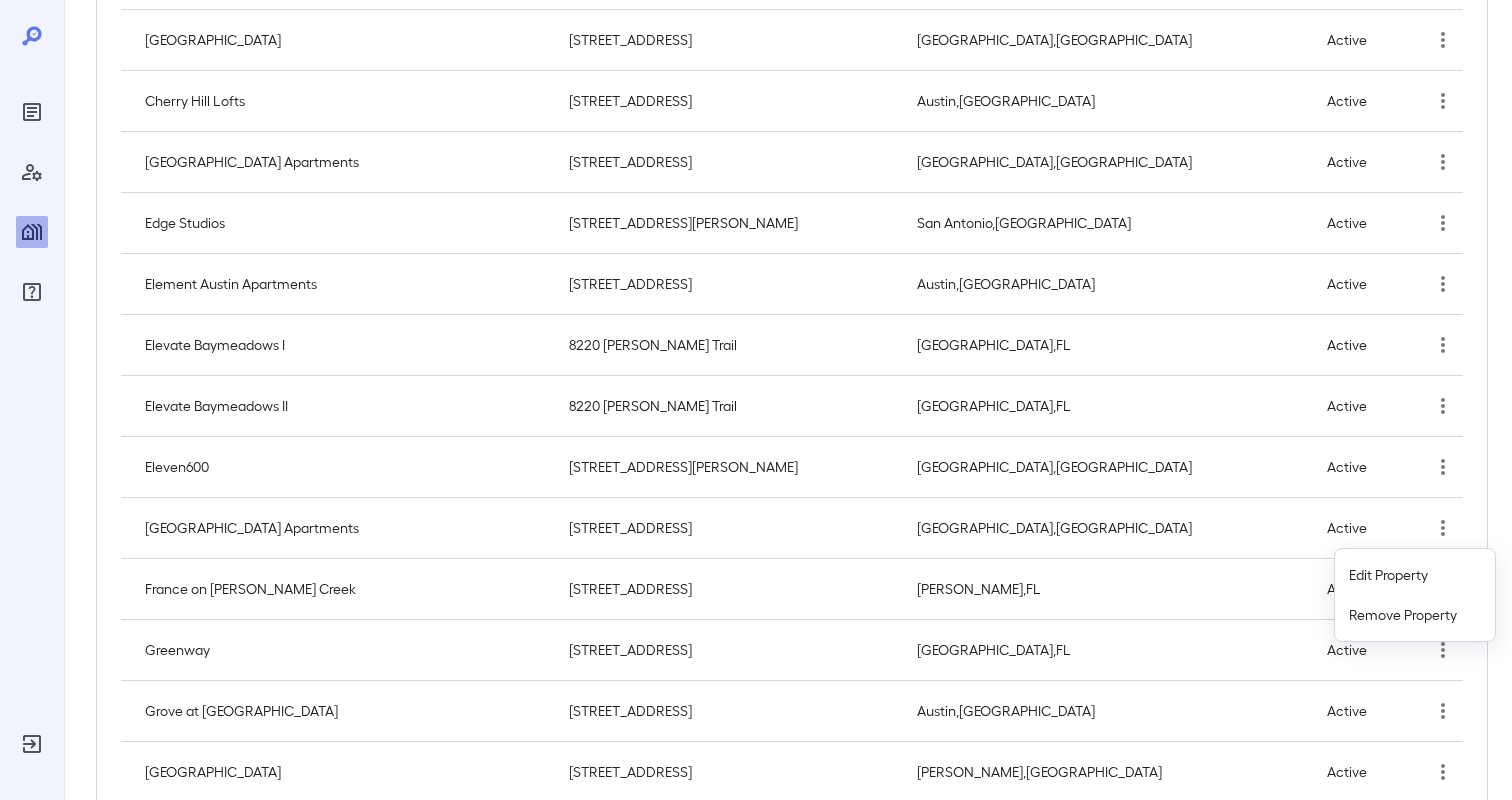 click at bounding box center (756, 400) 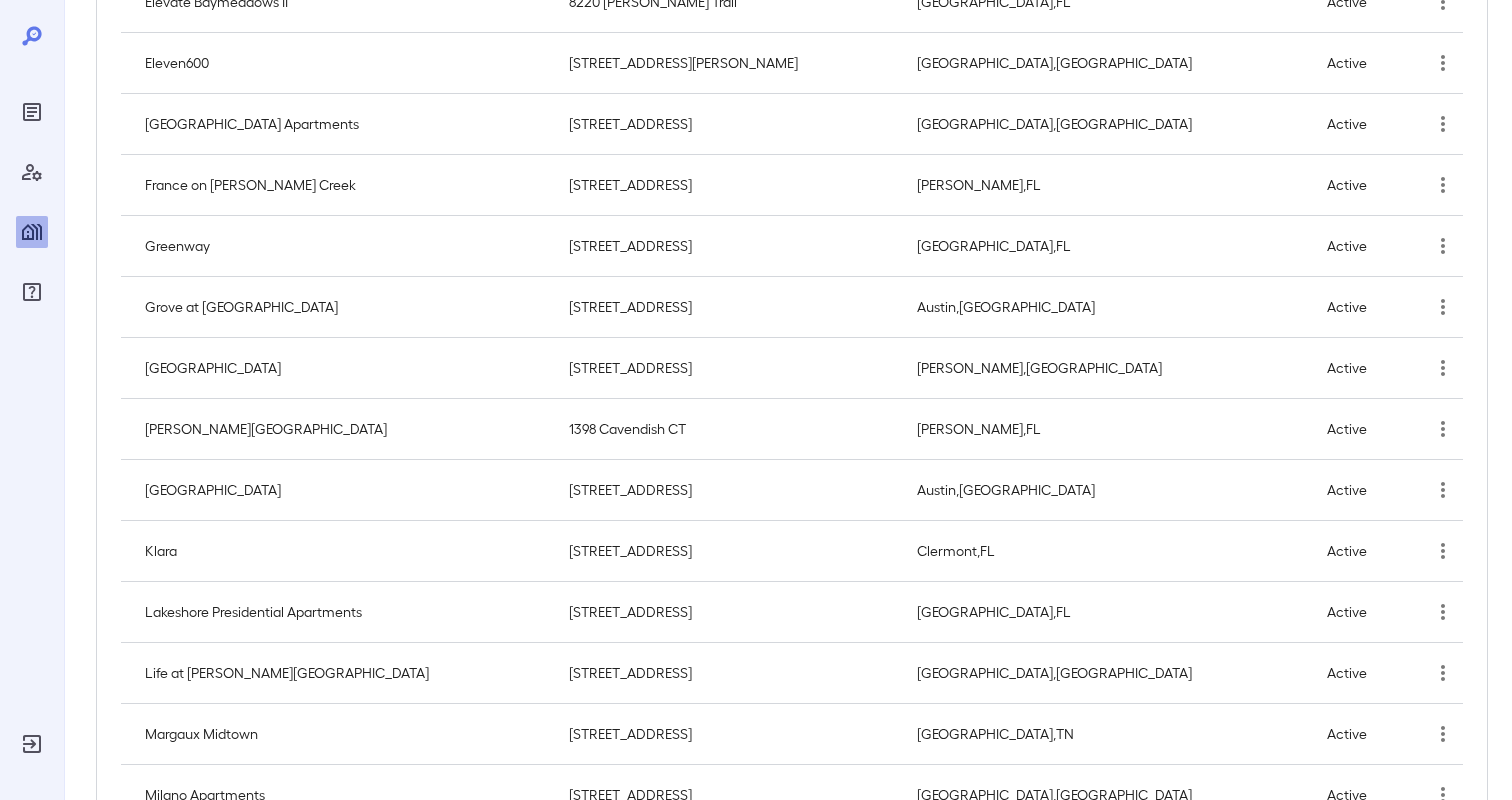 scroll, scrollTop: 1130, scrollLeft: 0, axis: vertical 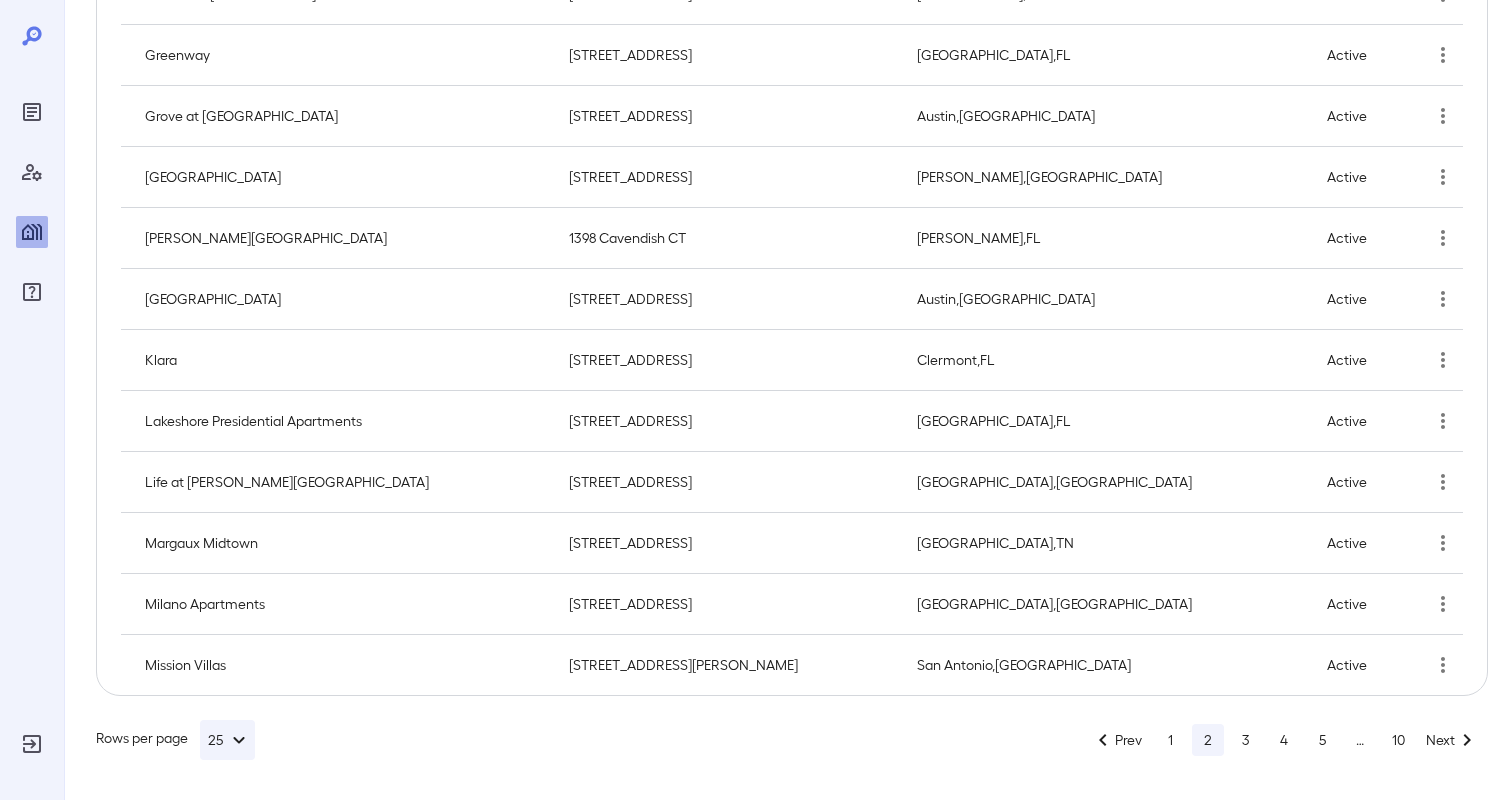 click on "4" at bounding box center (1284, 740) 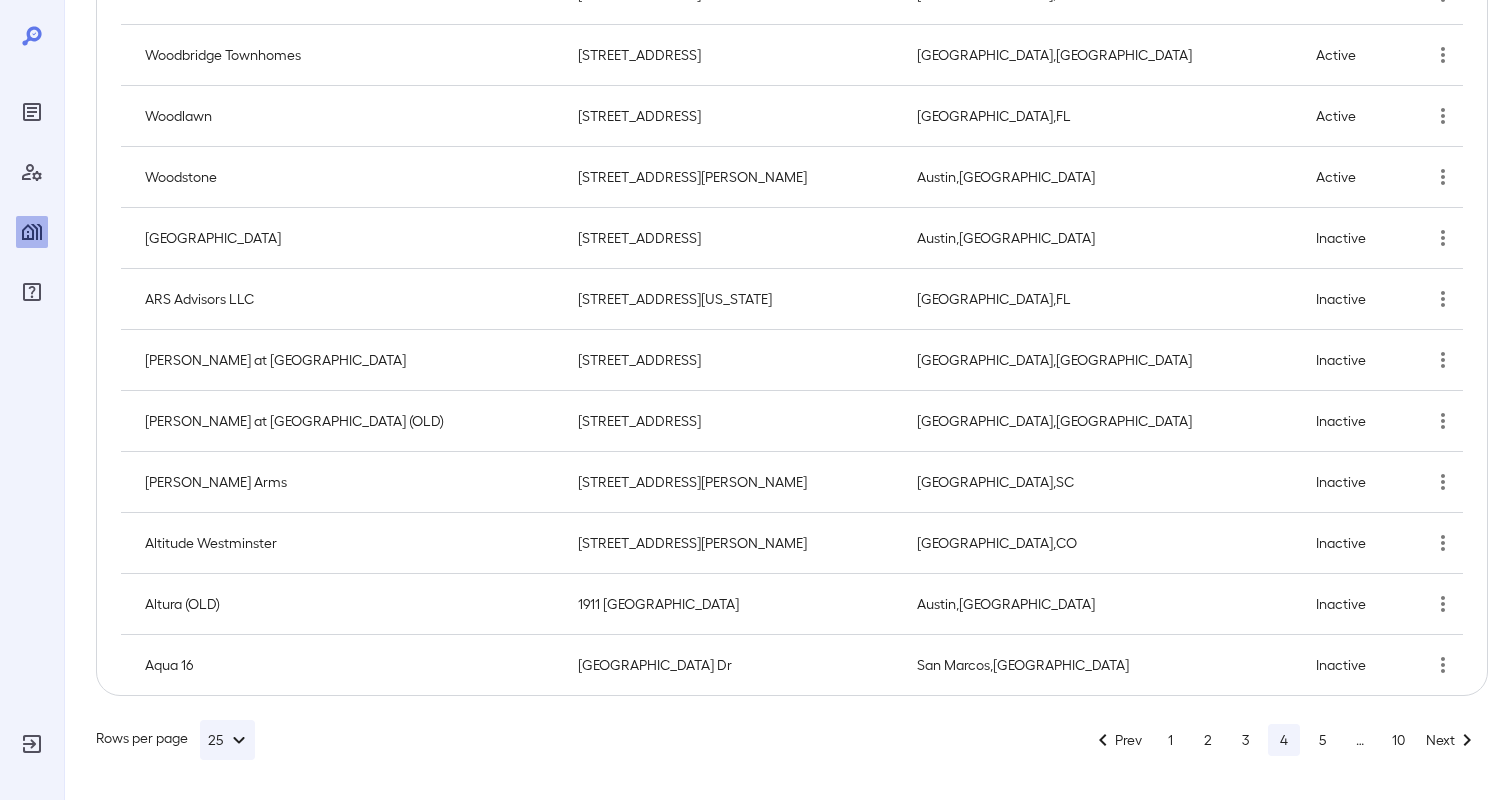 click on "3" at bounding box center [1246, 740] 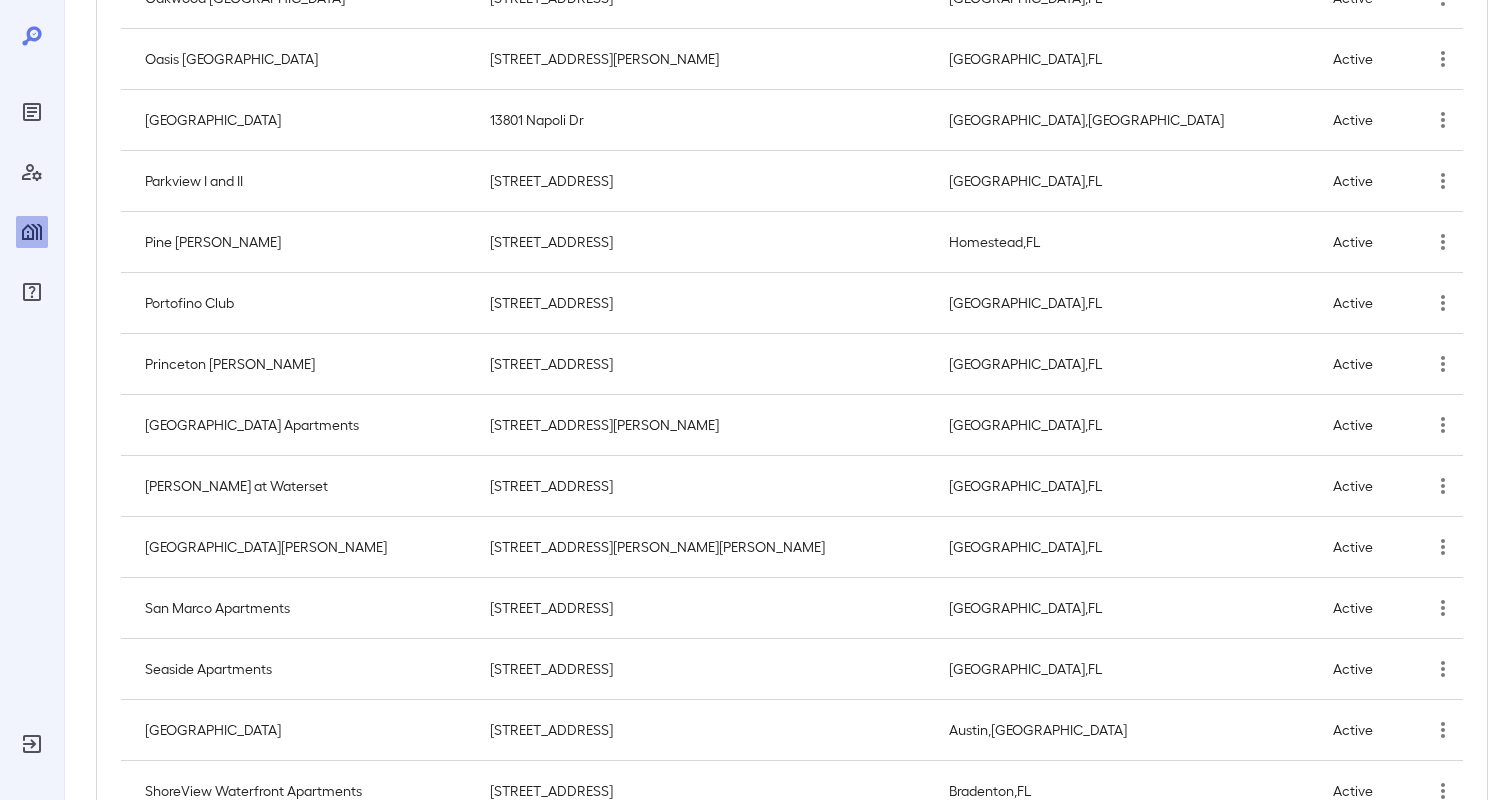 scroll, scrollTop: 454, scrollLeft: 0, axis: vertical 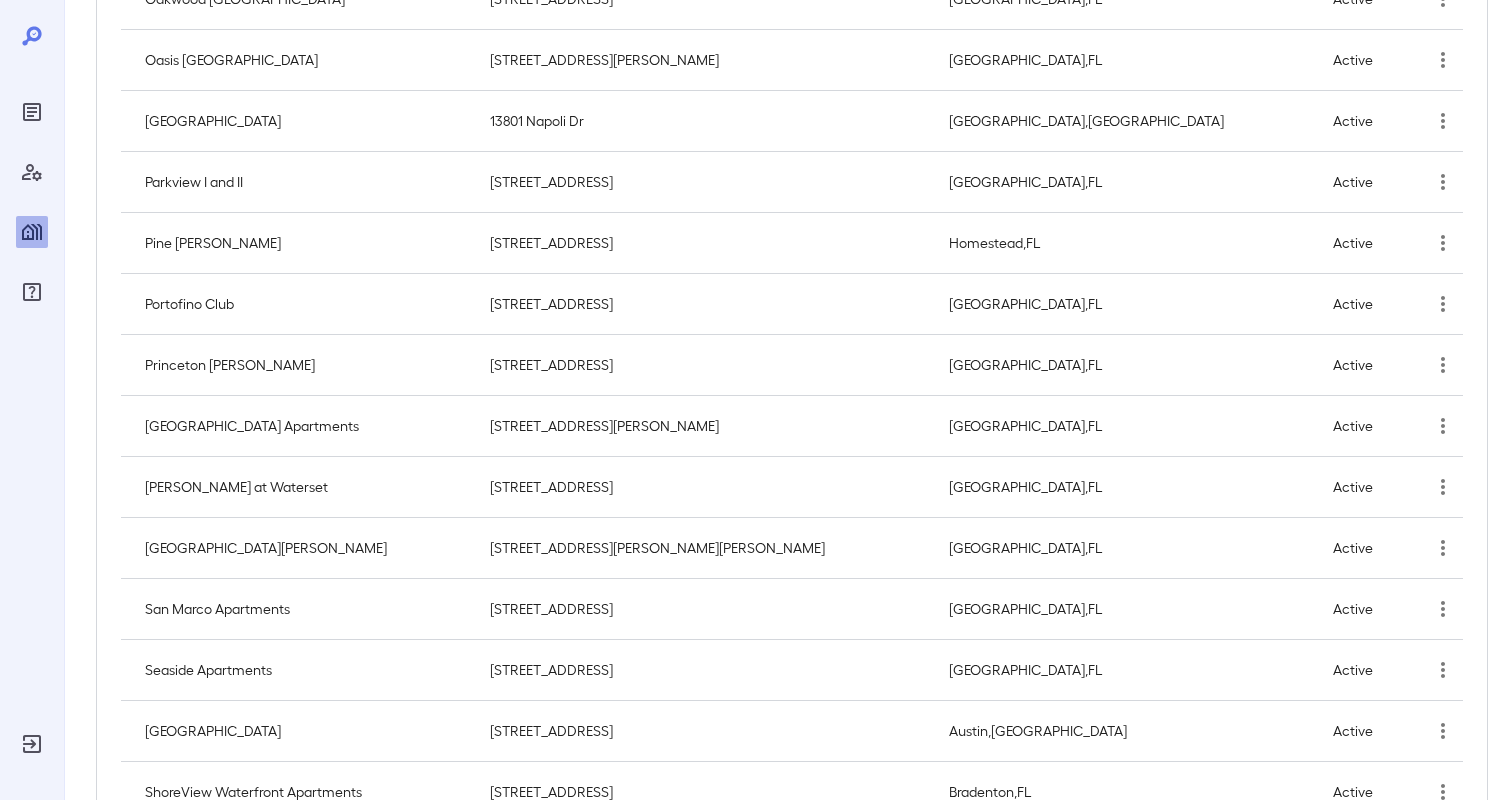 type 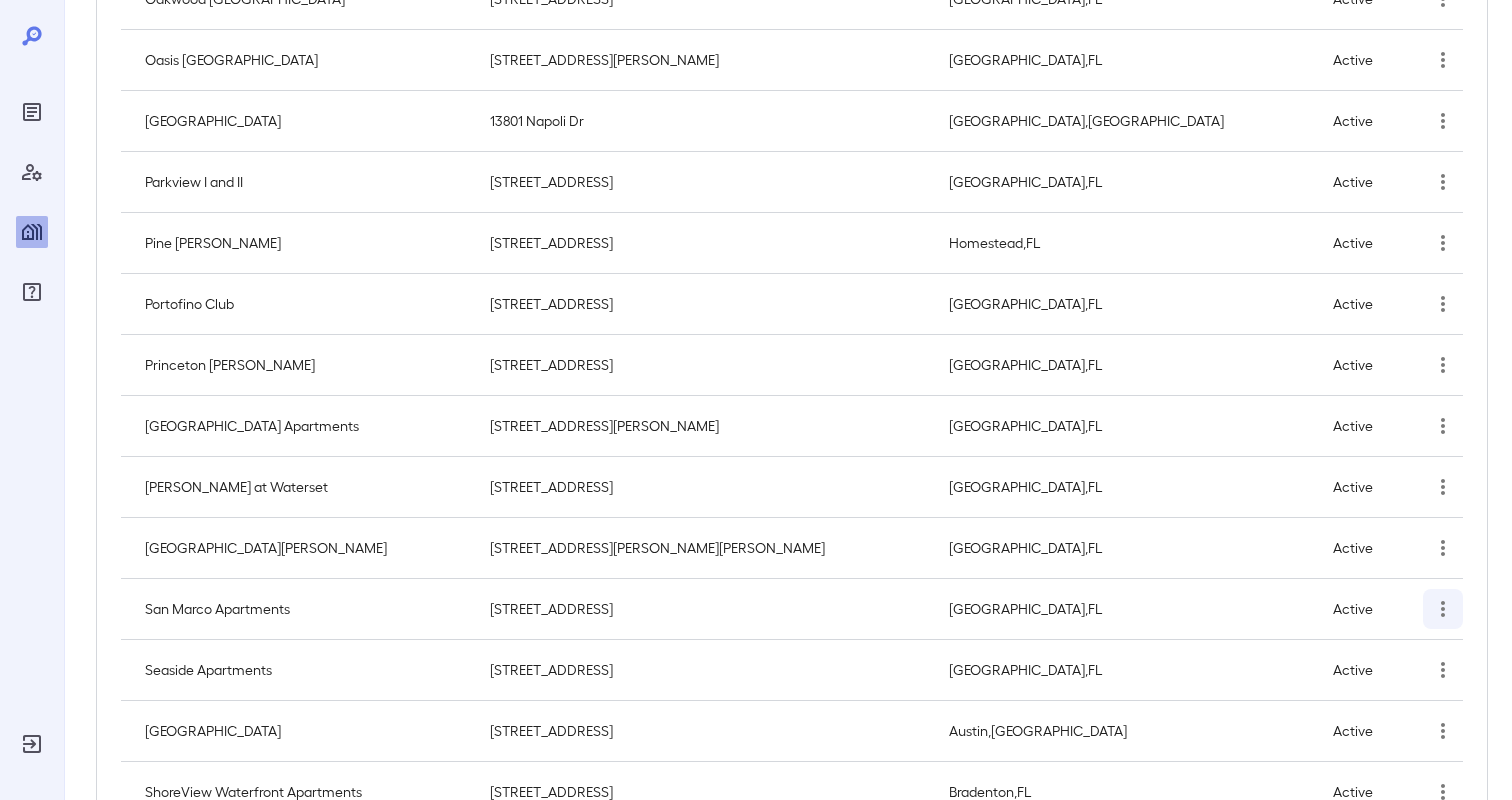 click 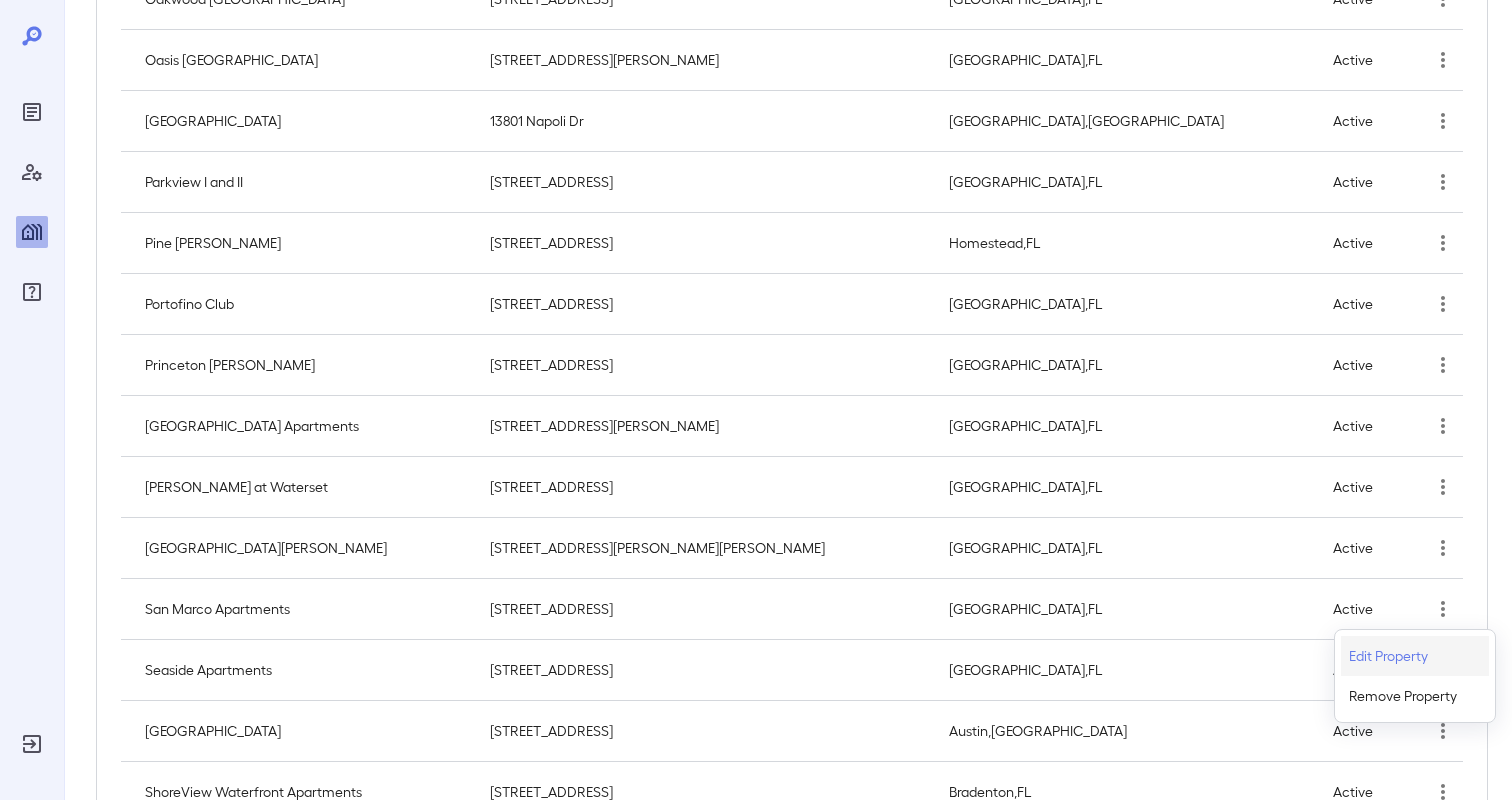 click on "Edit Property" at bounding box center (1415, 656) 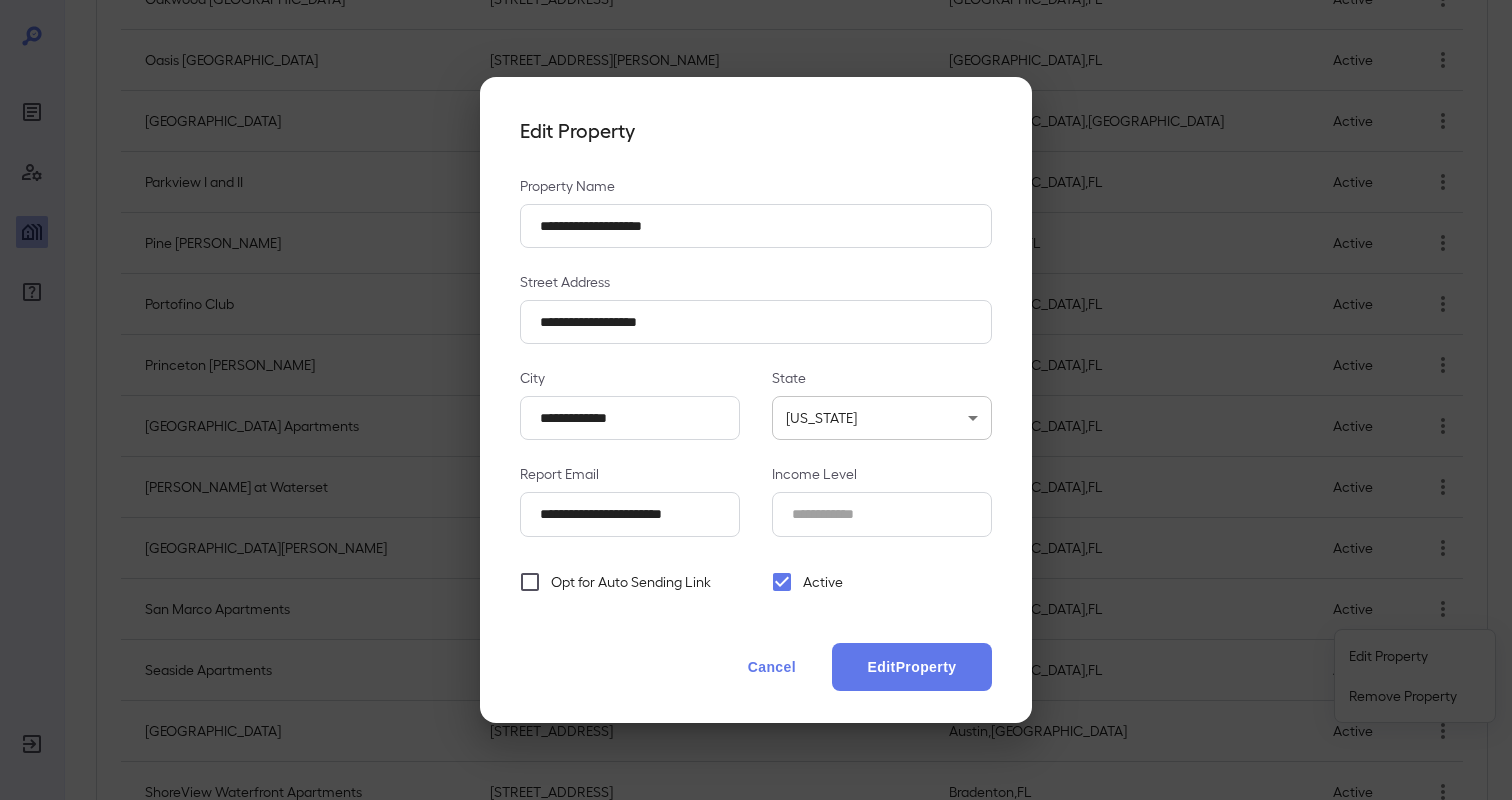 click on "Opt for Auto Sending Link" at bounding box center (610, 582) 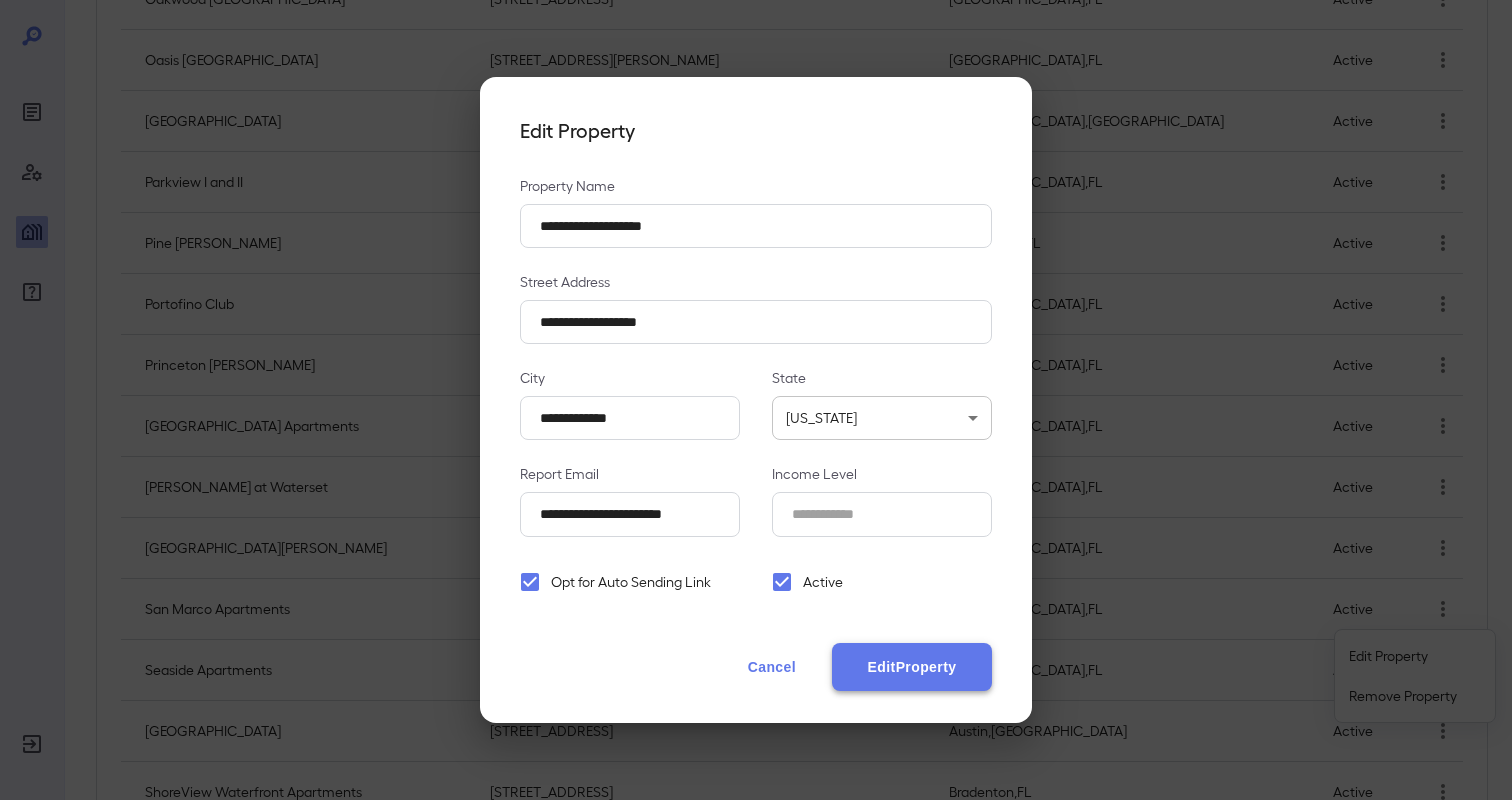 click on "Edit  Property" at bounding box center [912, 667] 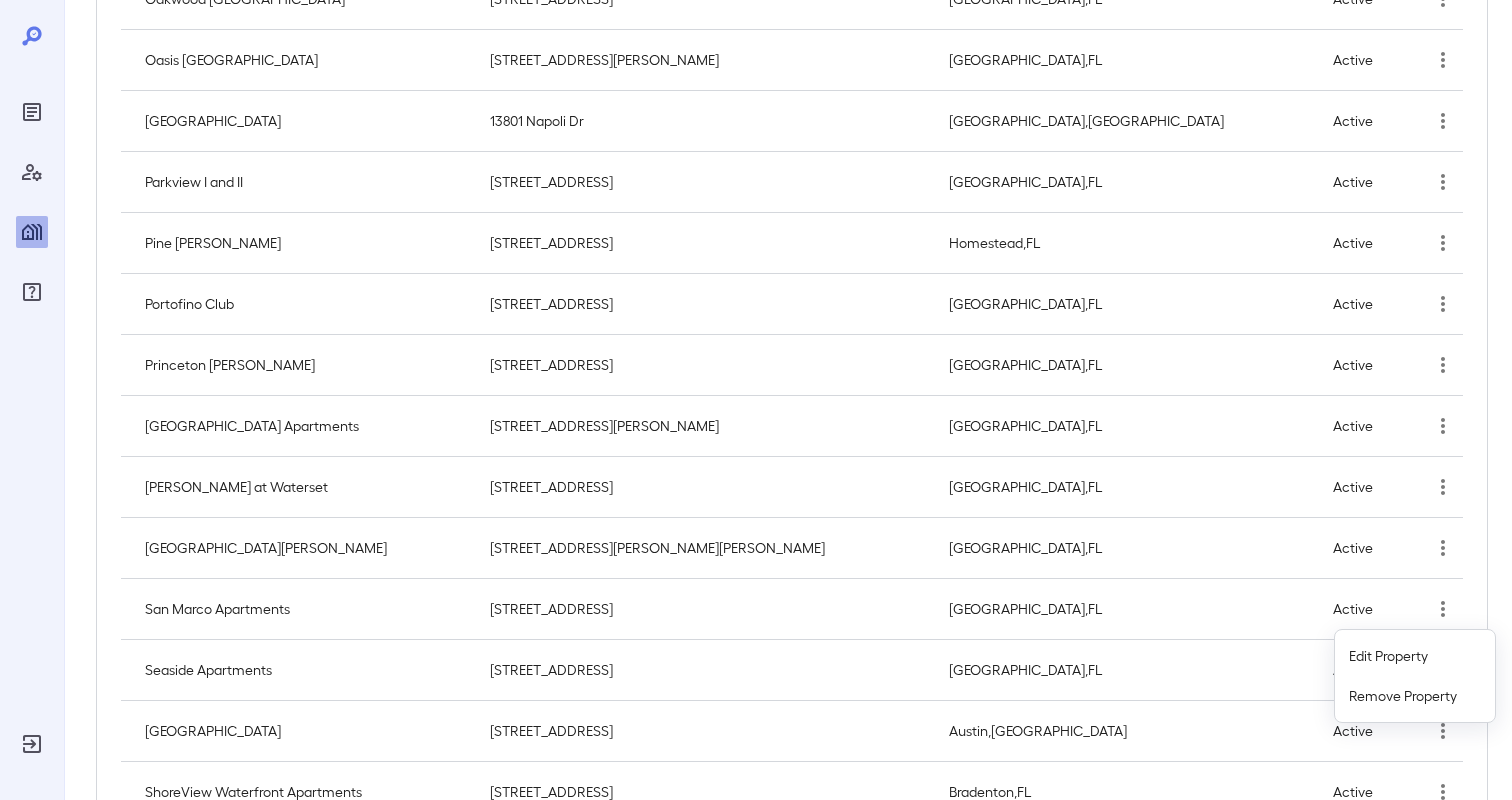 click at bounding box center [756, 400] 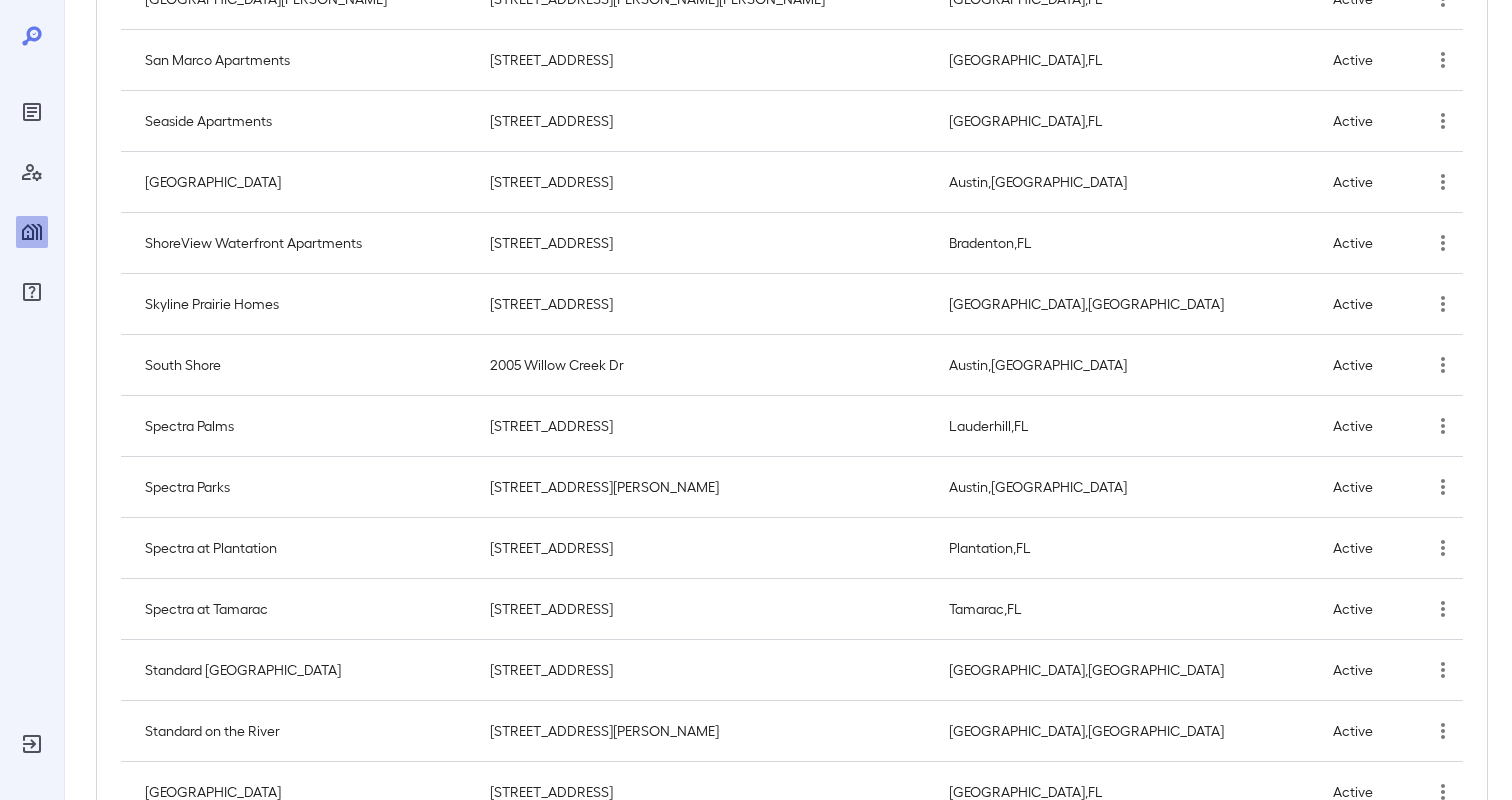 scroll, scrollTop: 1130, scrollLeft: 0, axis: vertical 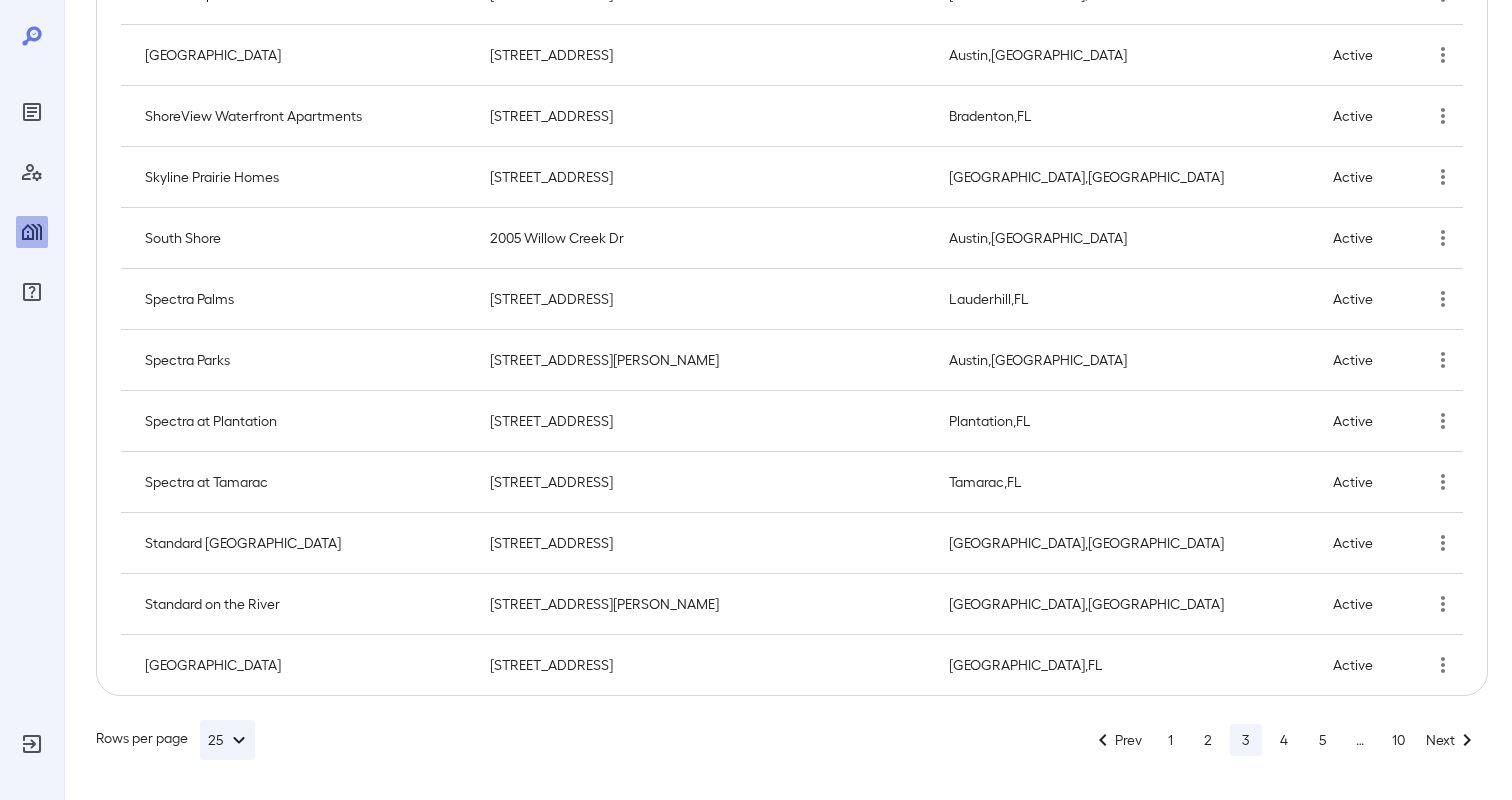 click on "4" at bounding box center [1284, 740] 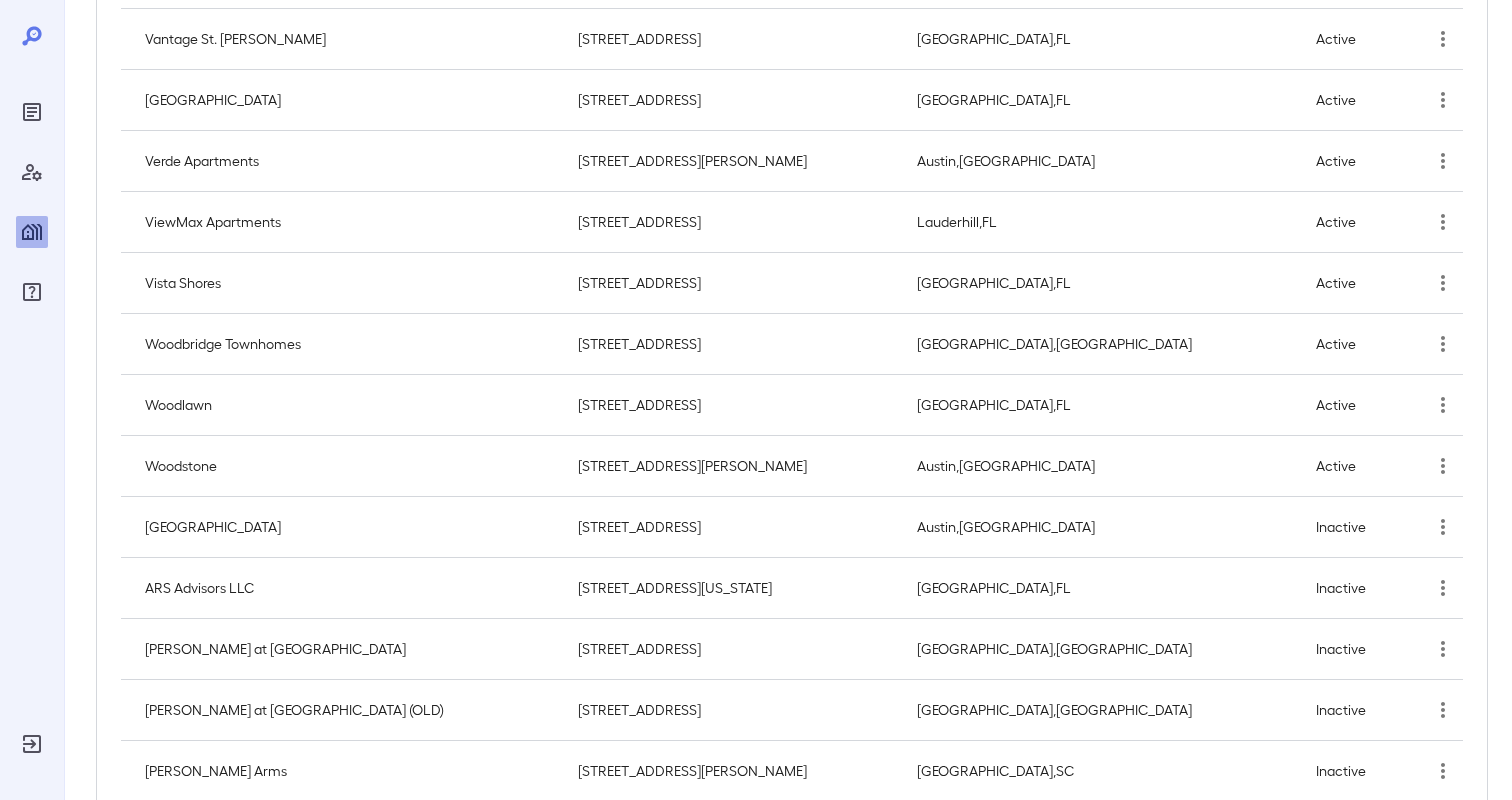 scroll, scrollTop: 688, scrollLeft: 0, axis: vertical 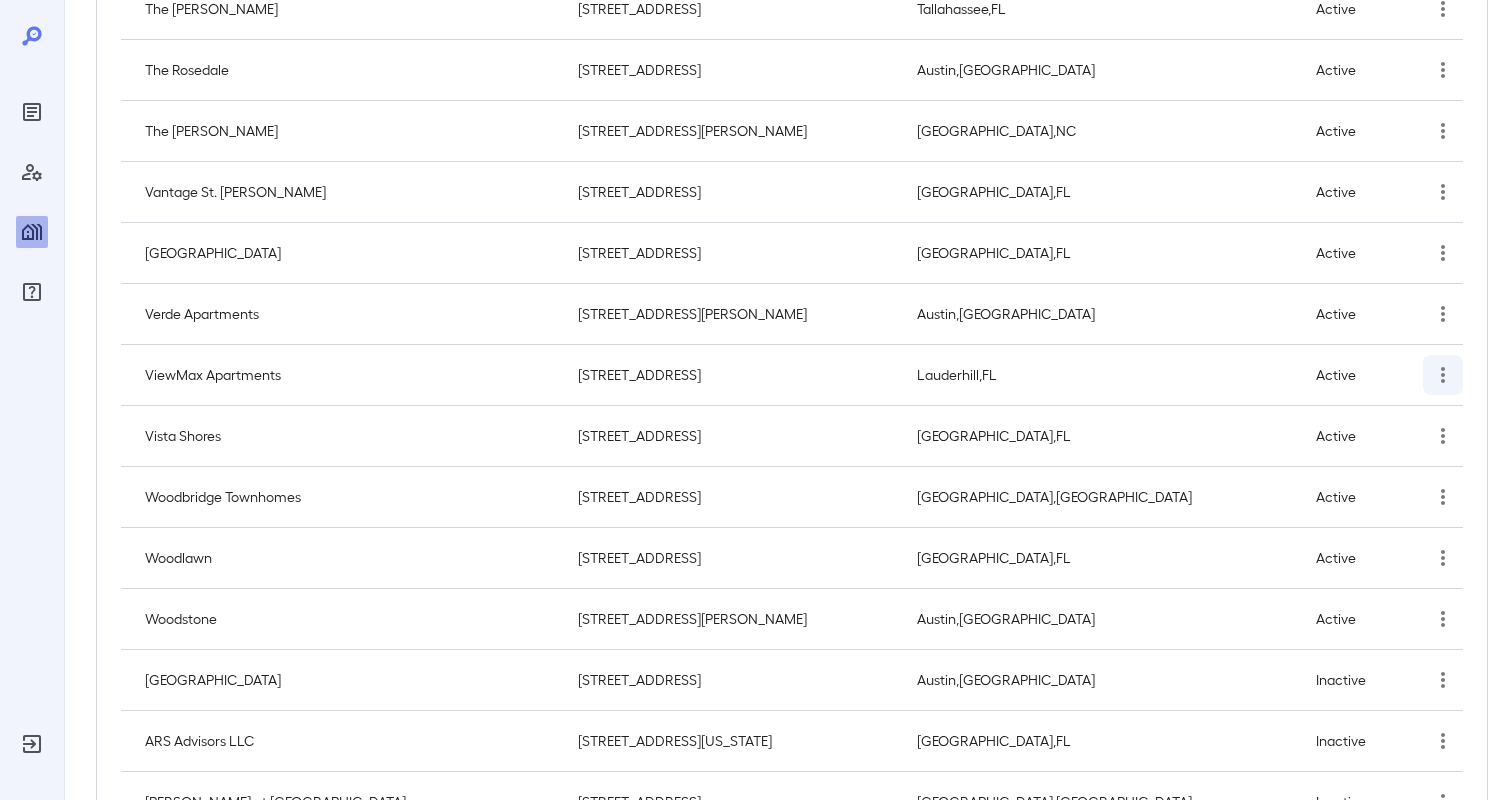 click 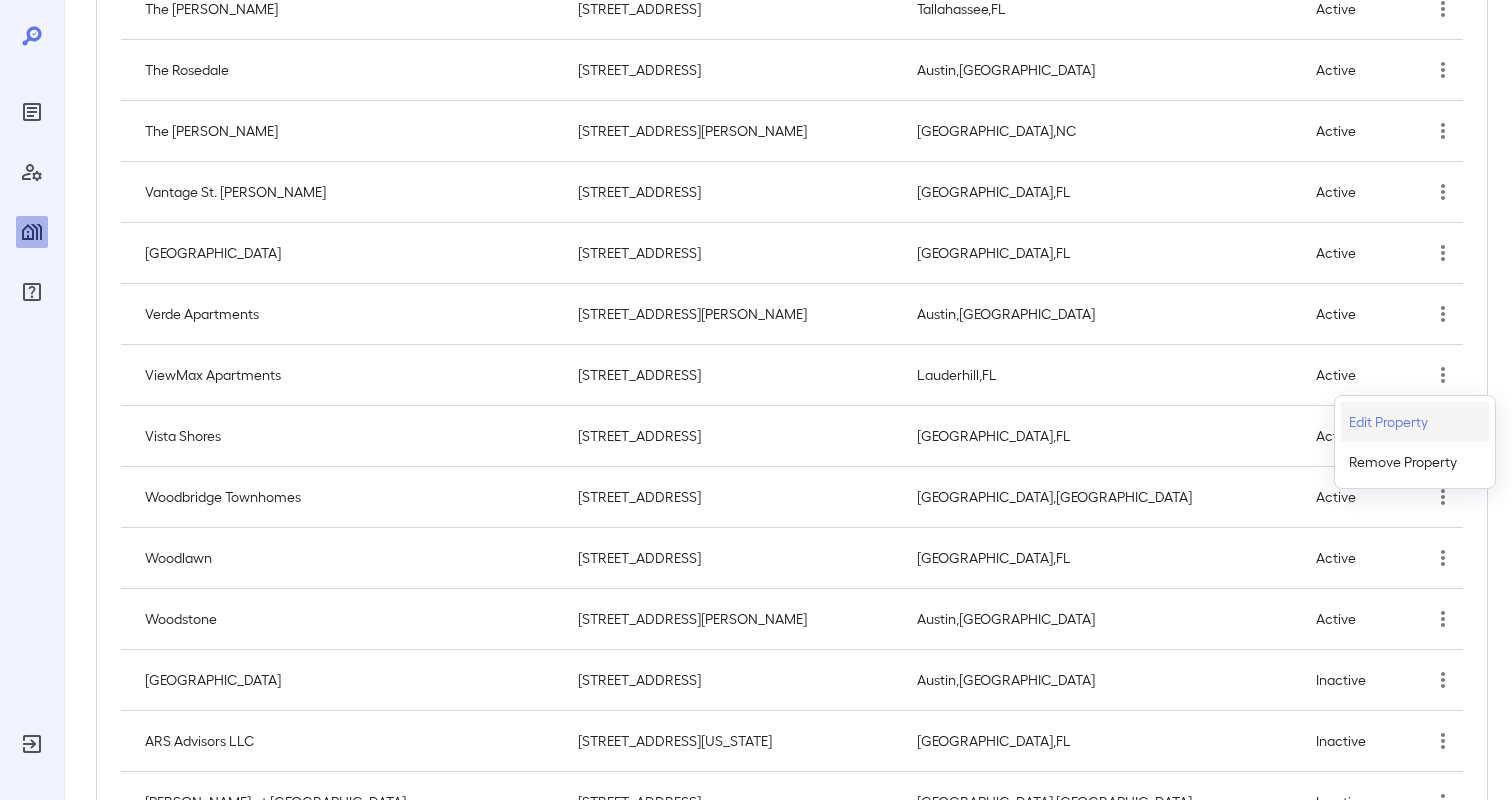 click on "Edit Property" at bounding box center (1388, 422) 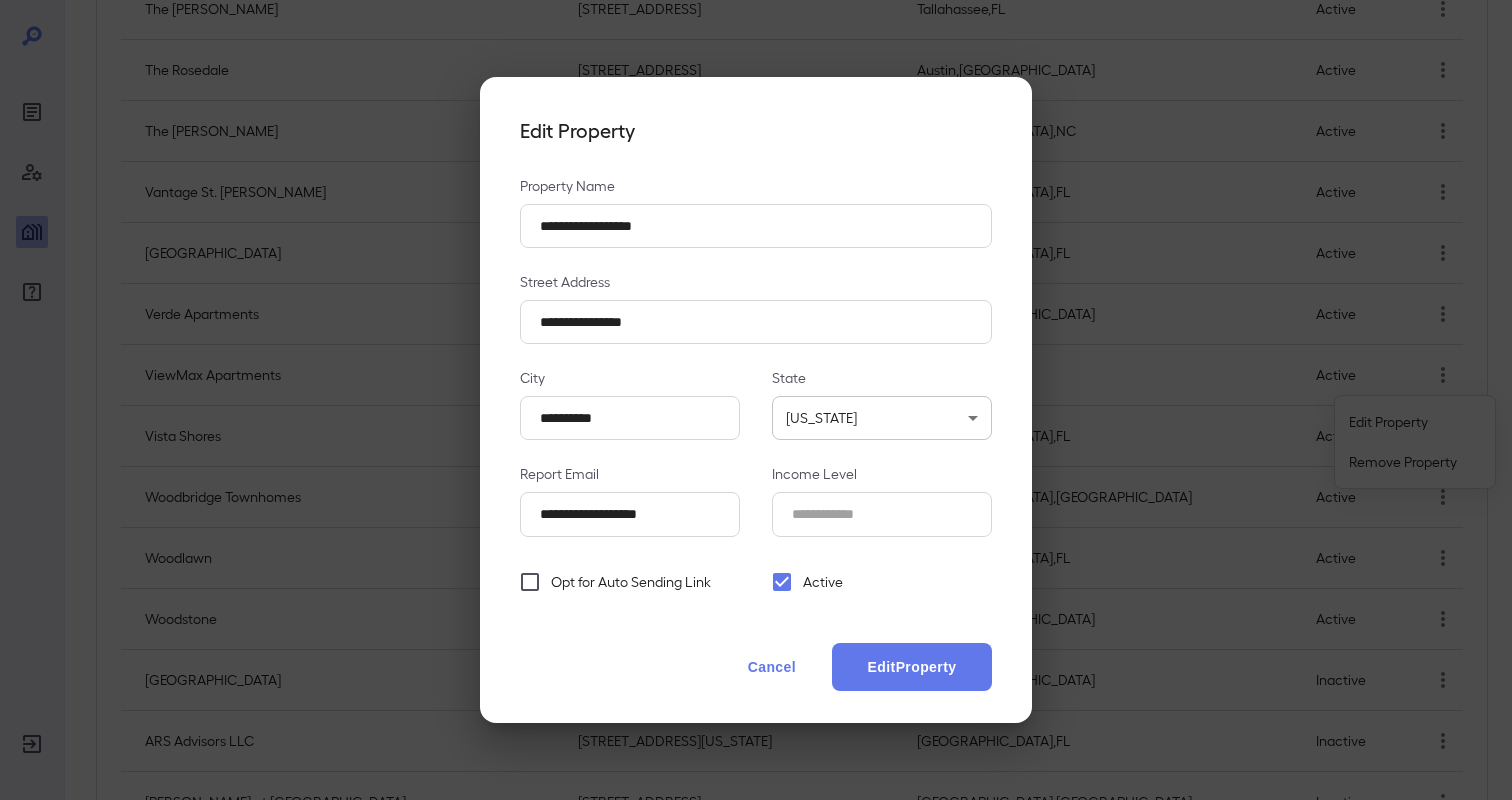 click on "Opt for Auto Sending Link" at bounding box center (631, 582) 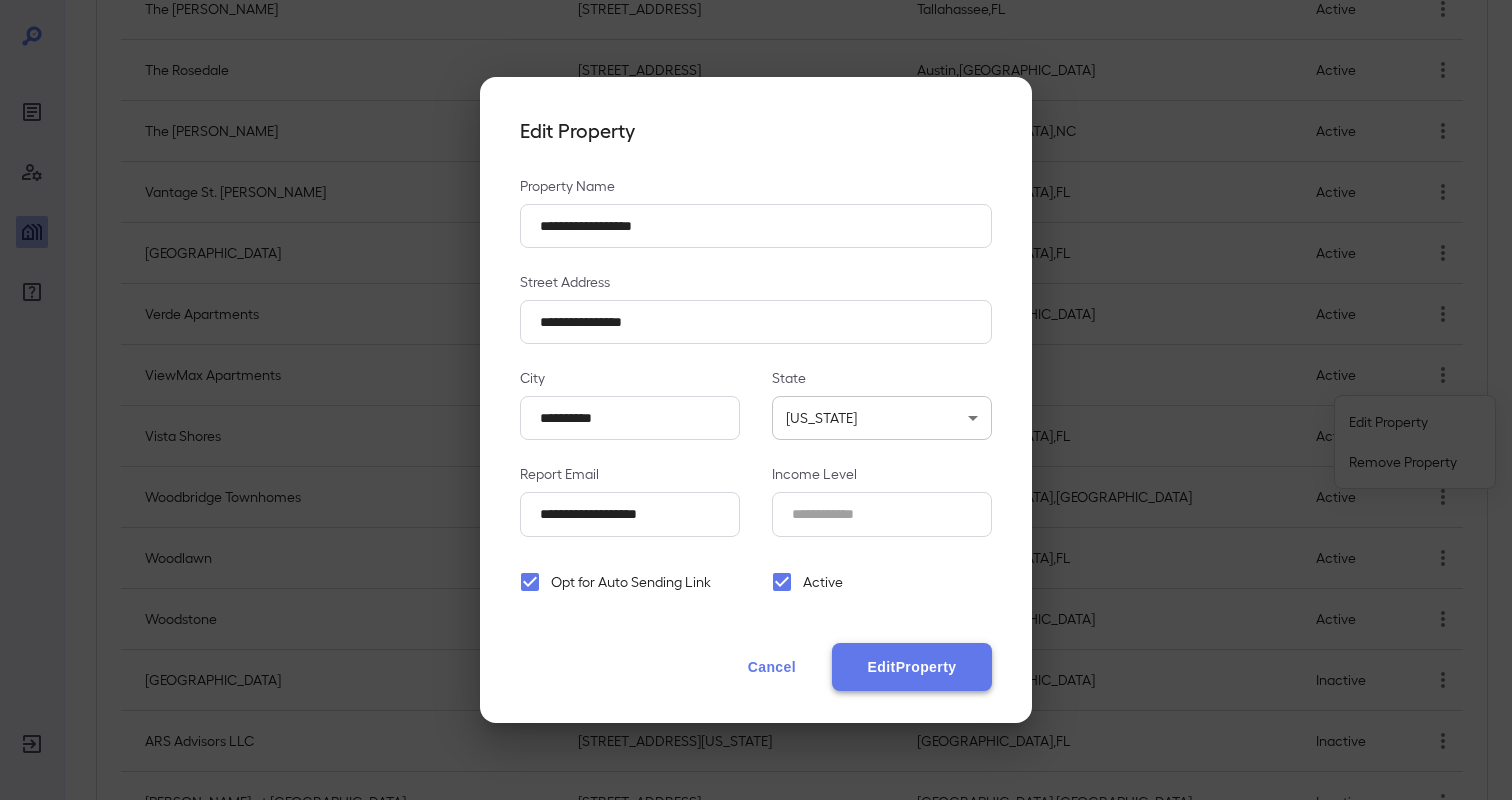 click on "Edit  Property" at bounding box center (912, 667) 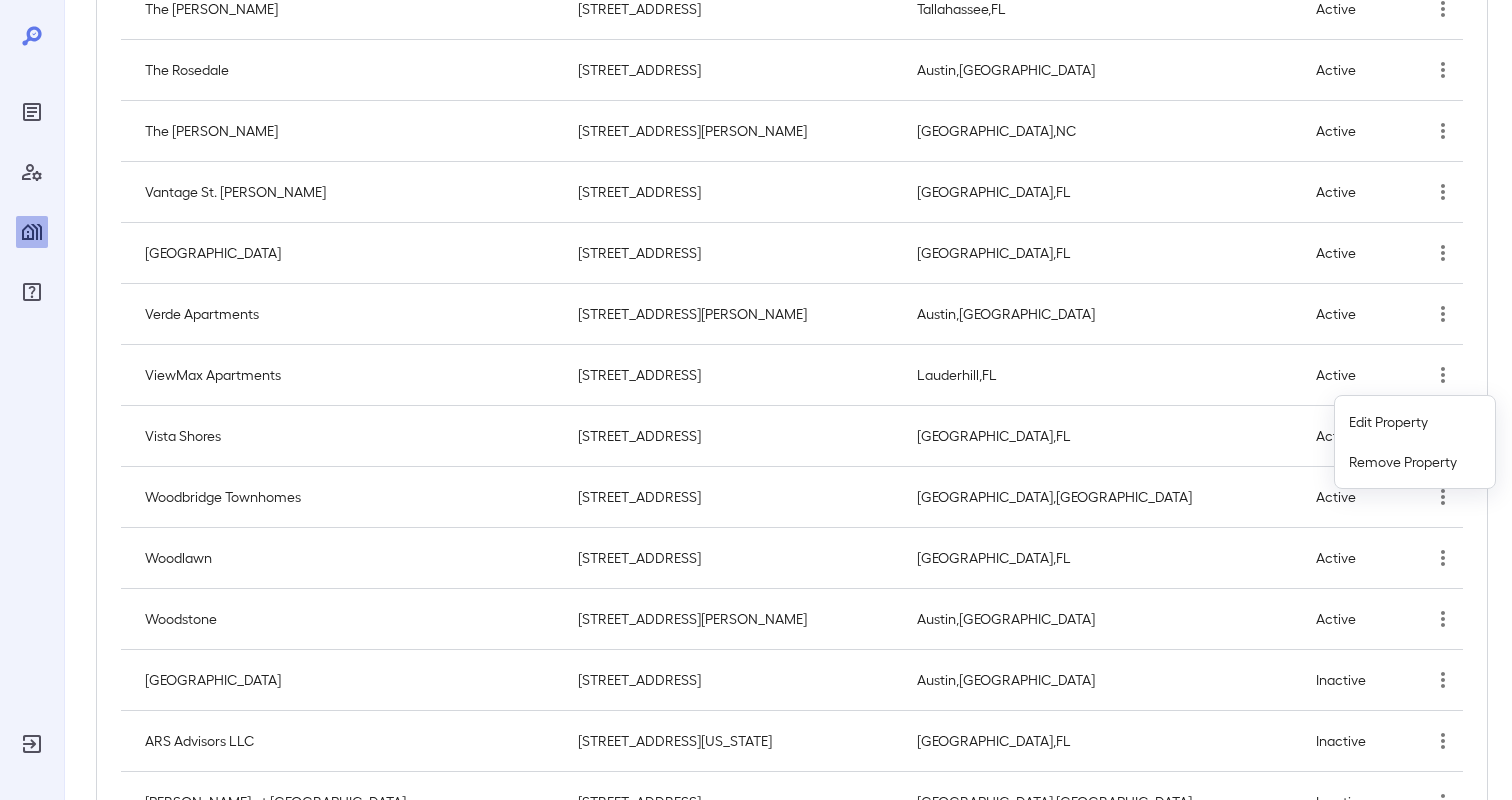 click at bounding box center [756, 400] 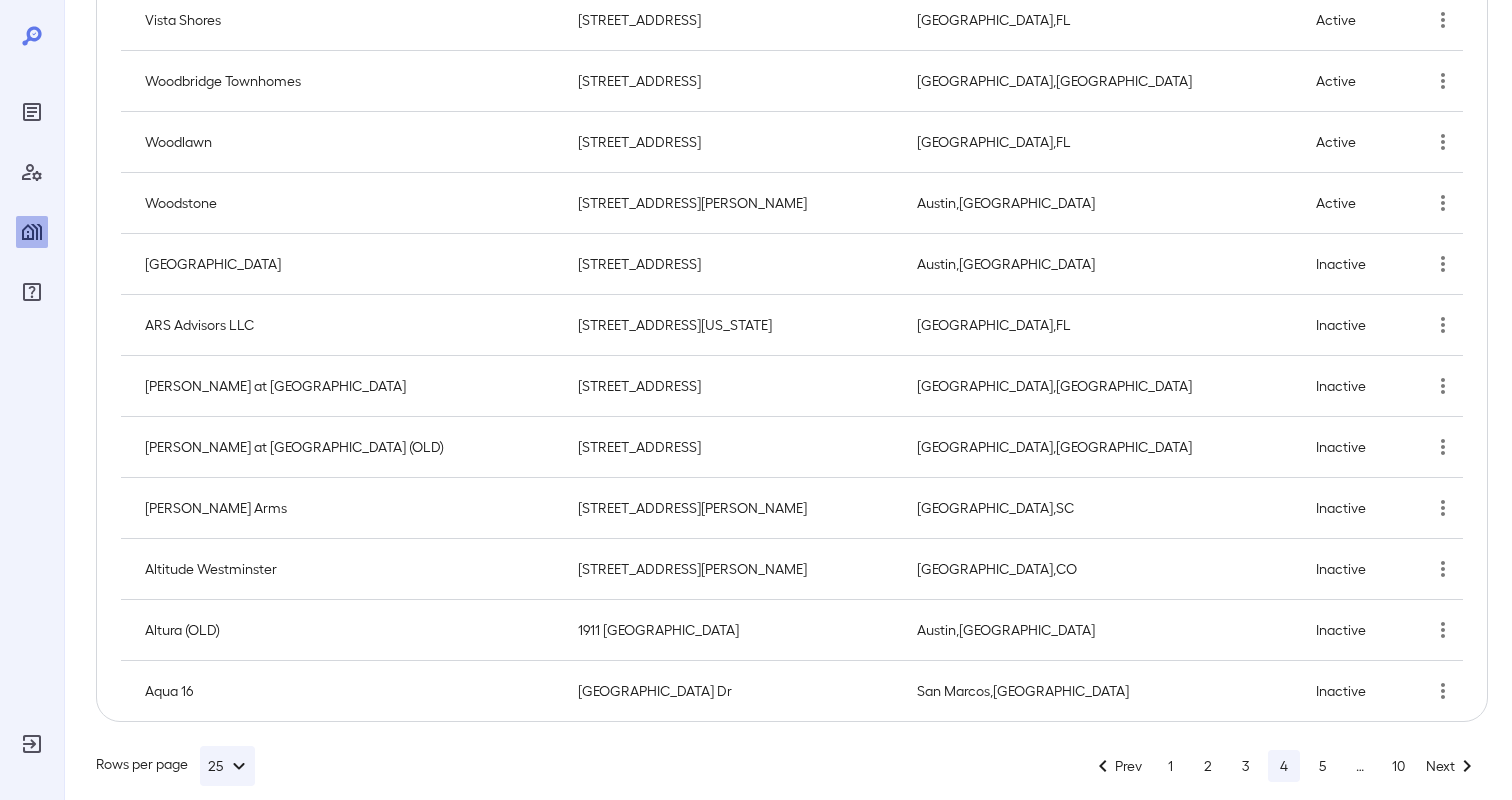 scroll, scrollTop: 1130, scrollLeft: 0, axis: vertical 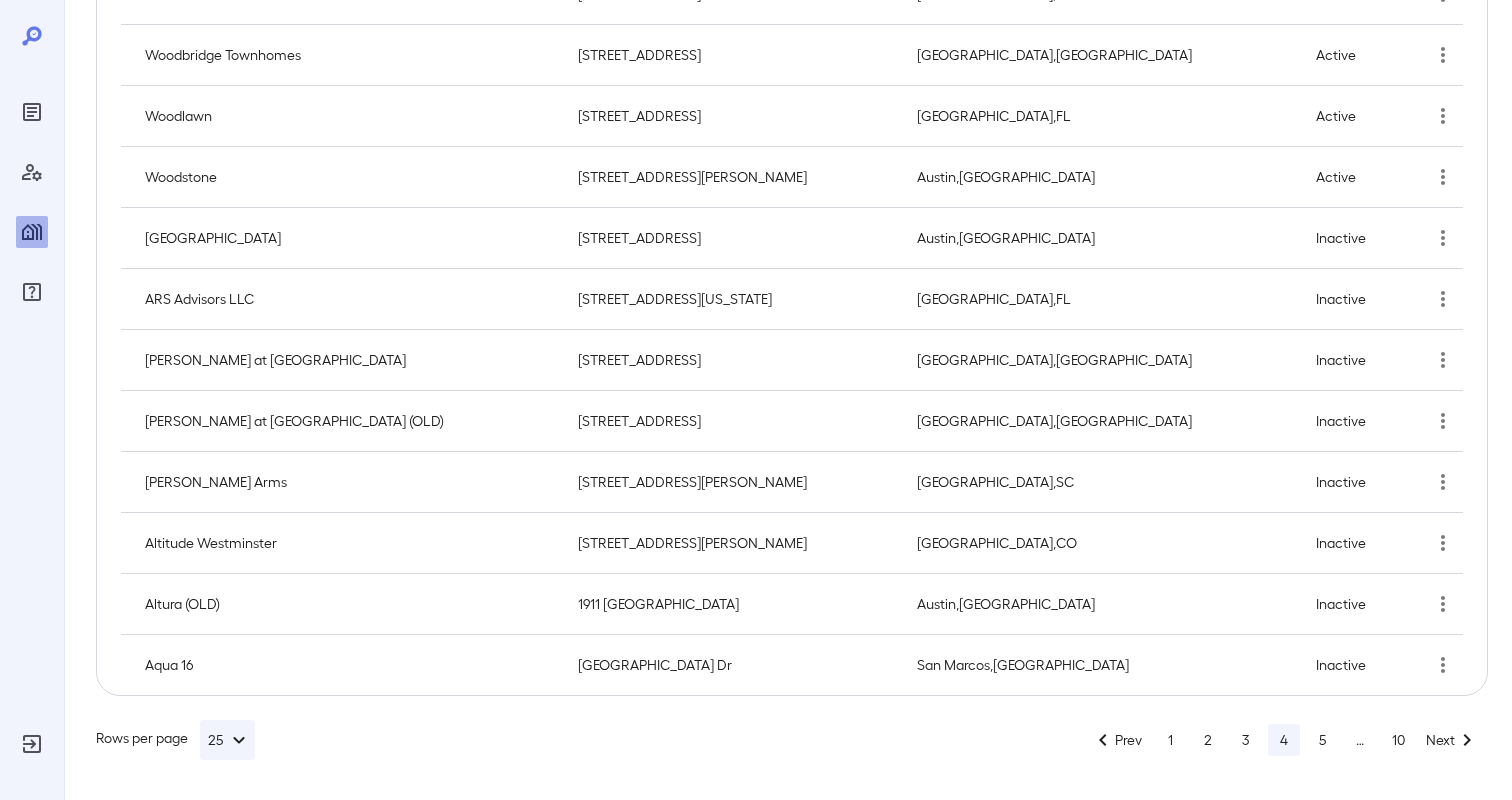 click on "3" at bounding box center [1246, 740] 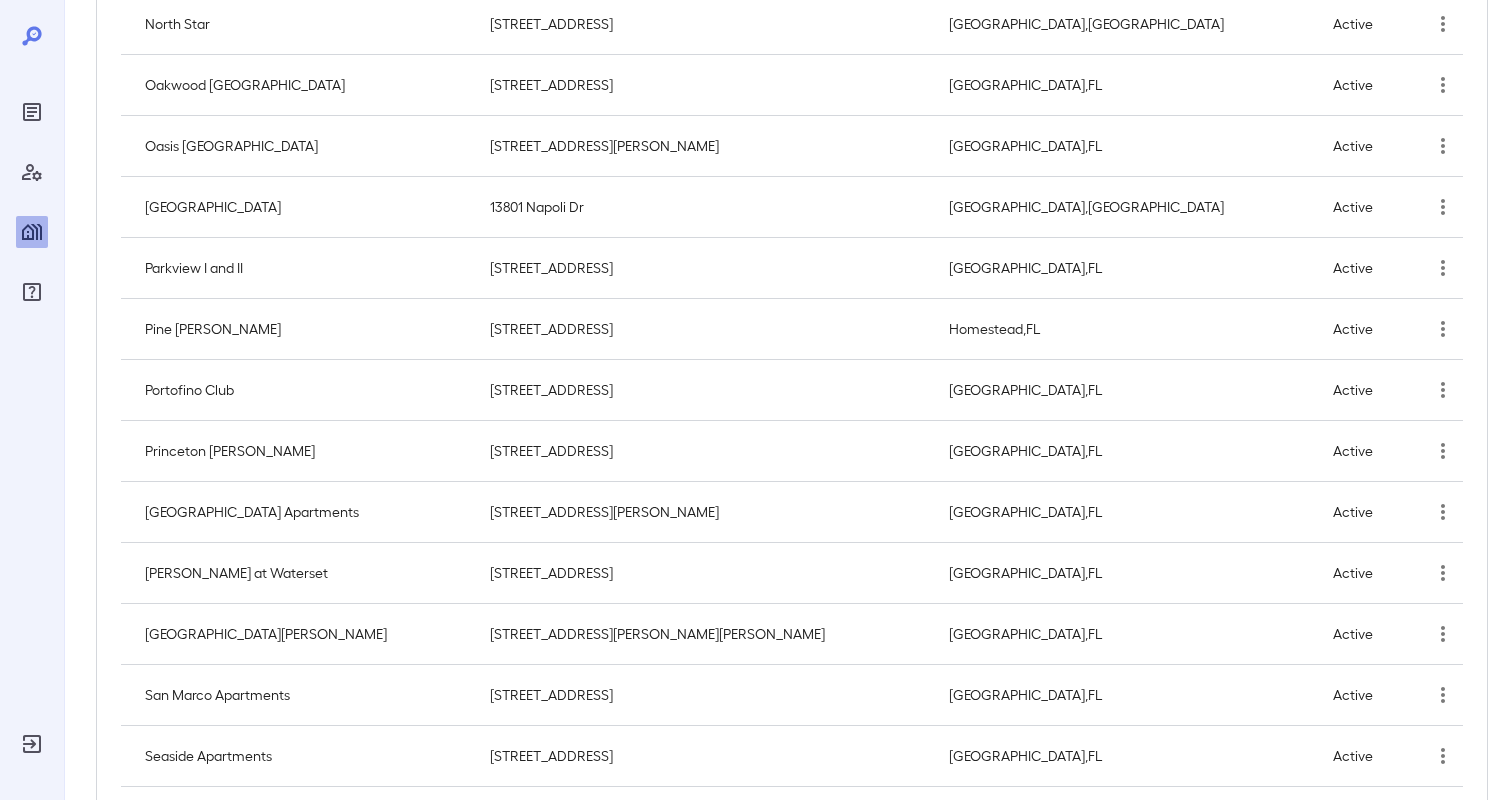 scroll, scrollTop: 312, scrollLeft: 0, axis: vertical 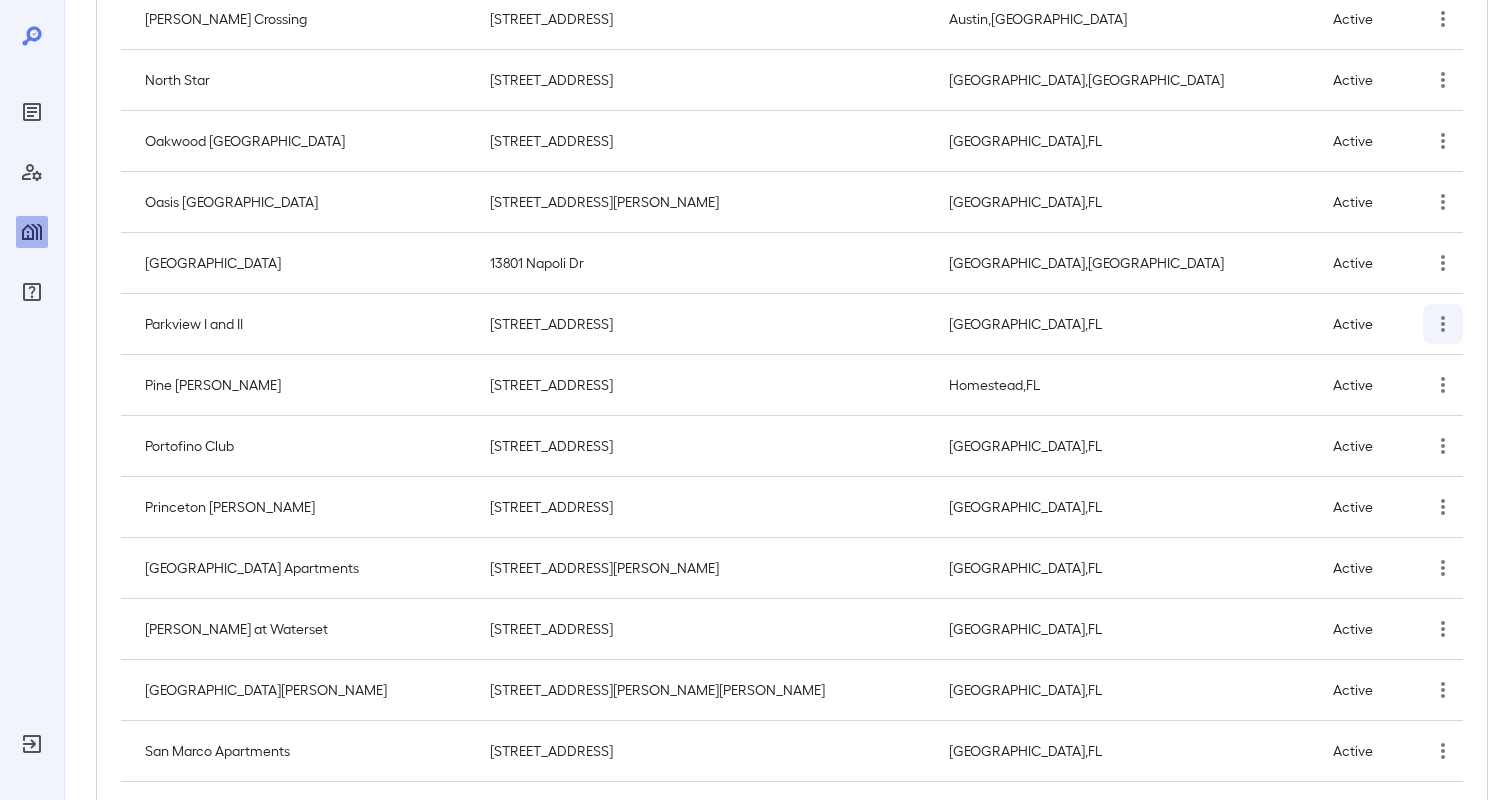 click 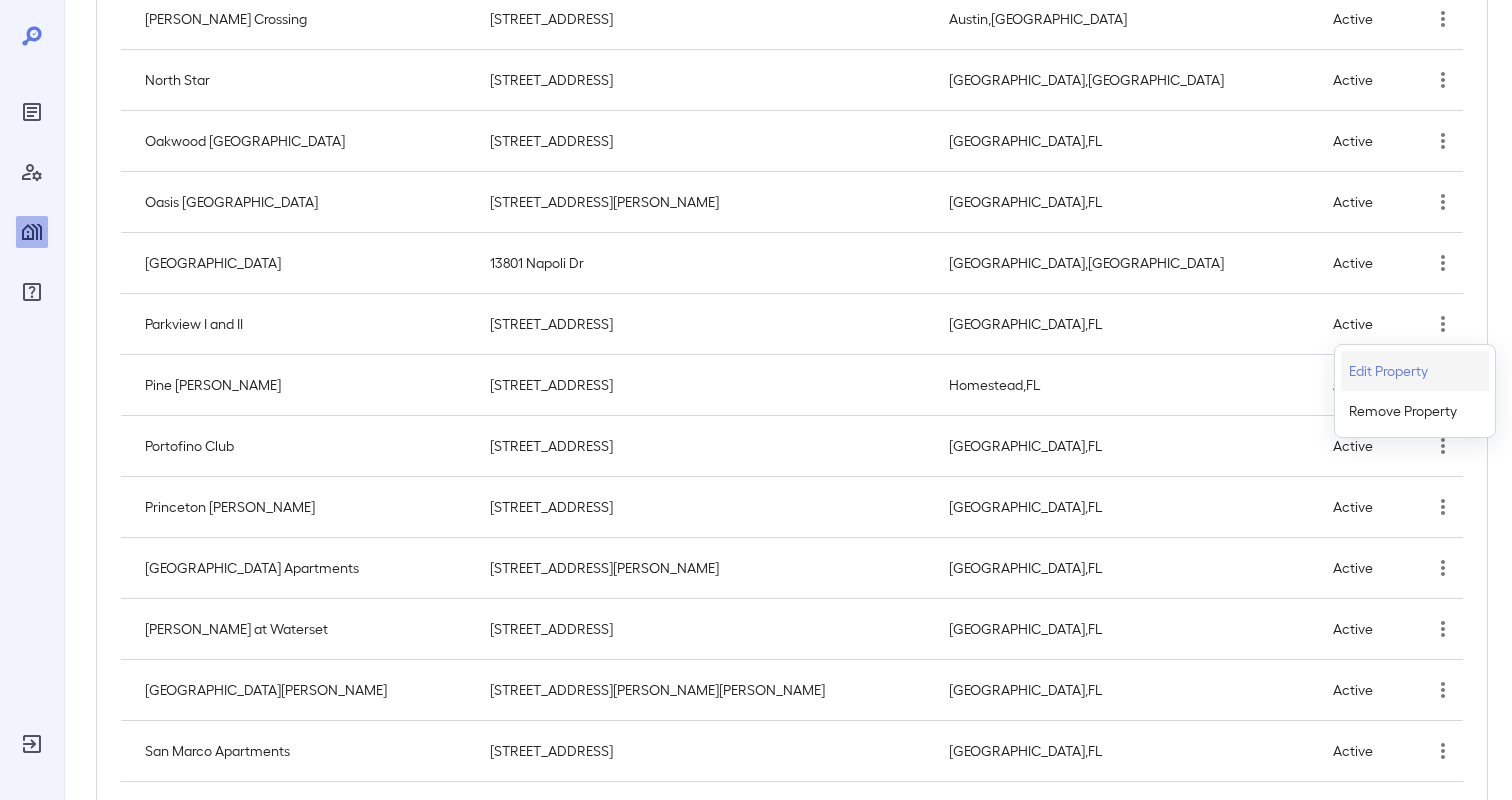 click on "Edit Property" at bounding box center (1388, 371) 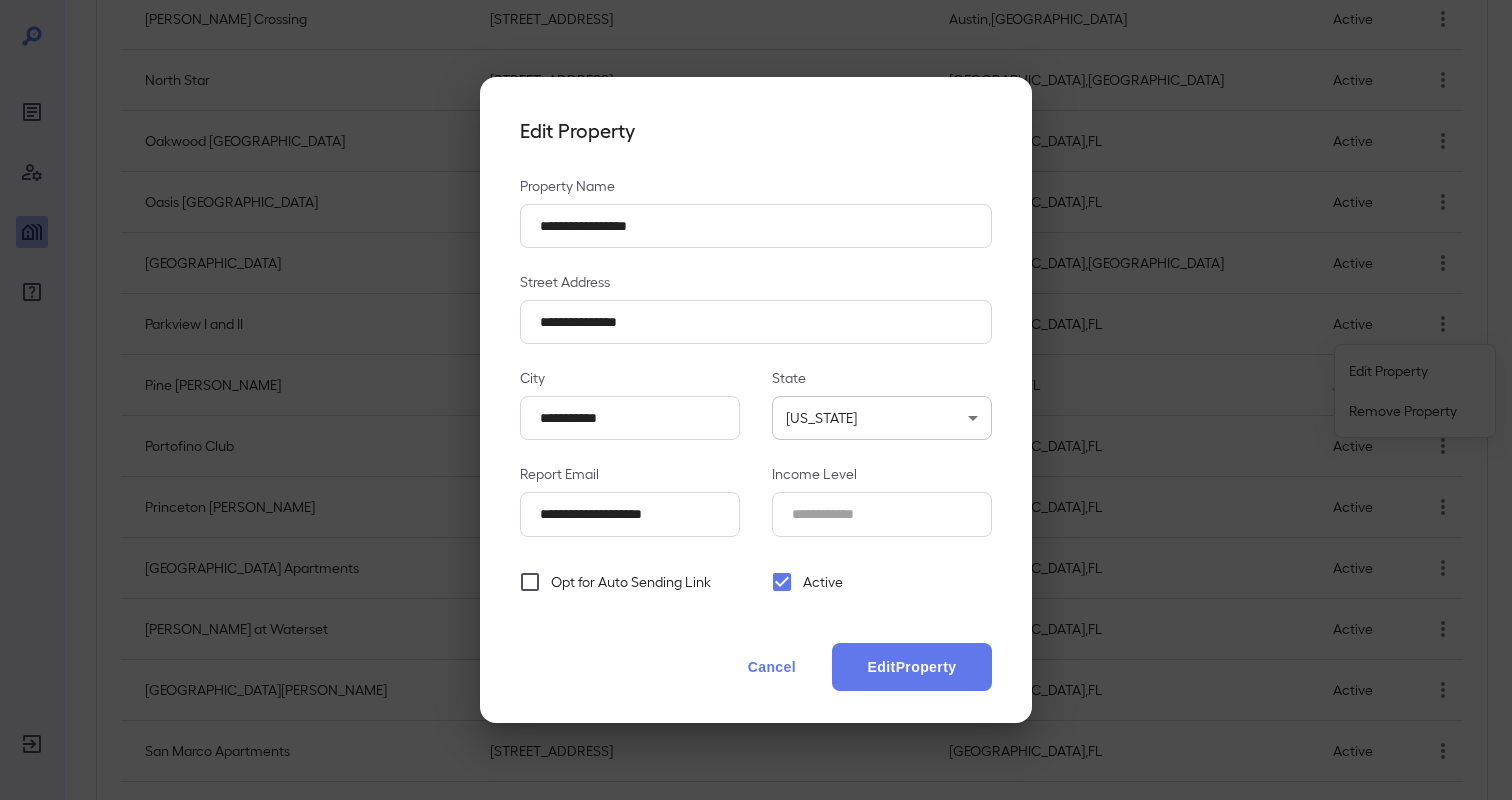 click on "Opt for Auto Sending Link" at bounding box center (631, 582) 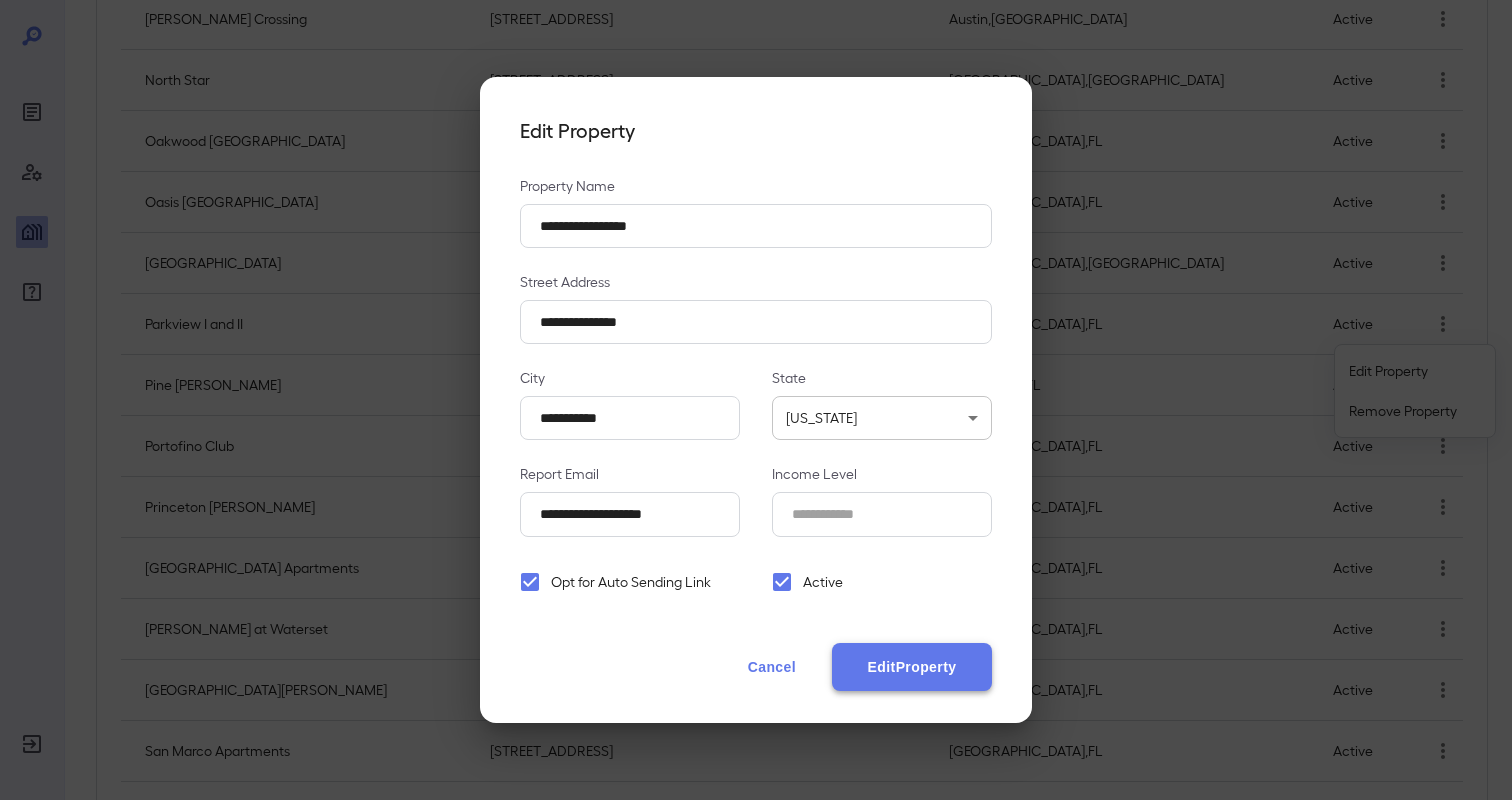 click on "Edit  Property" at bounding box center (912, 667) 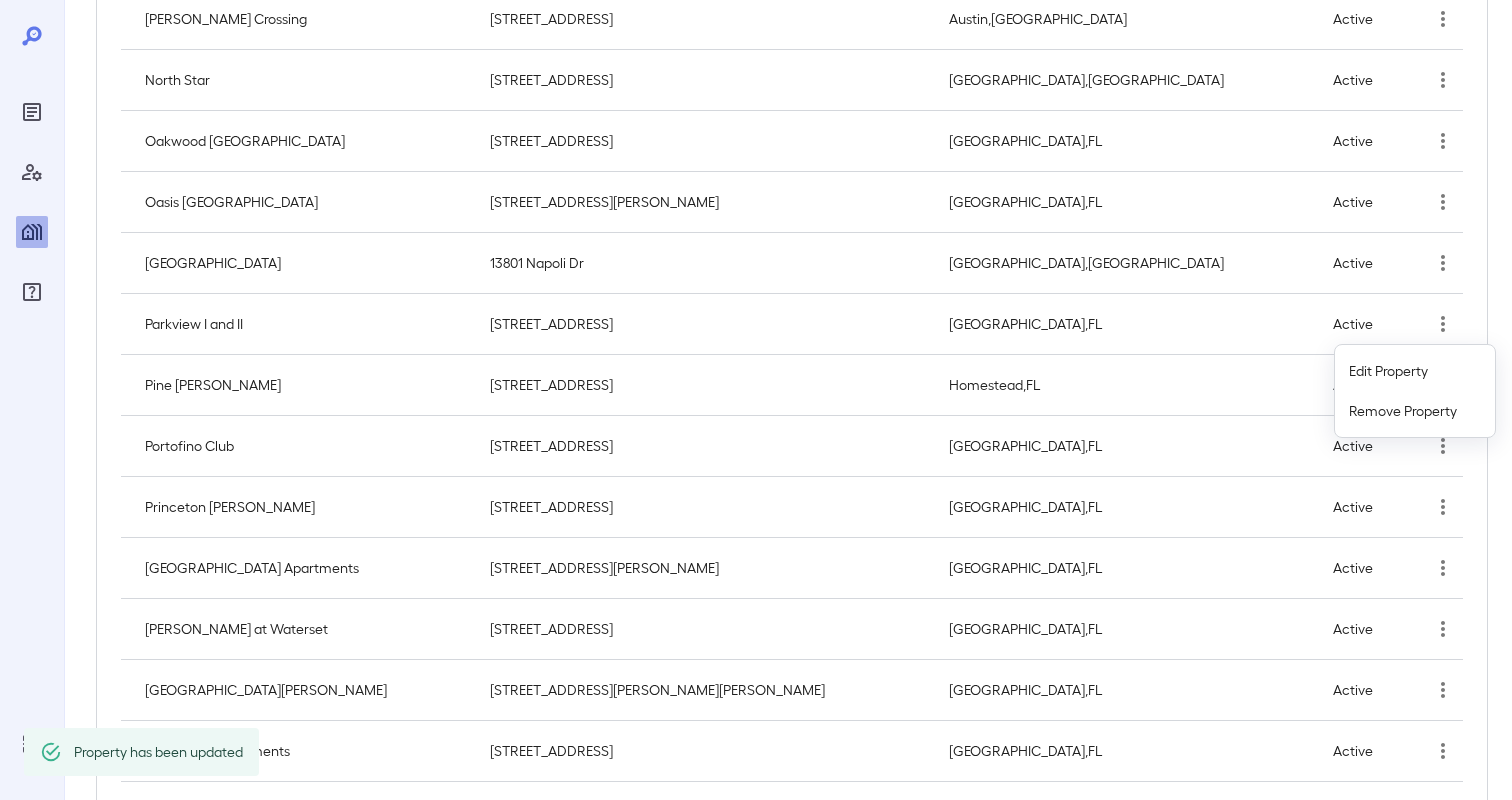 click at bounding box center (756, 400) 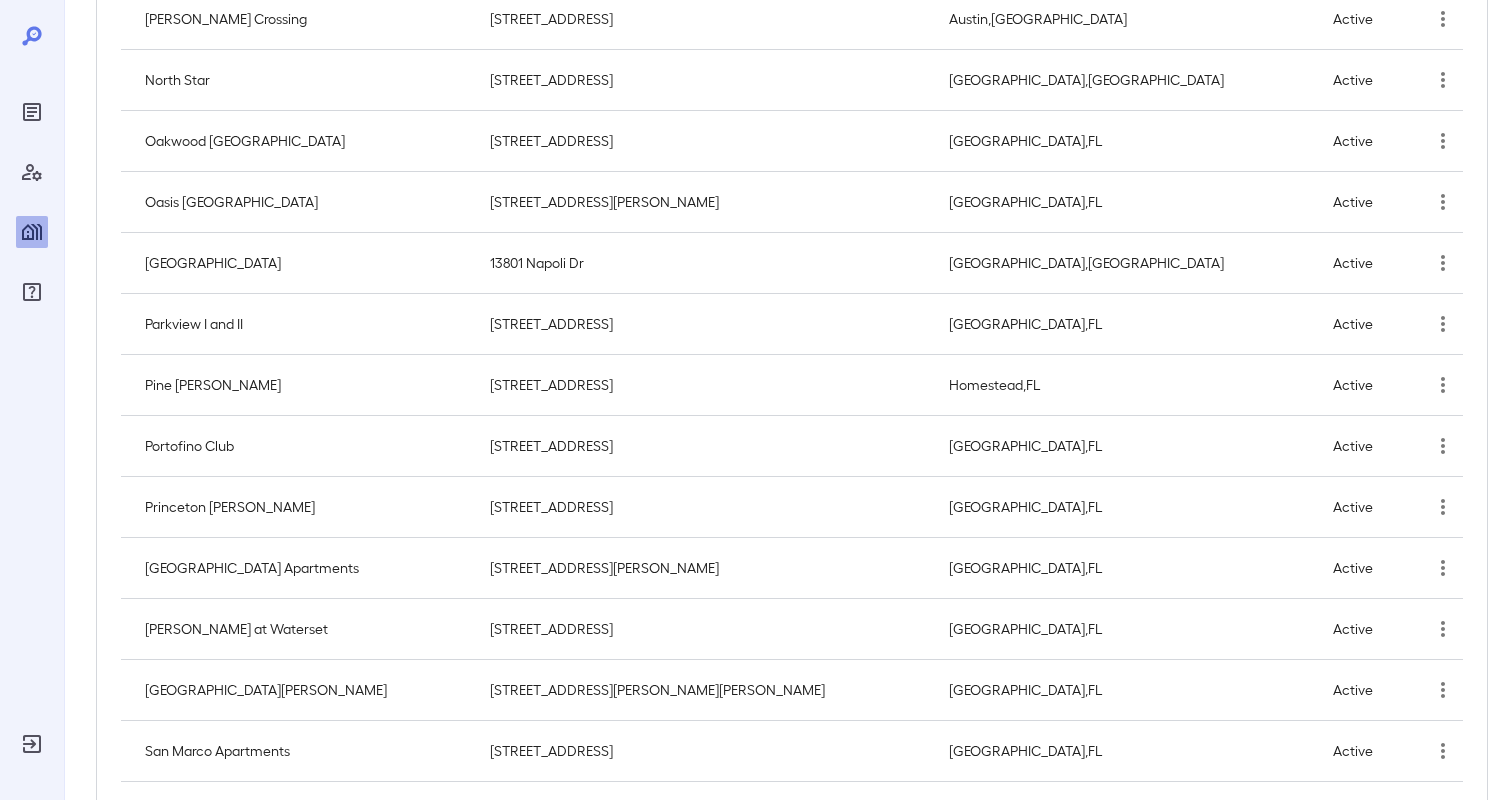 click 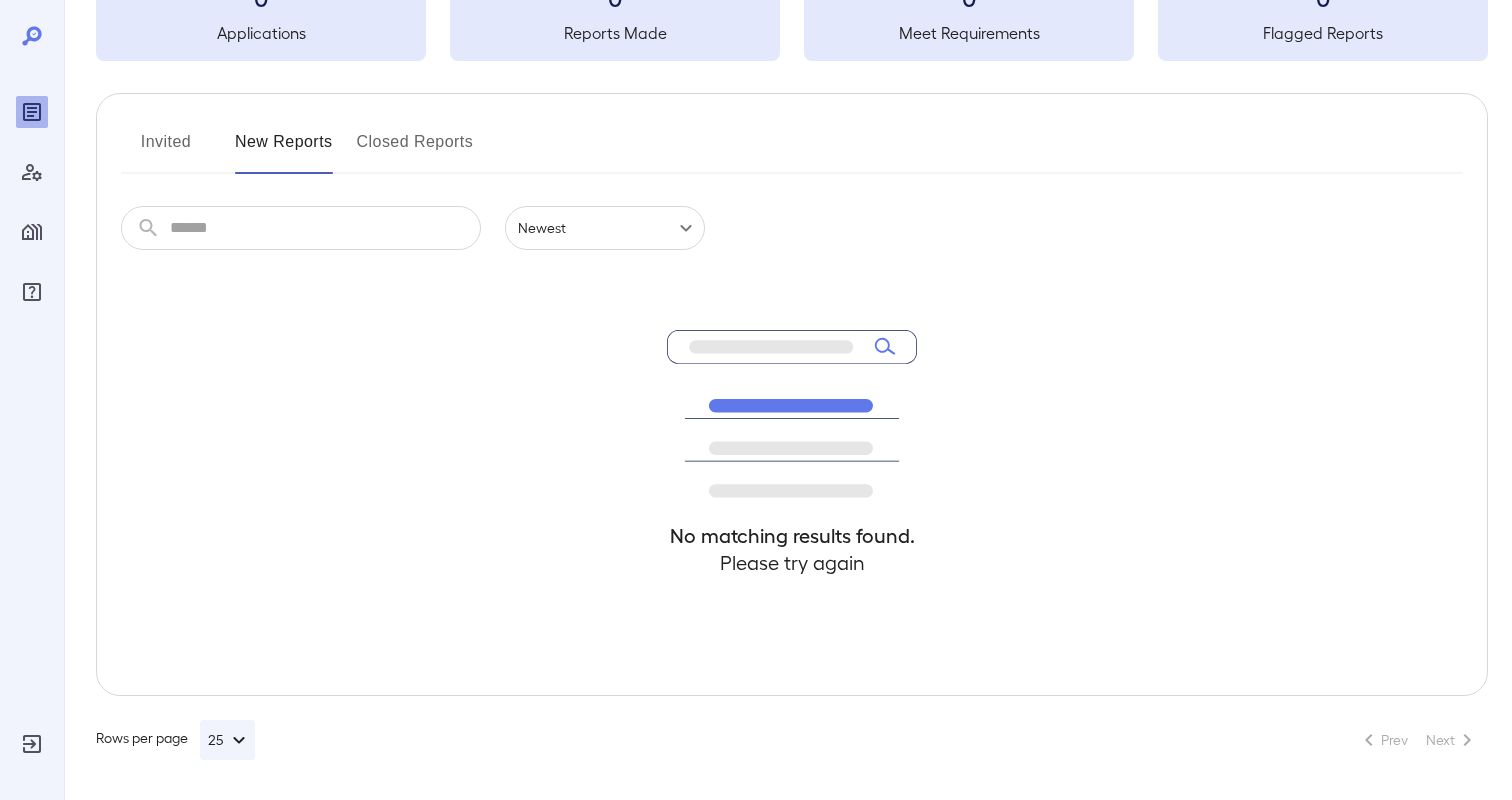 scroll, scrollTop: 0, scrollLeft: 0, axis: both 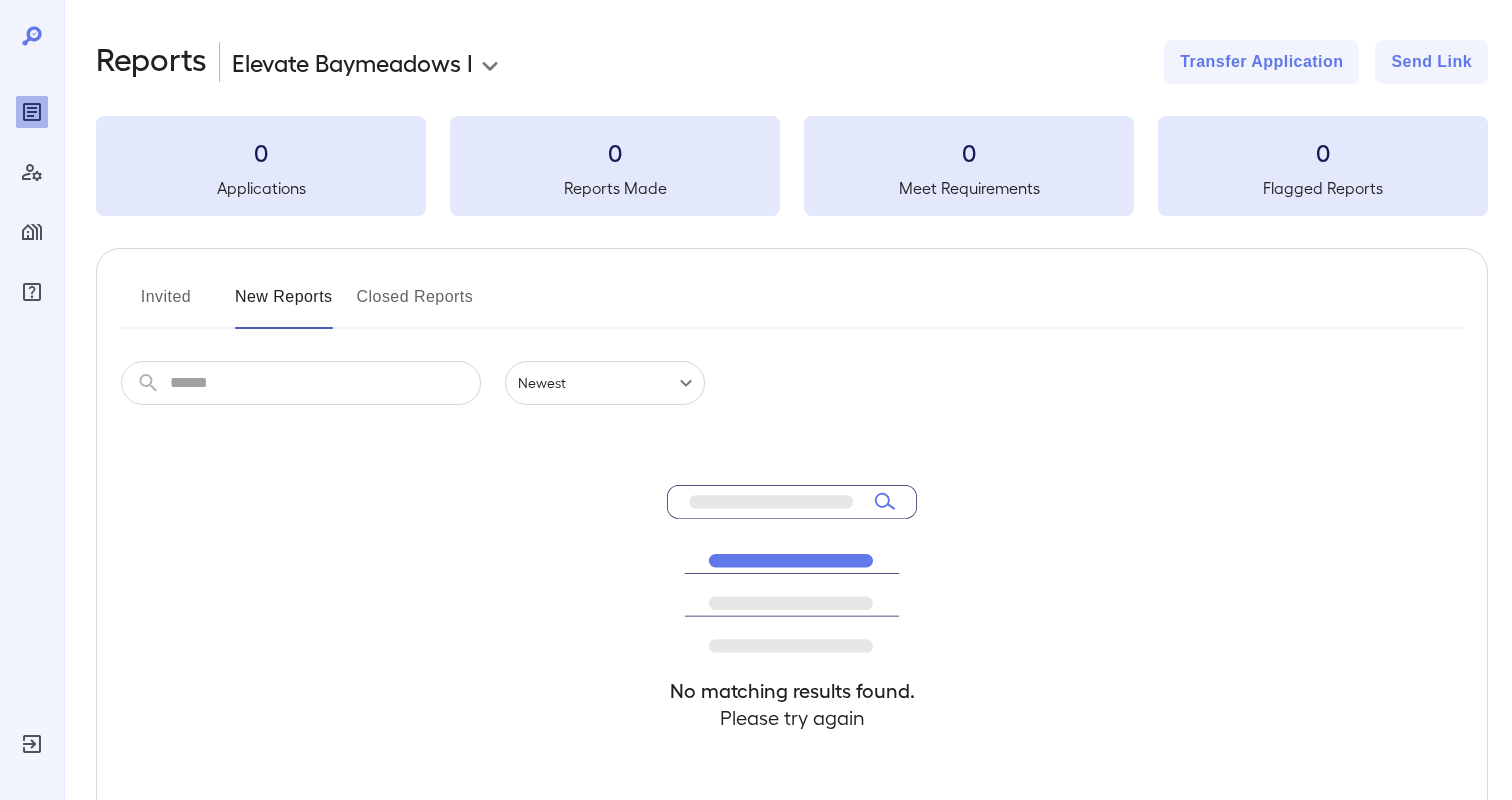 click on "**********" at bounding box center (756, 400) 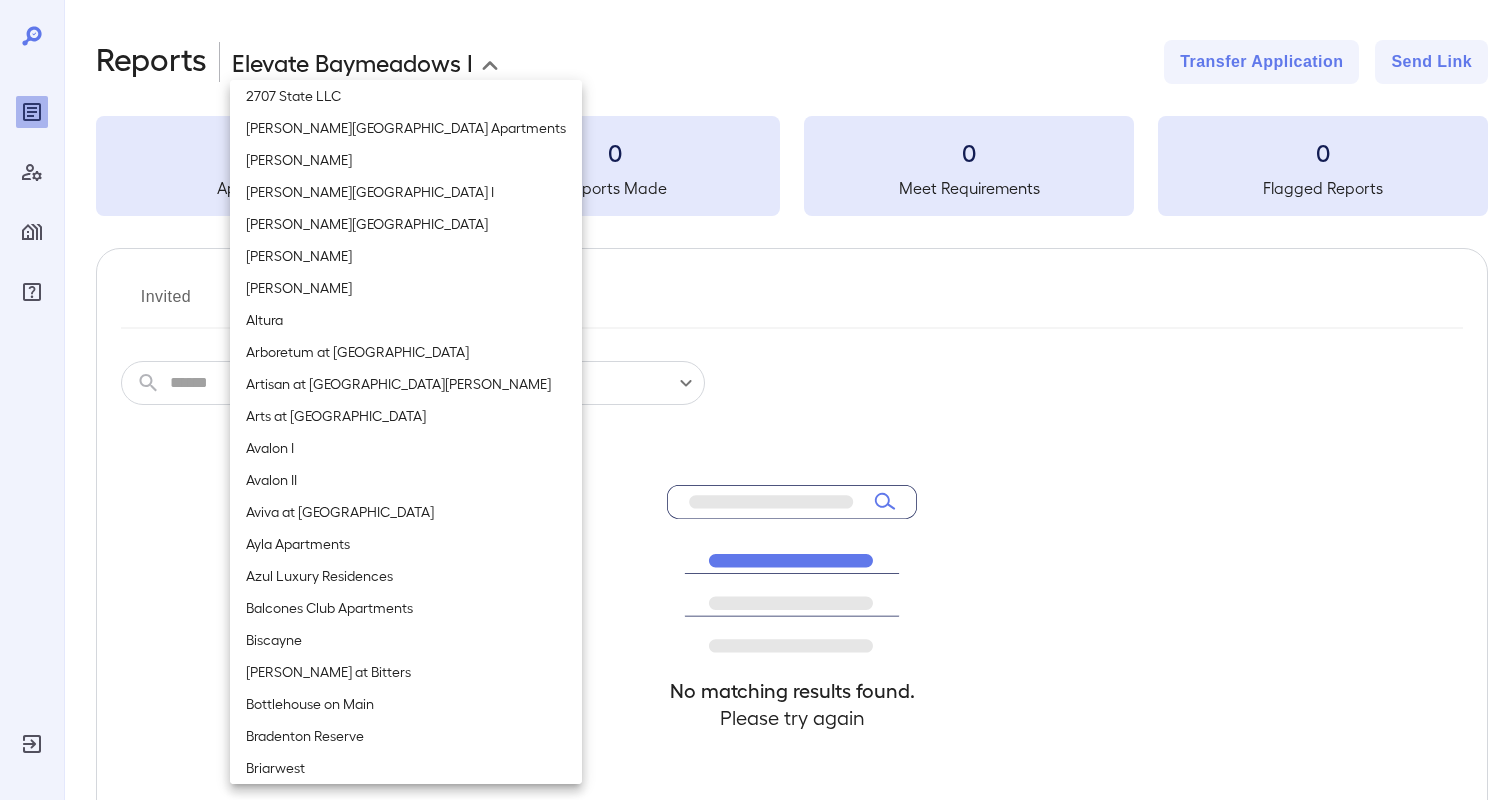 scroll, scrollTop: 0, scrollLeft: 0, axis: both 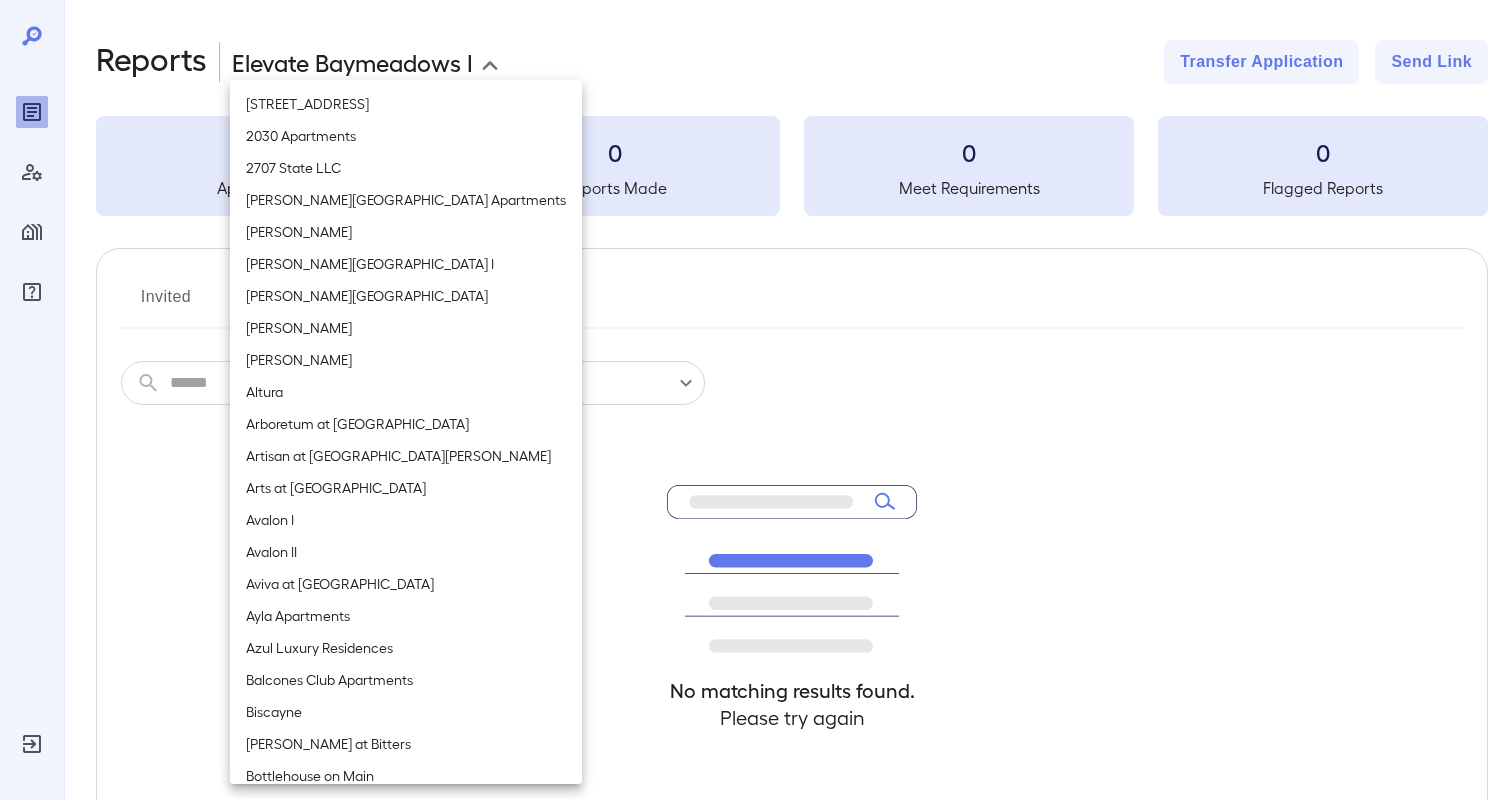 click on "2707 State LLC" at bounding box center (406, 168) 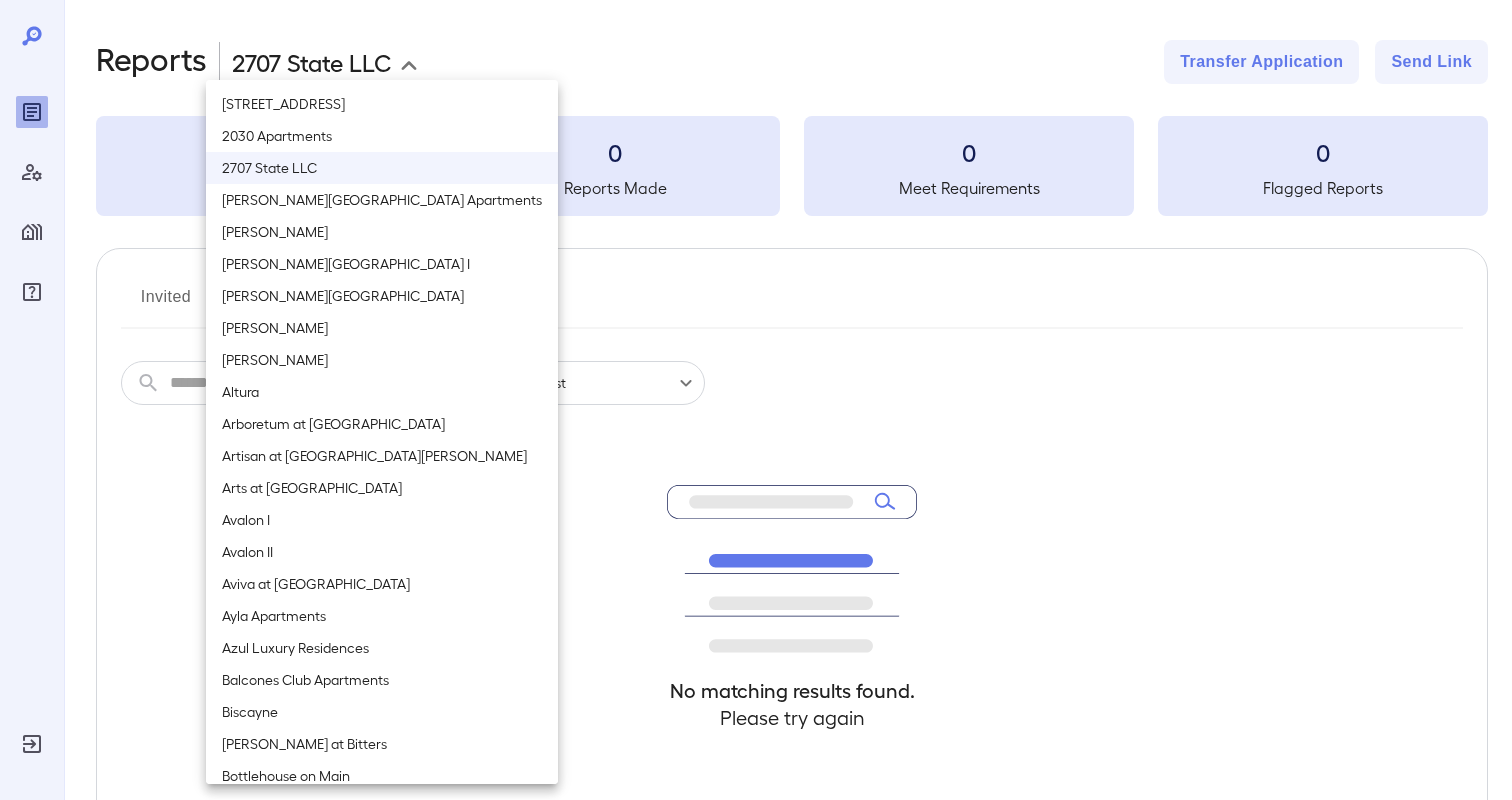 click on "**********" at bounding box center [756, 400] 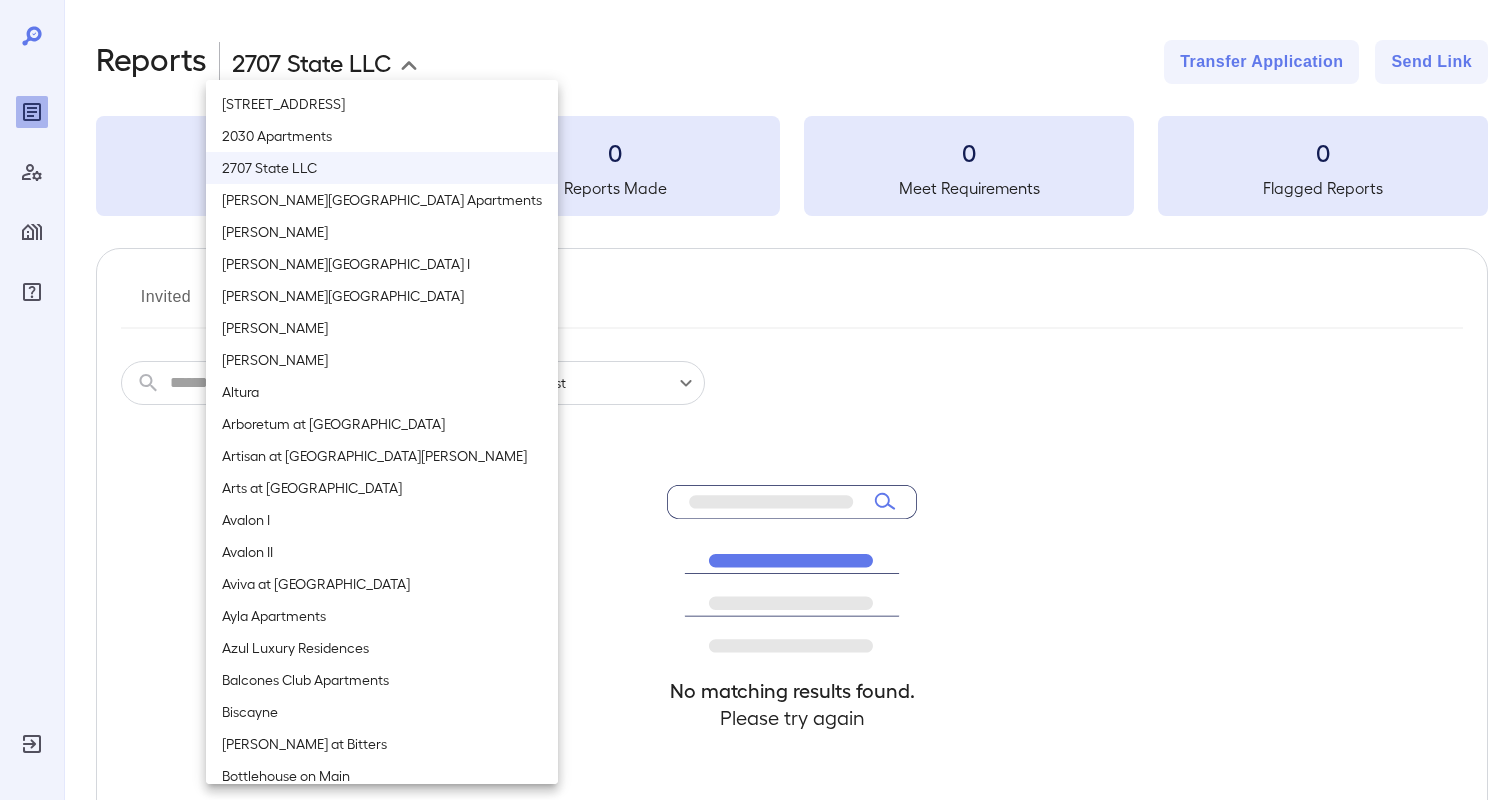 click on "2030 Apartments" at bounding box center (382, 136) 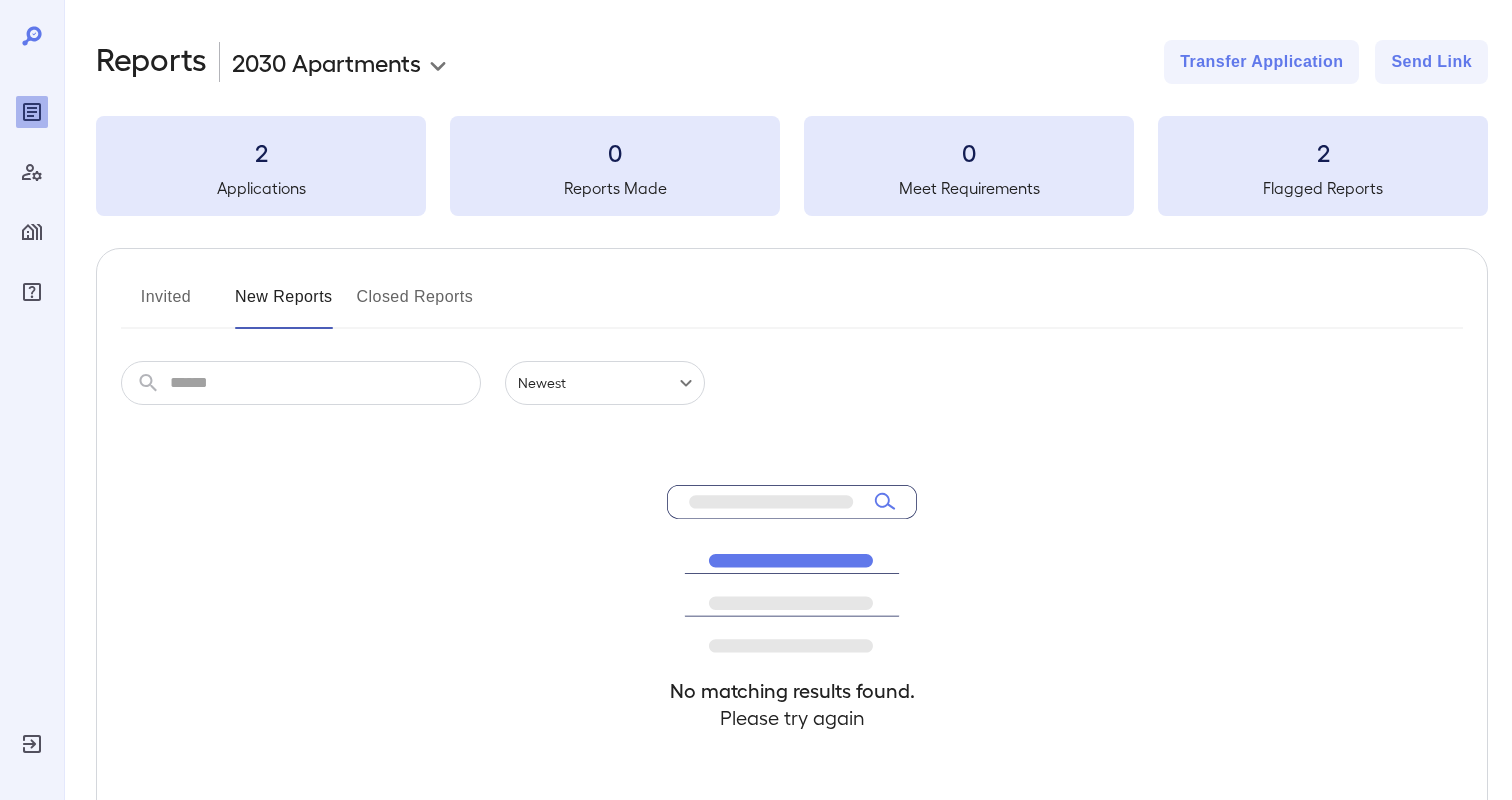 click on "Invited" at bounding box center [166, 305] 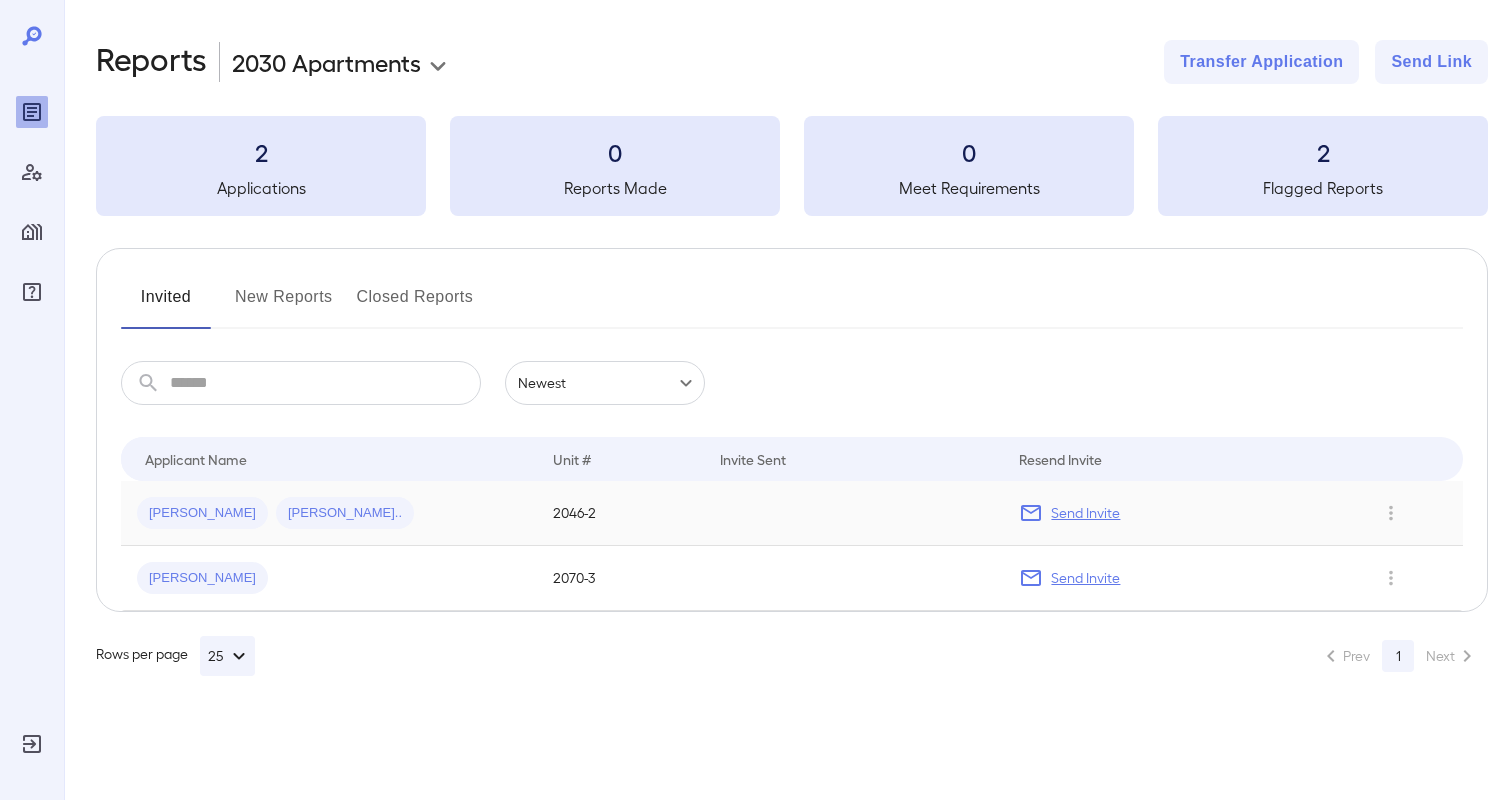 click on "Anthony J... Amber S..." at bounding box center [329, 513] 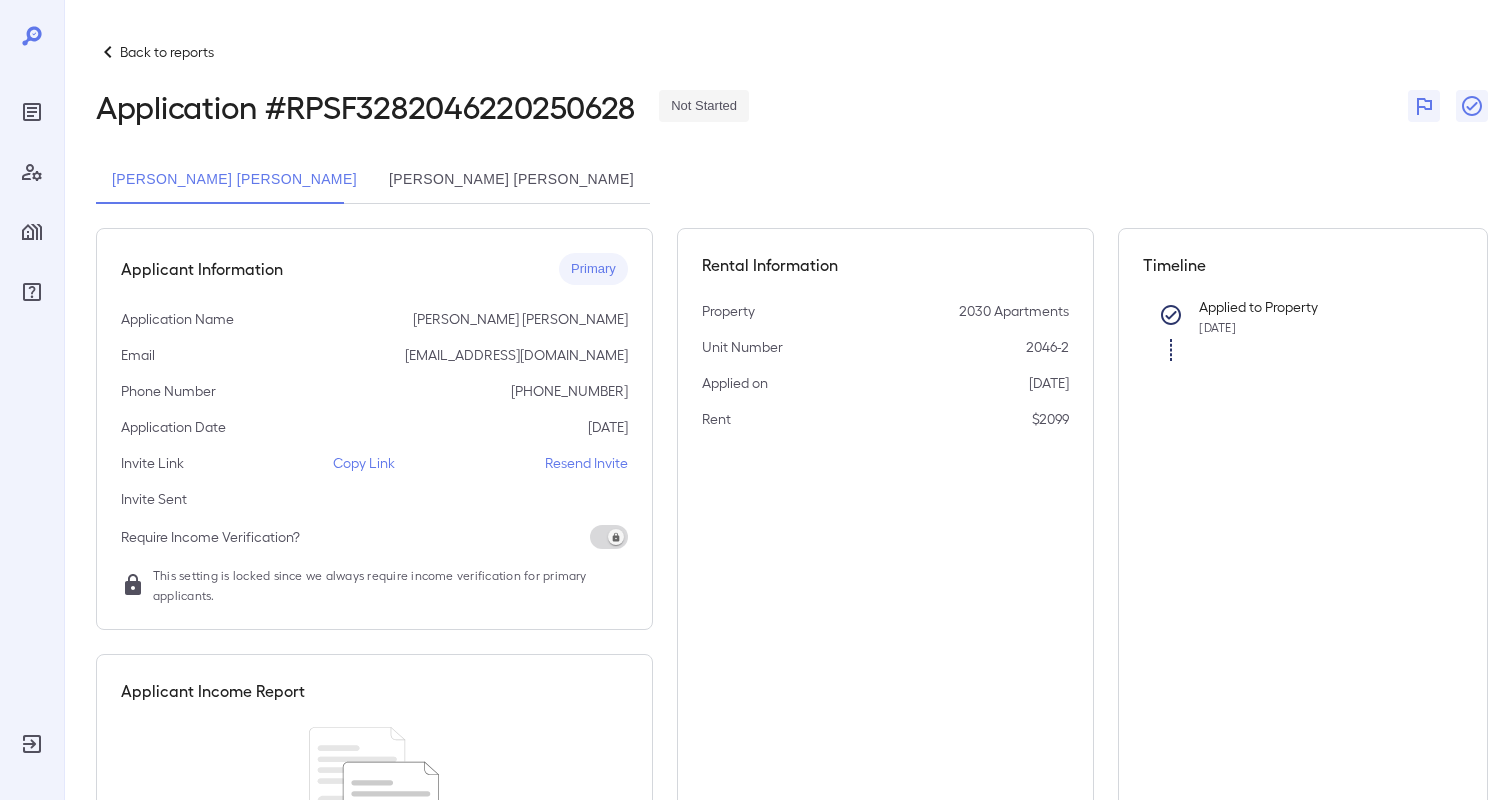 click on "Back to reports" at bounding box center [167, 52] 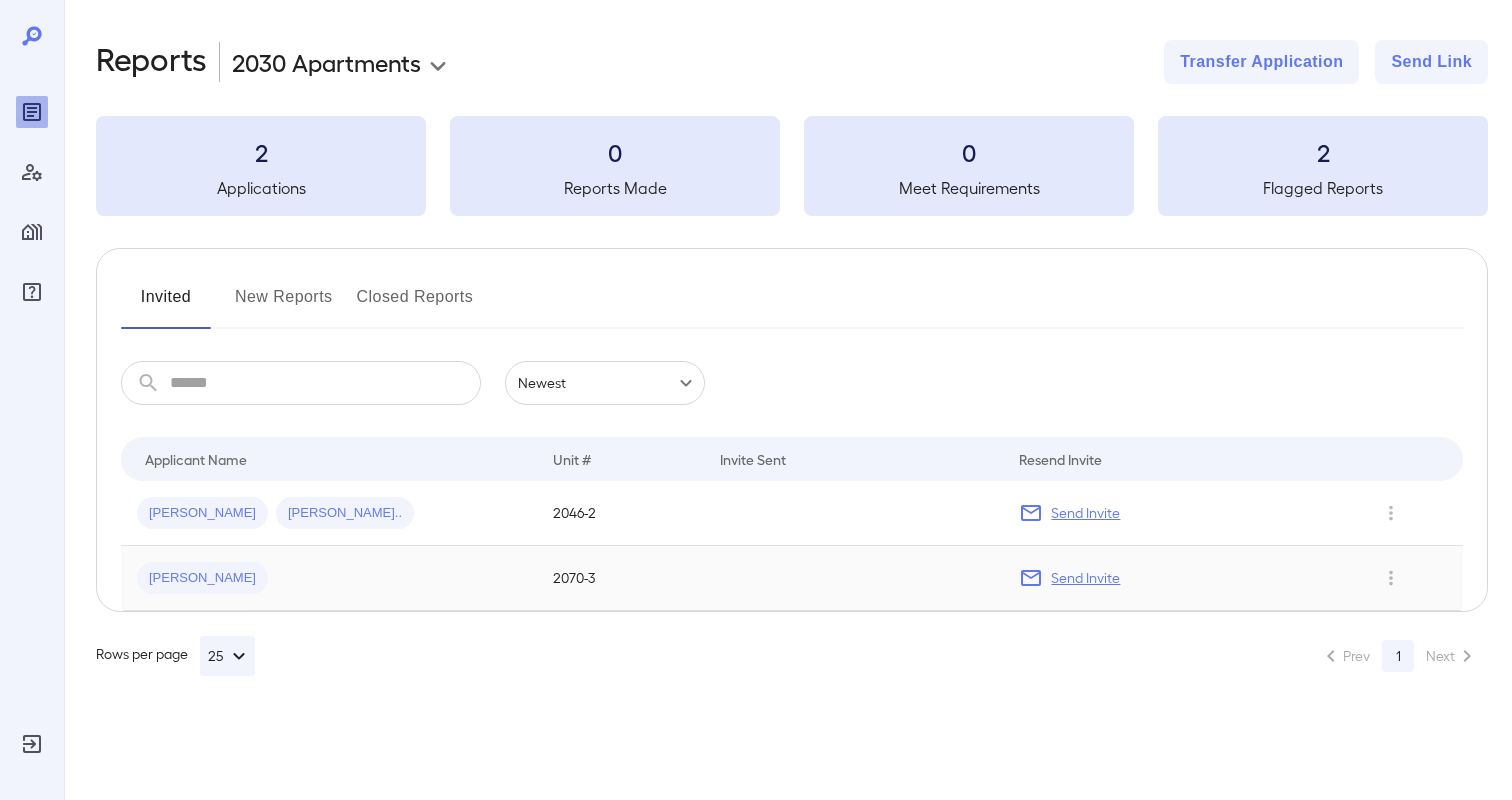 click on "Willis A..." at bounding box center (329, 578) 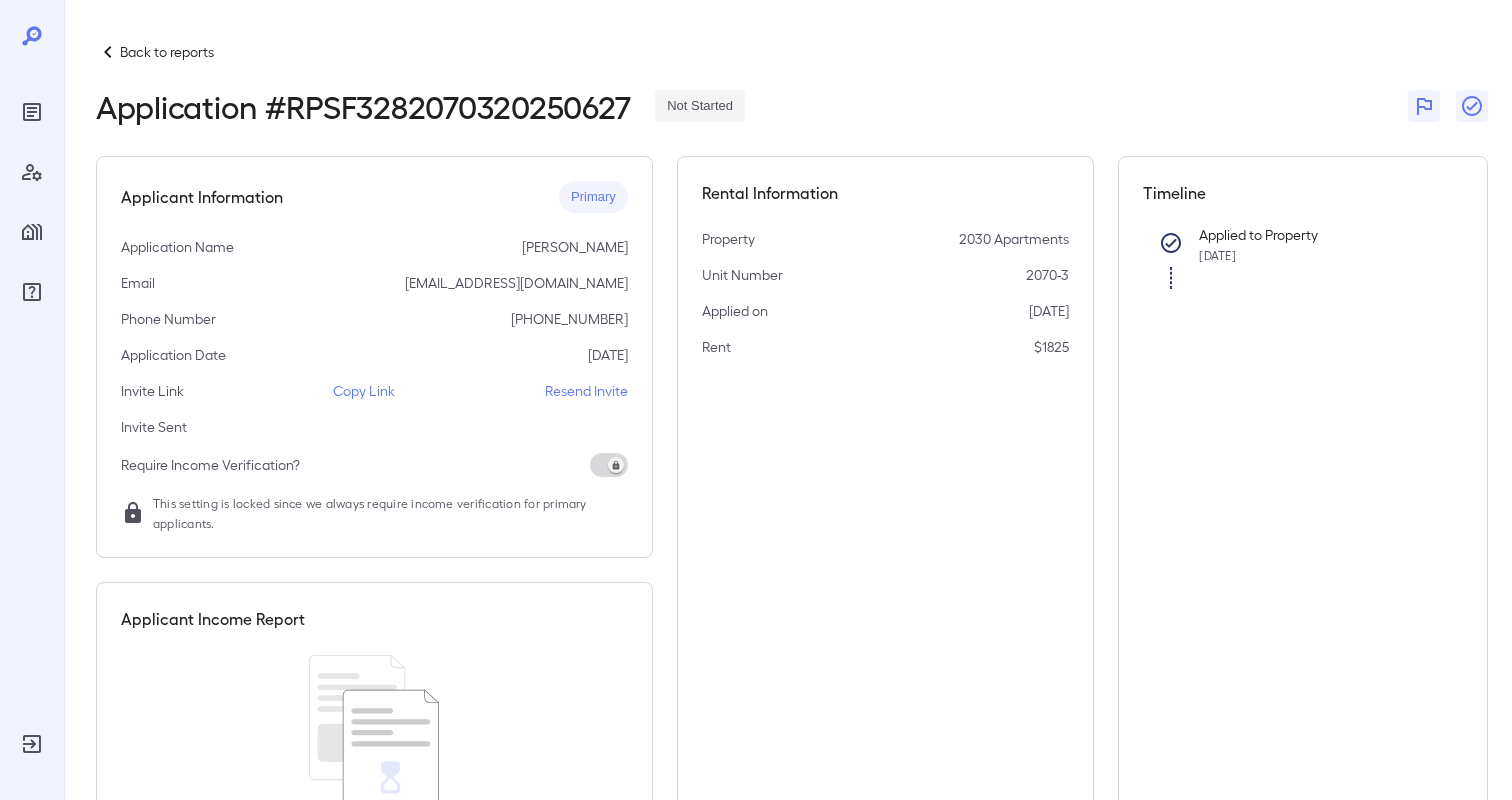 click on "Back to reports" at bounding box center (167, 52) 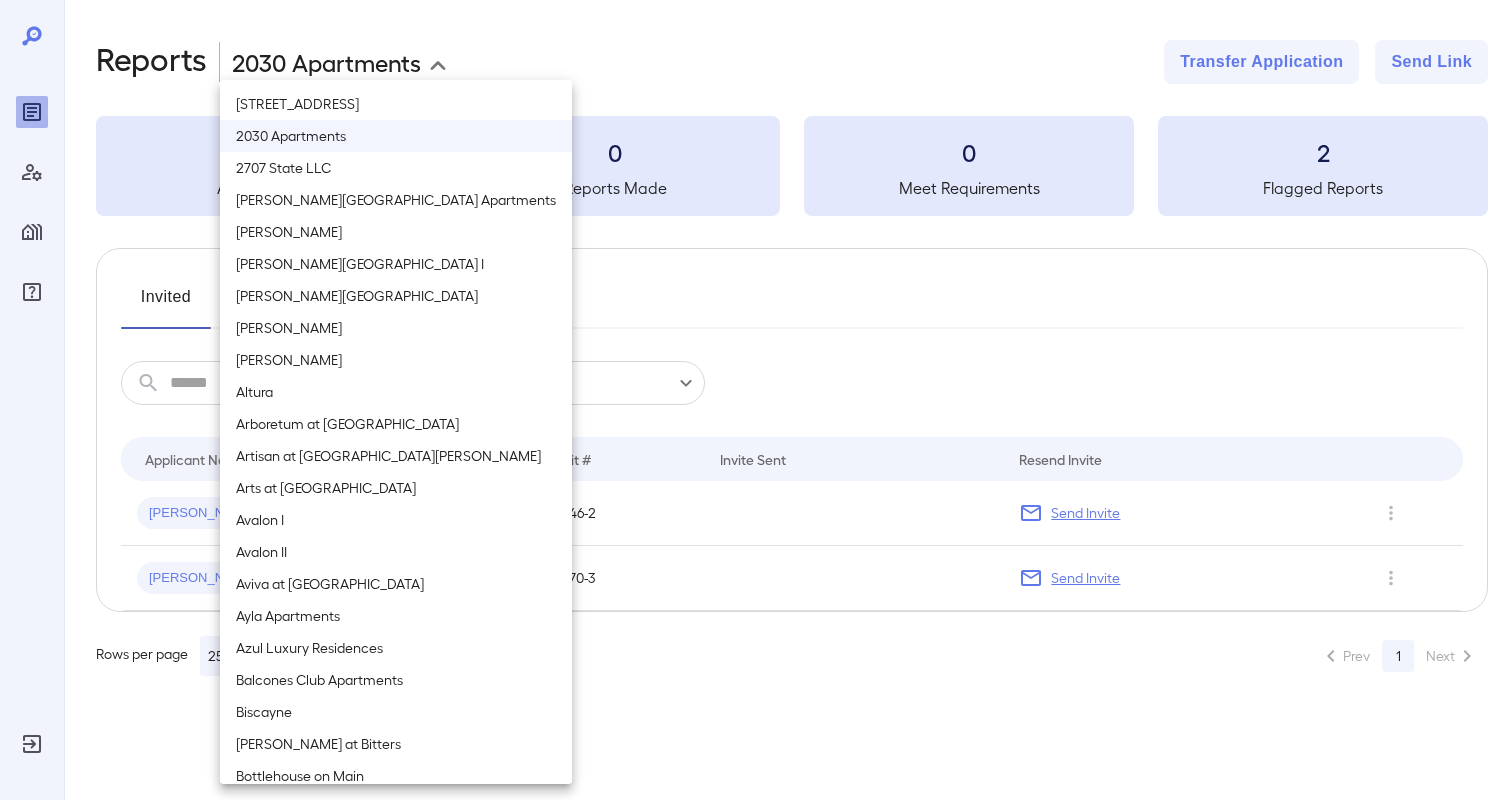 click on "**********" at bounding box center [756, 400] 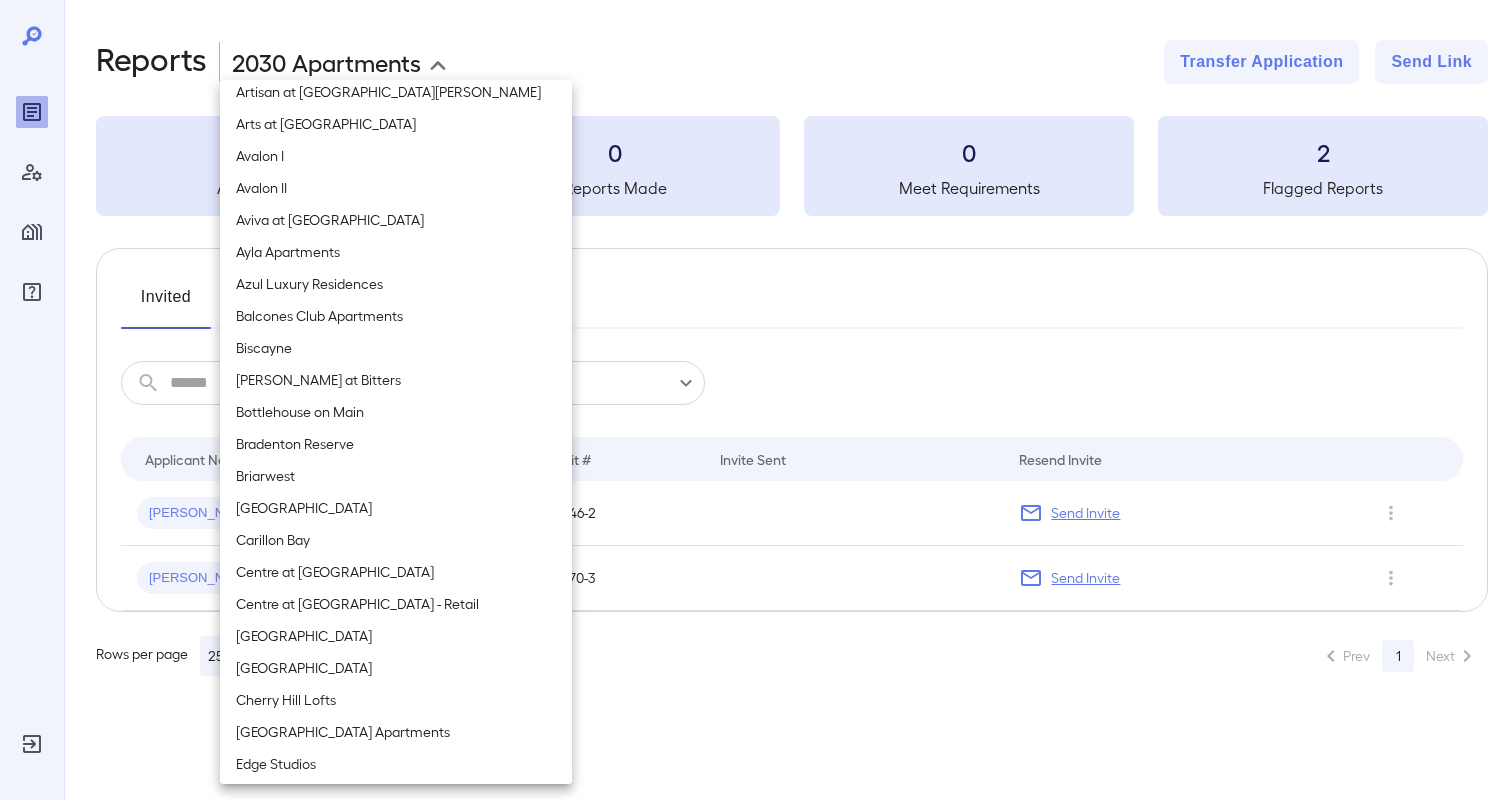 scroll, scrollTop: 580, scrollLeft: 0, axis: vertical 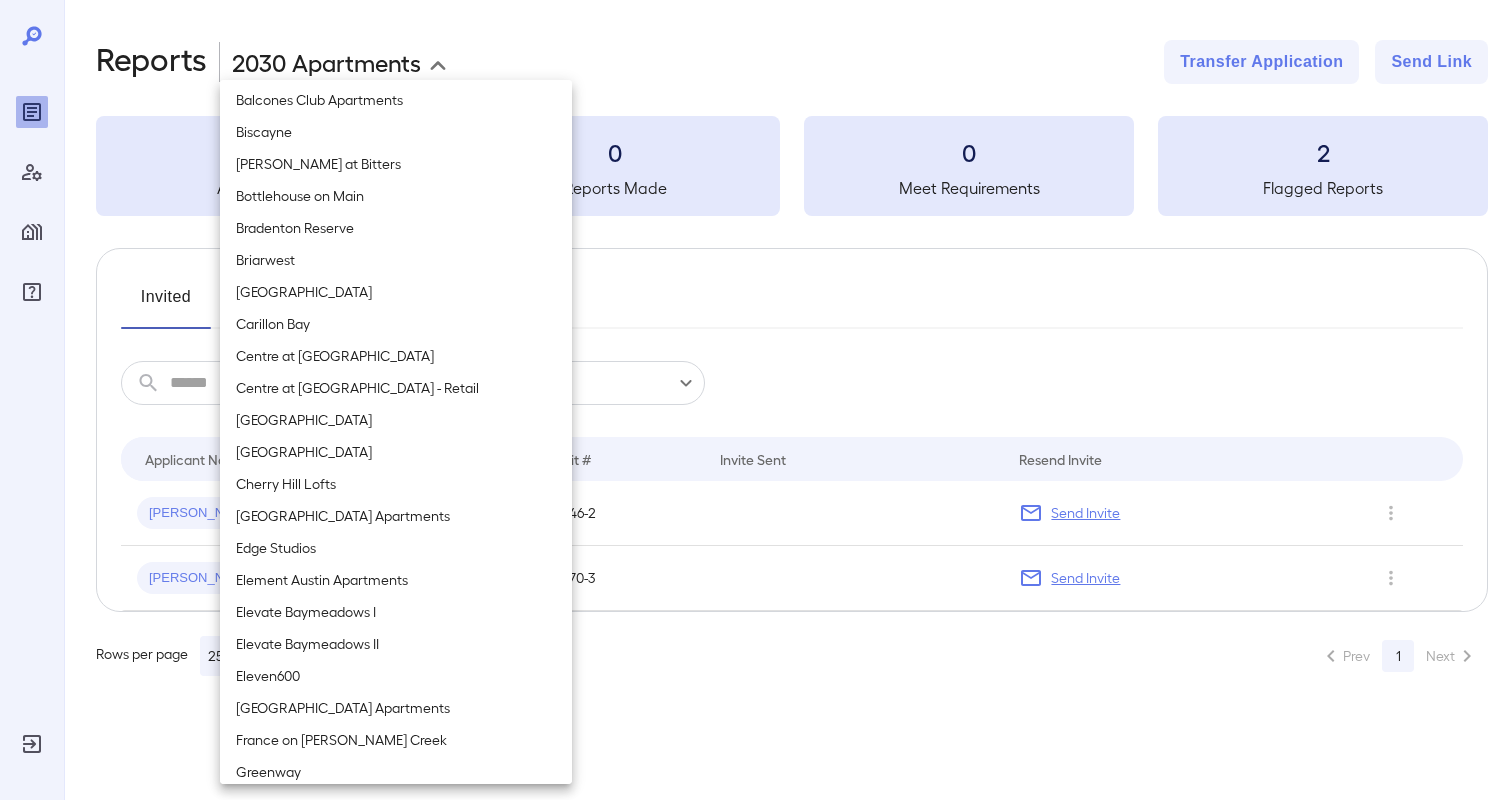 click on "Cambrian Campus" at bounding box center (396, 292) 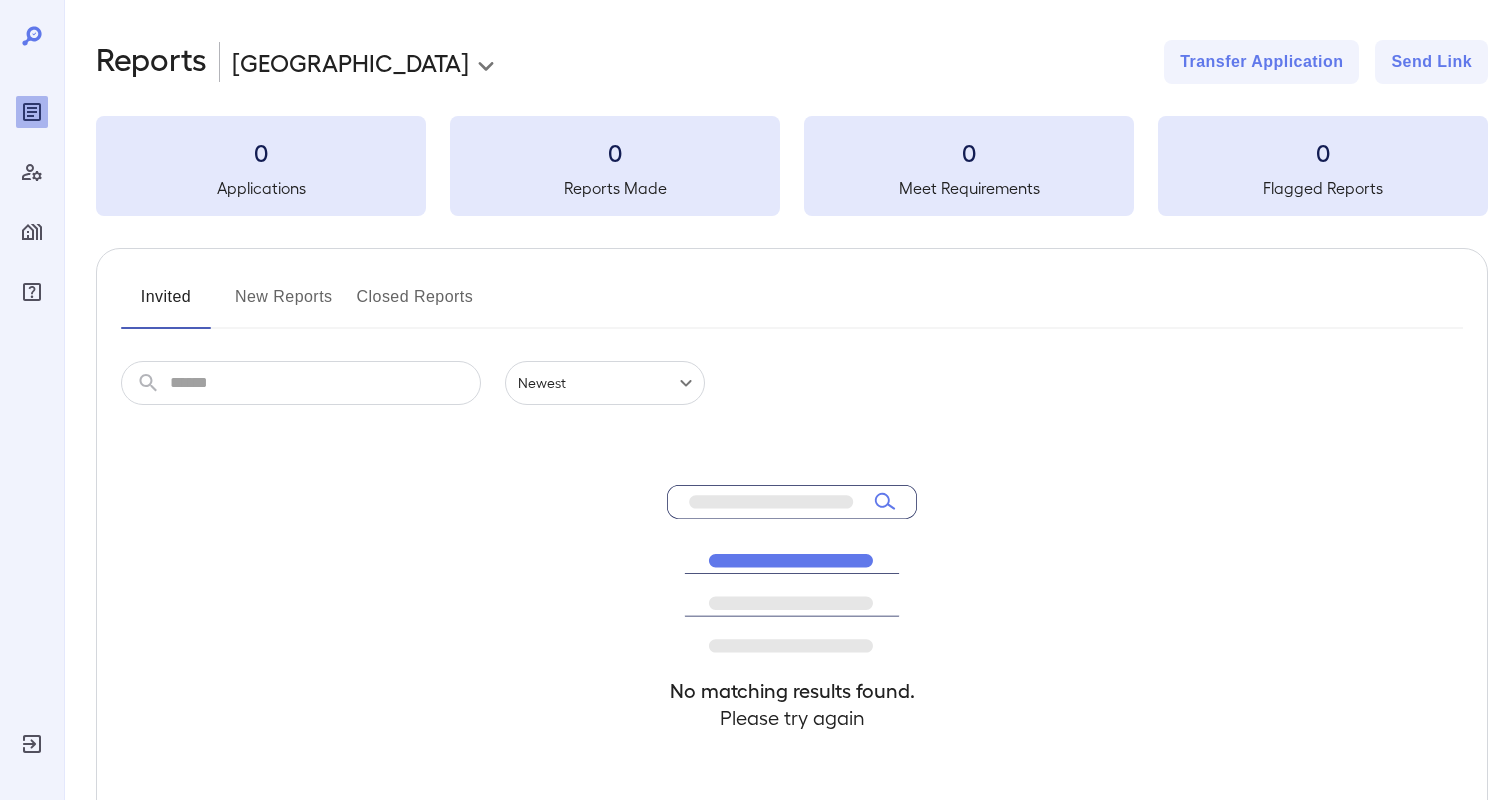 click 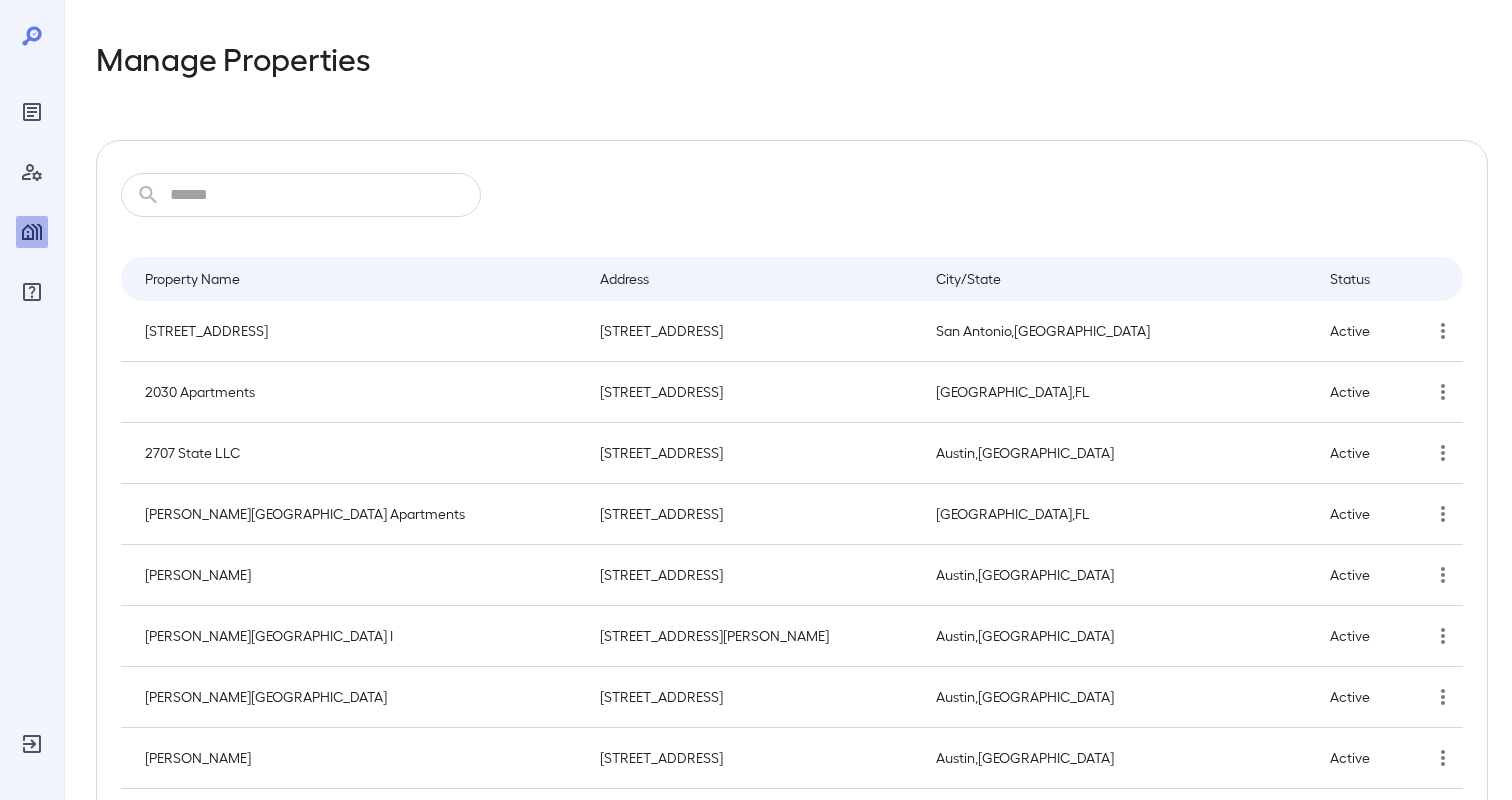 click at bounding box center (325, 195) 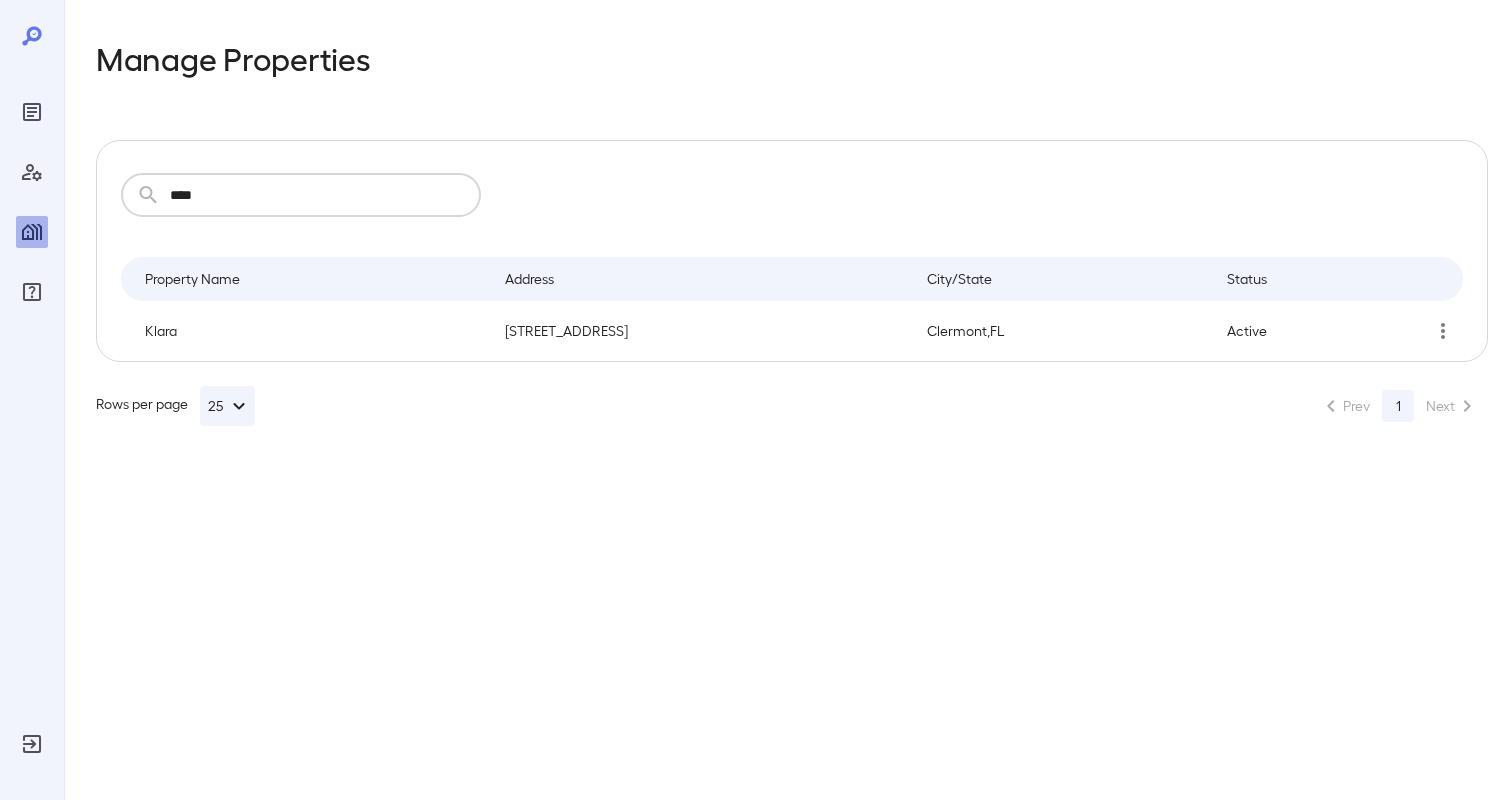 click at bounding box center [1435, 331] 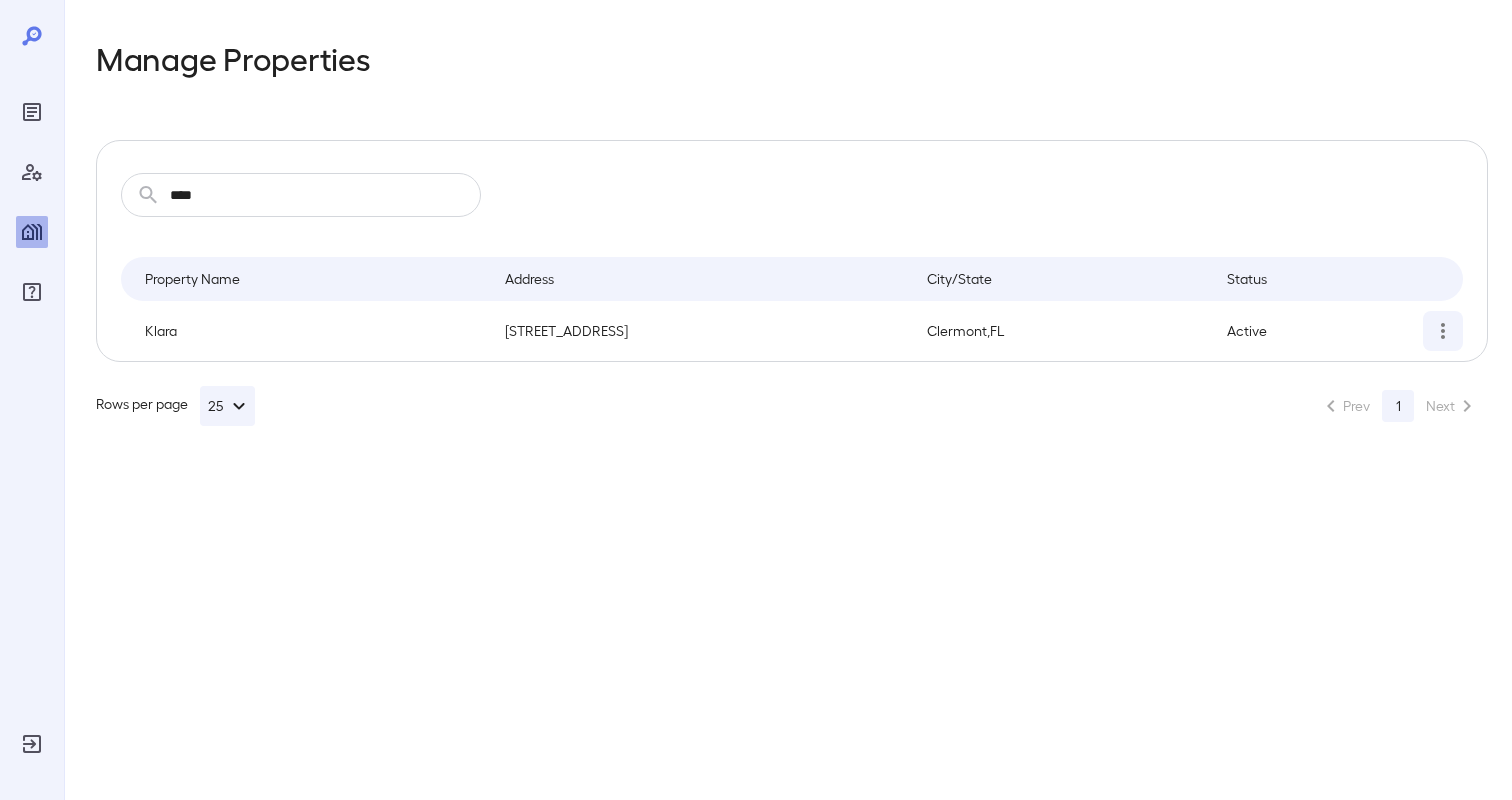click 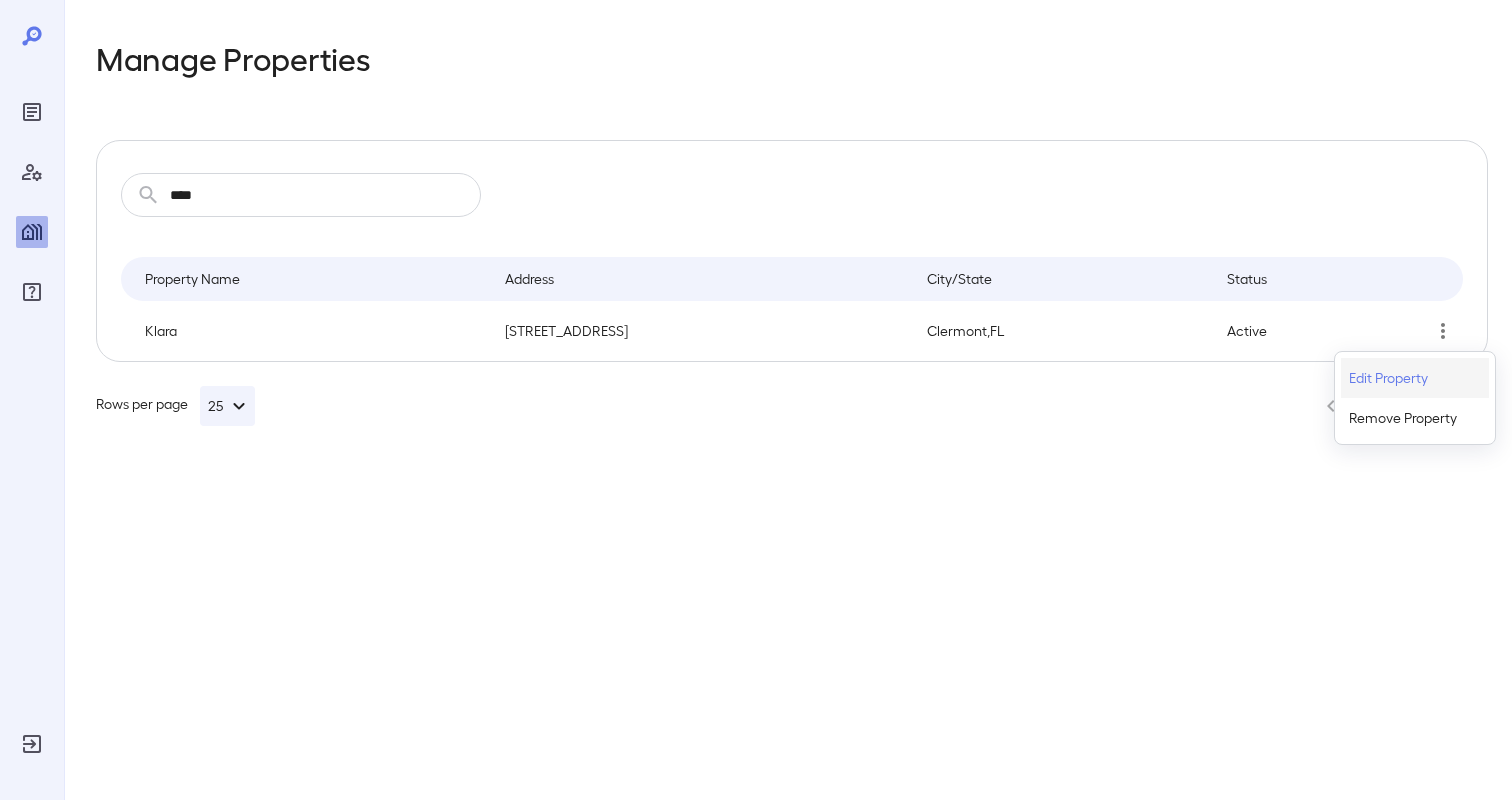 click on "Edit Property" at bounding box center [1415, 378] 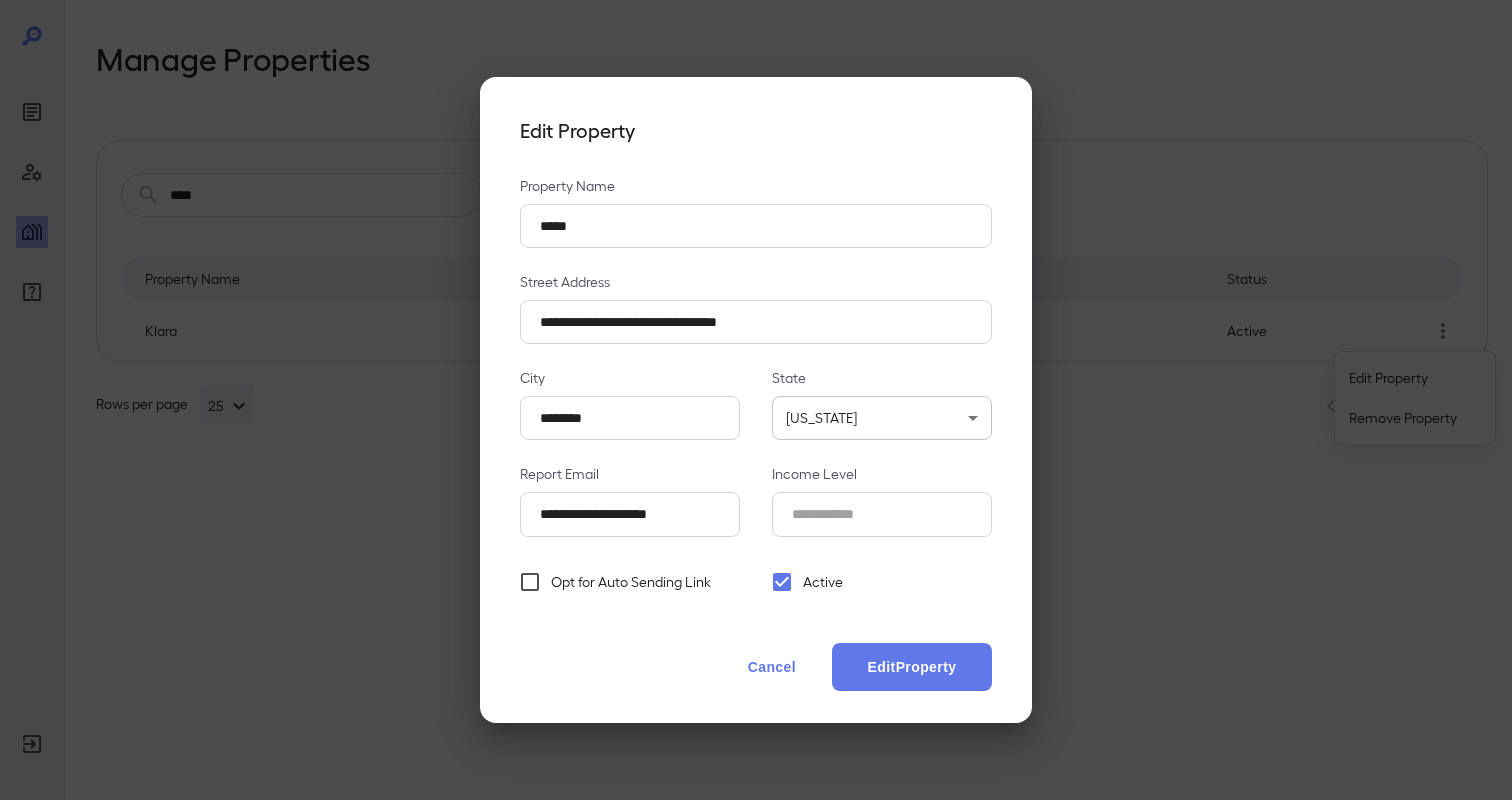 click on "Opt for Auto Sending Link" at bounding box center (631, 582) 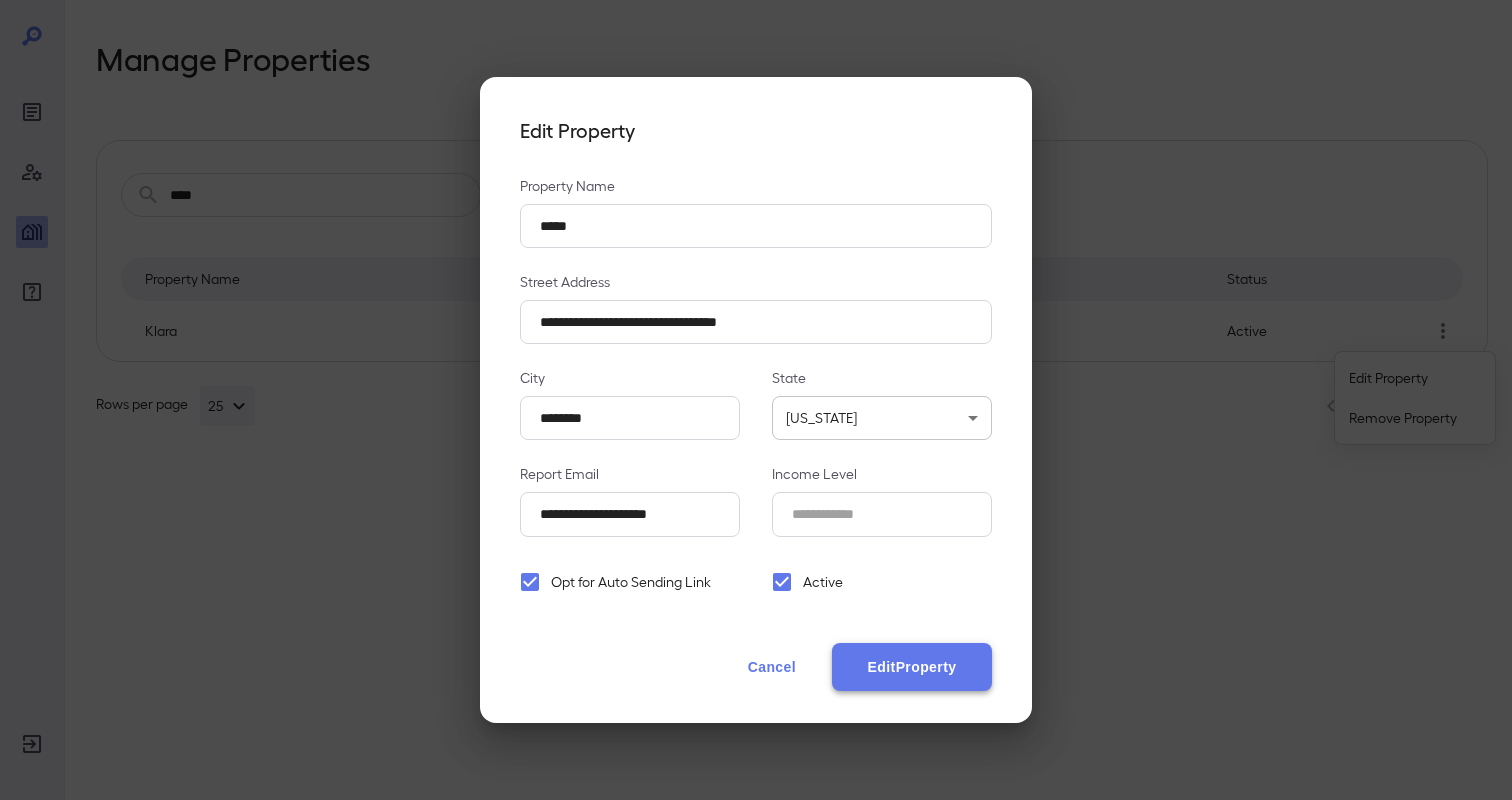 click on "Edit  Property" at bounding box center [912, 667] 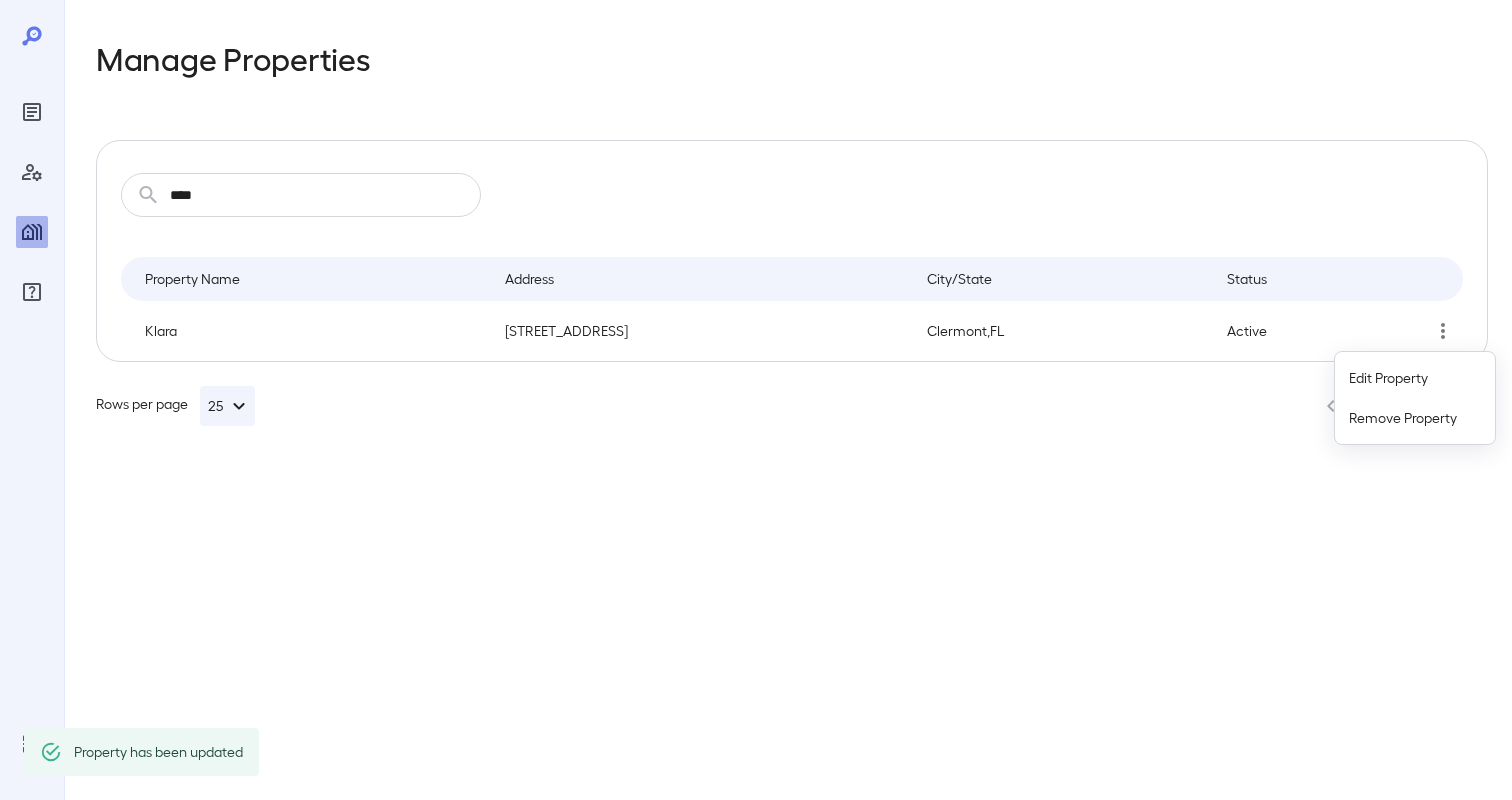 click at bounding box center (756, 400) 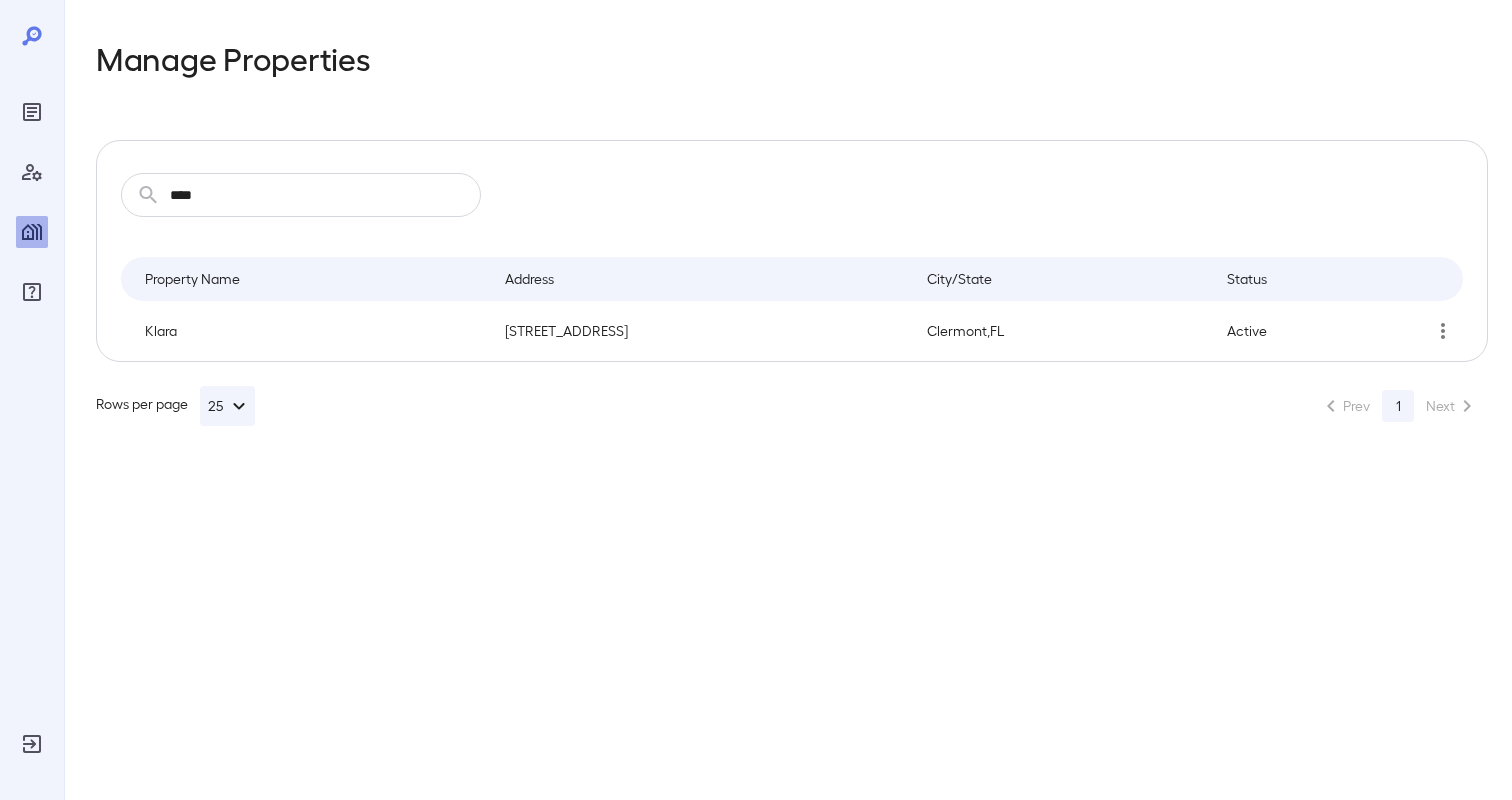 click on "****" at bounding box center [325, 195] 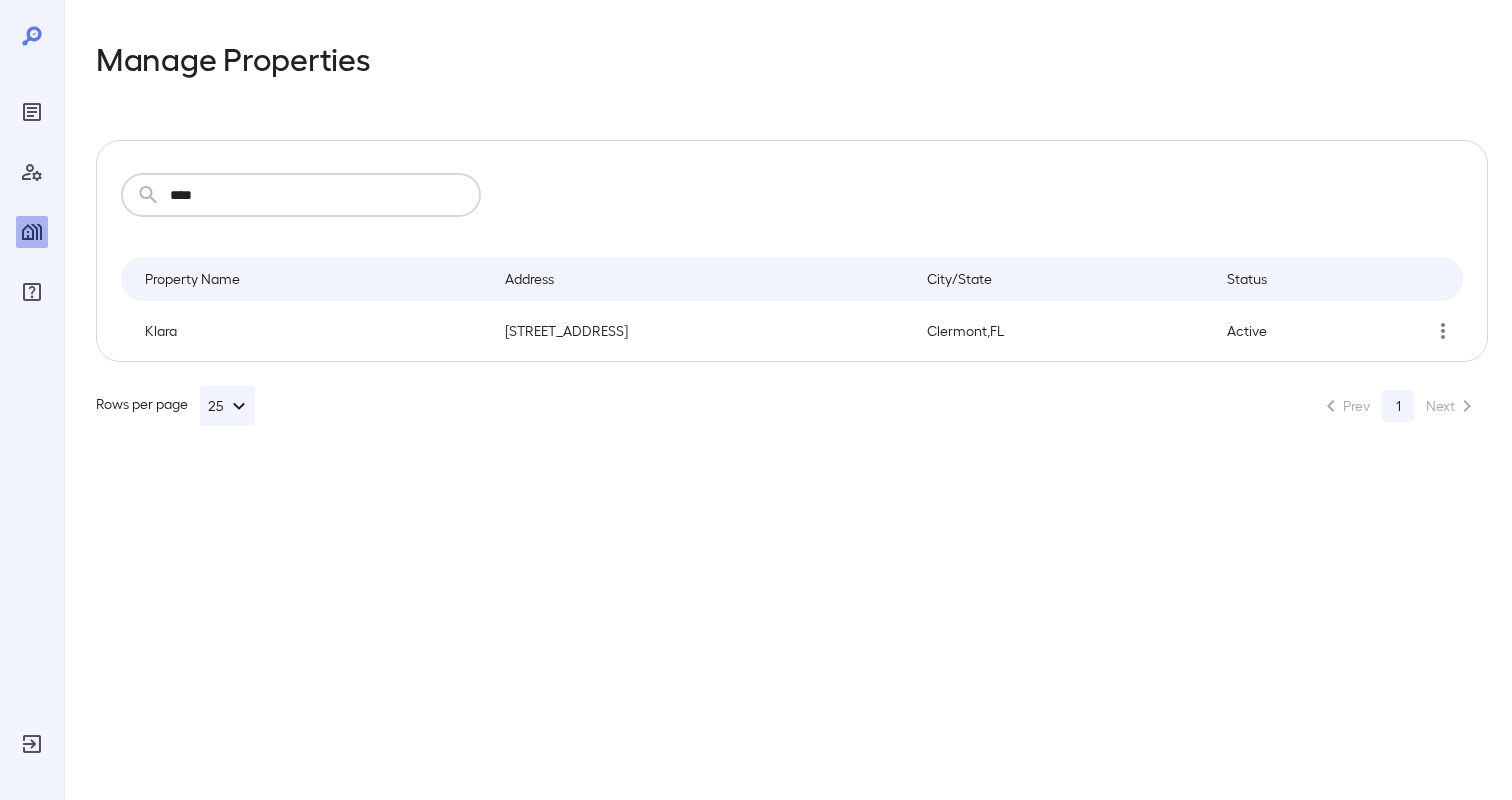 click on "****" at bounding box center [325, 195] 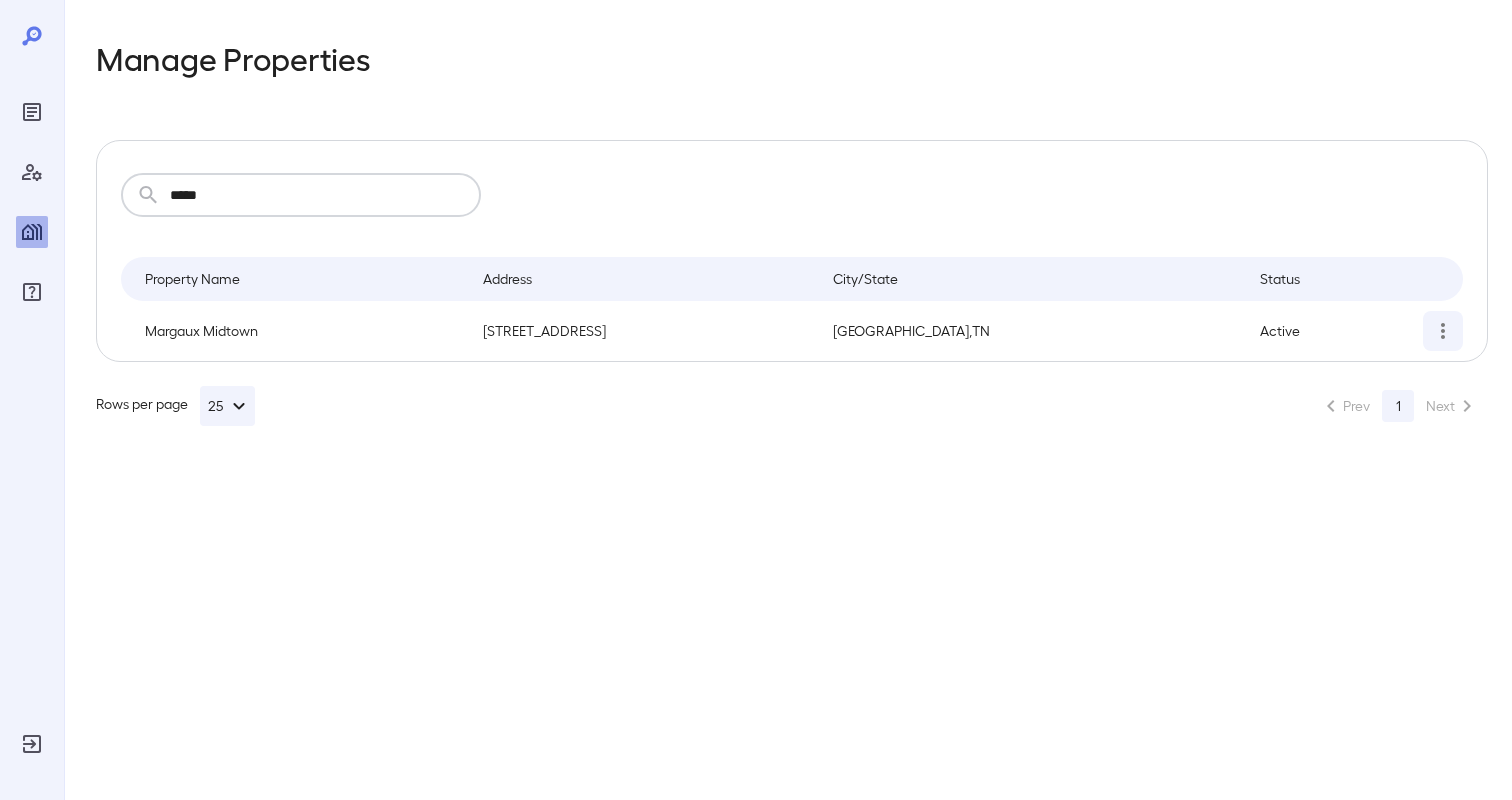 click 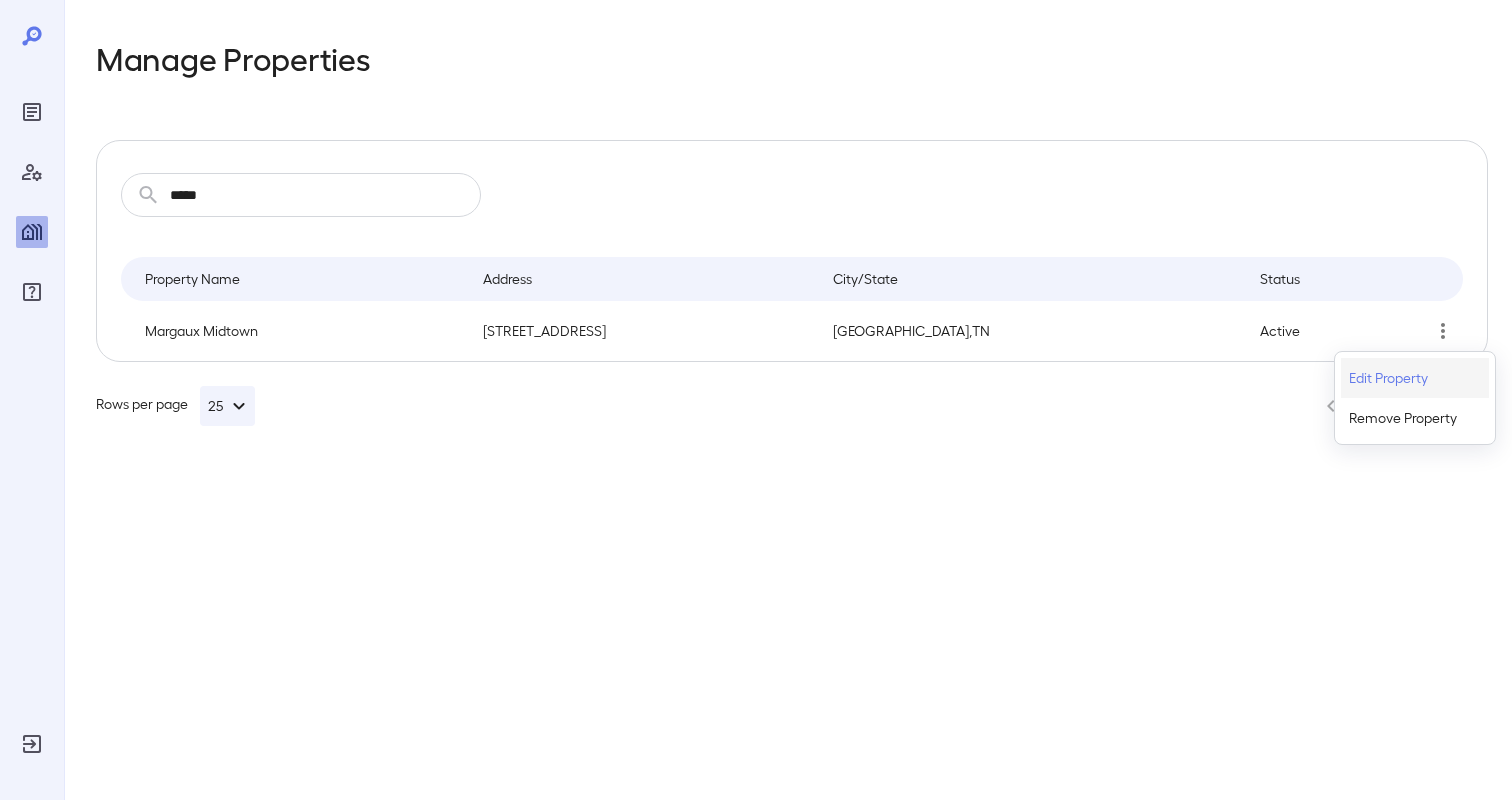 click on "Edit Property" at bounding box center [1388, 378] 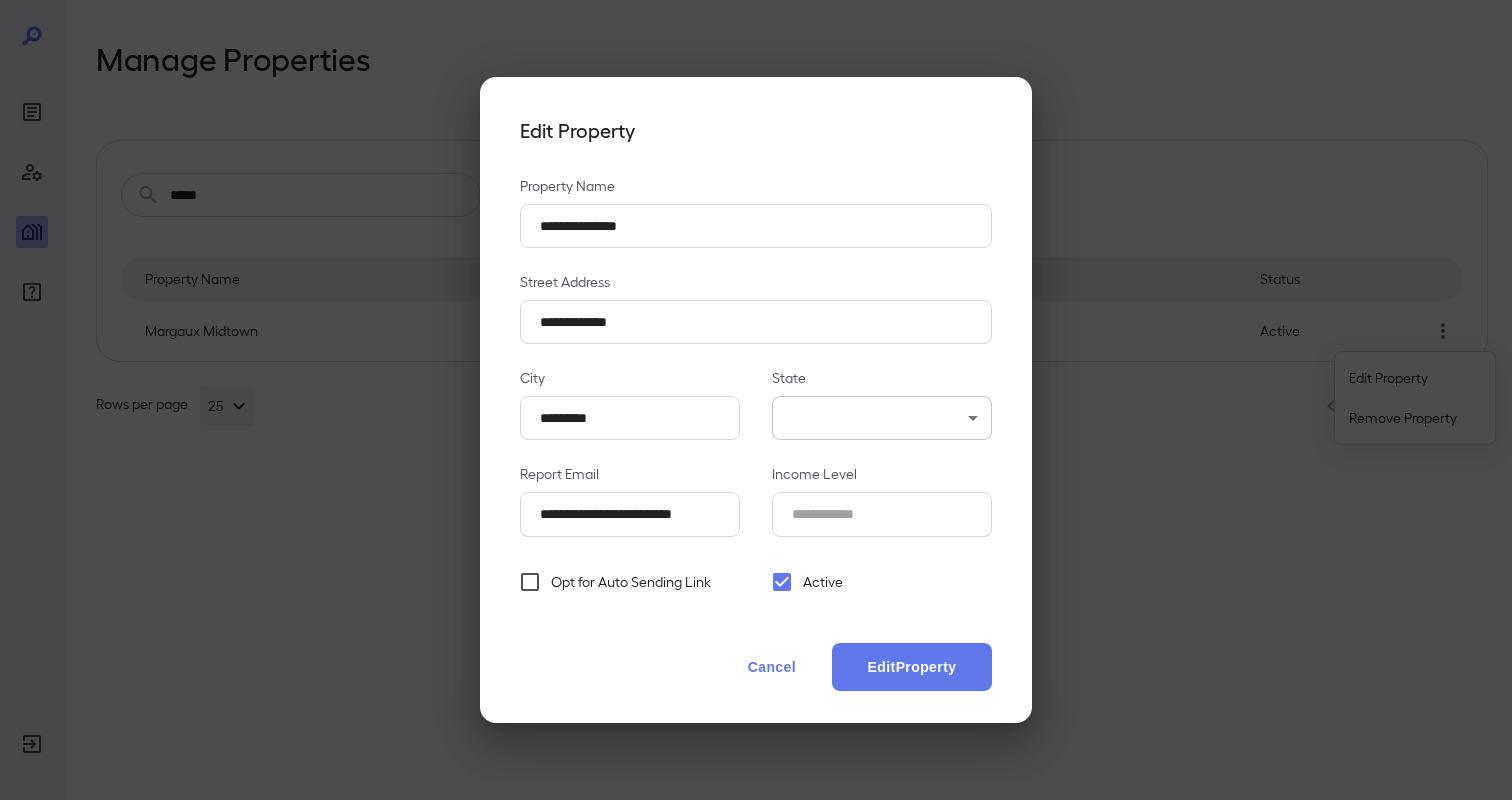 click on "Opt for Auto Sending Link" at bounding box center [631, 582] 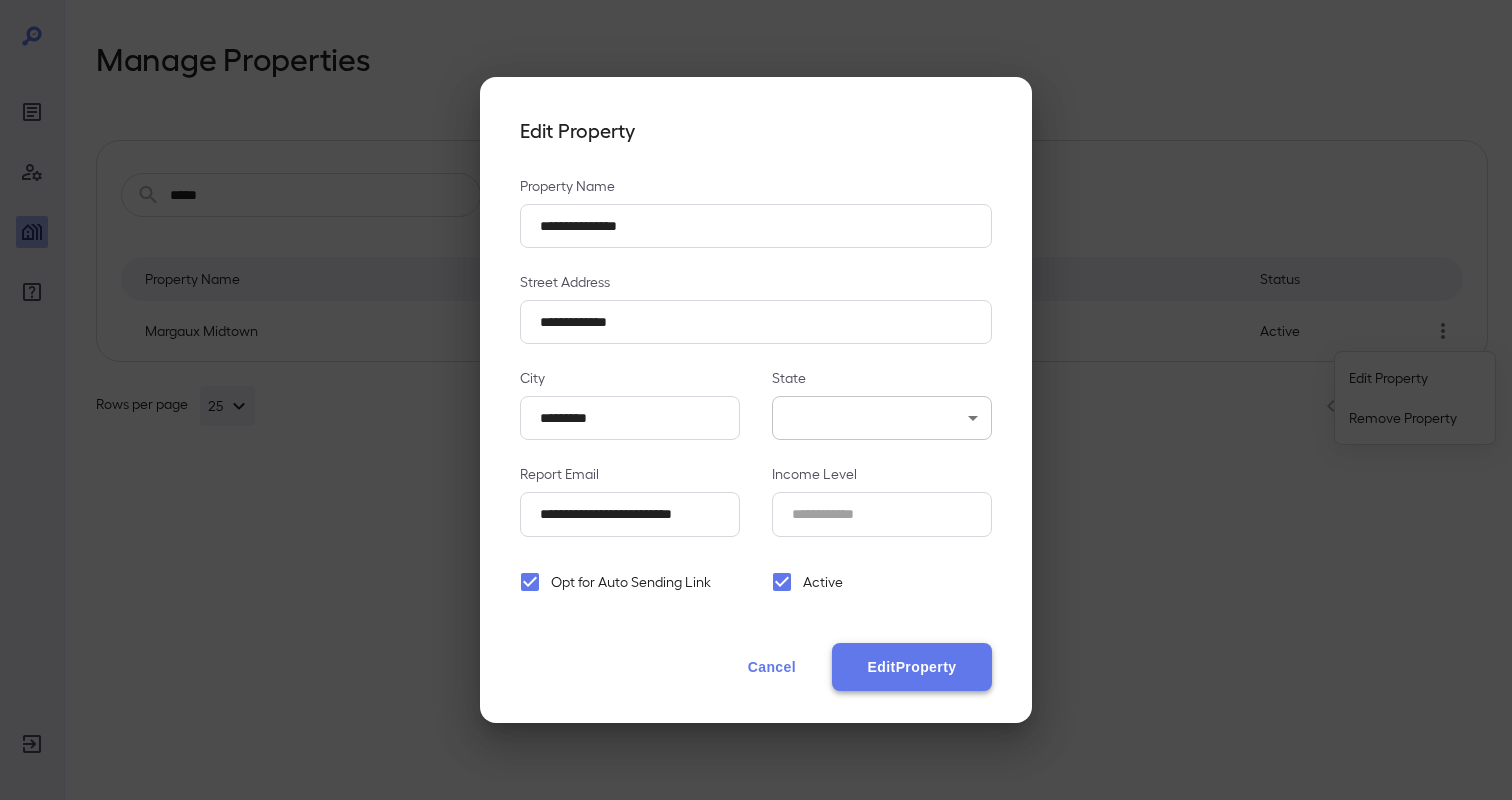 click on "Edit  Property" at bounding box center (912, 667) 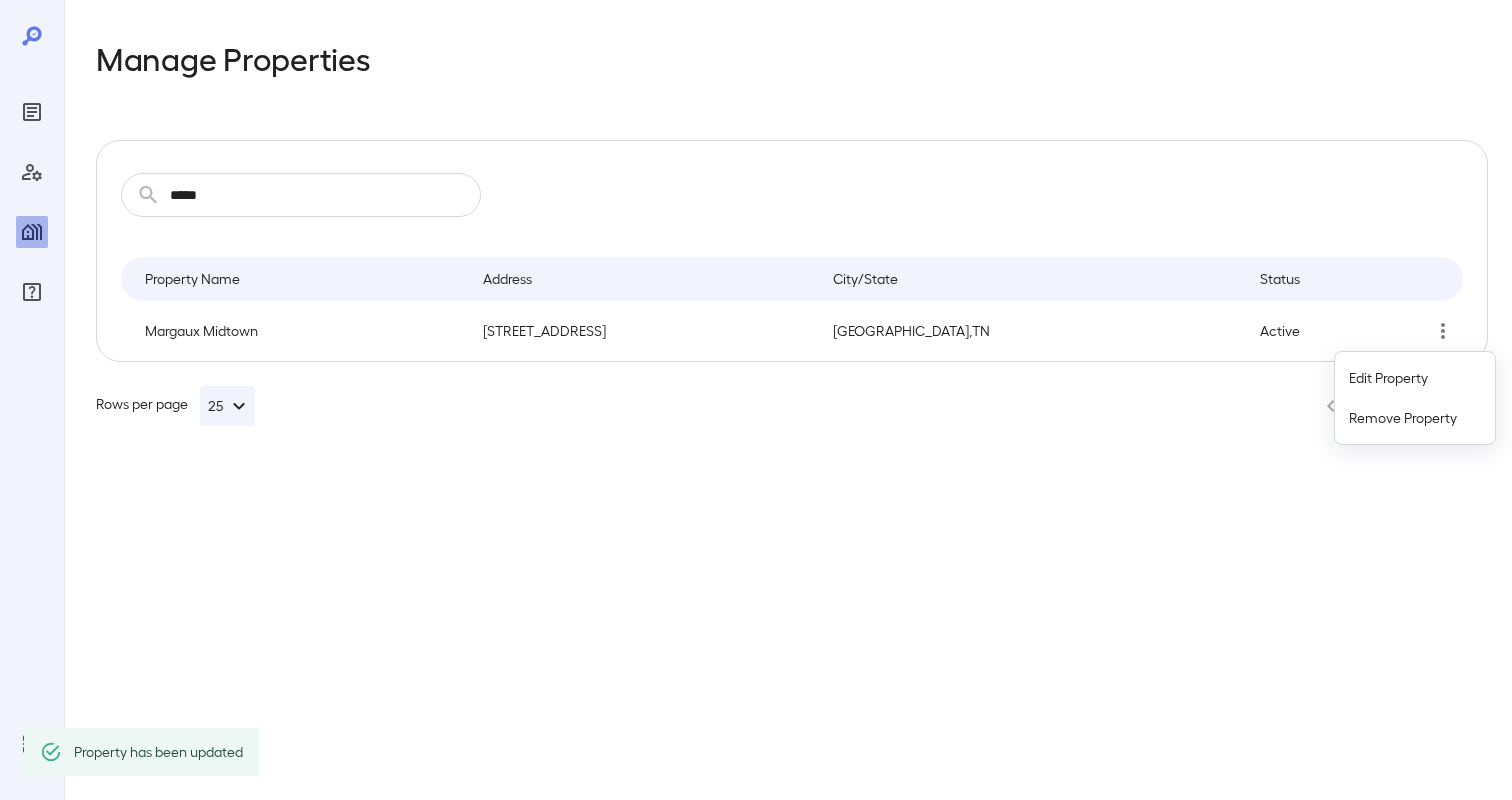 click at bounding box center (756, 400) 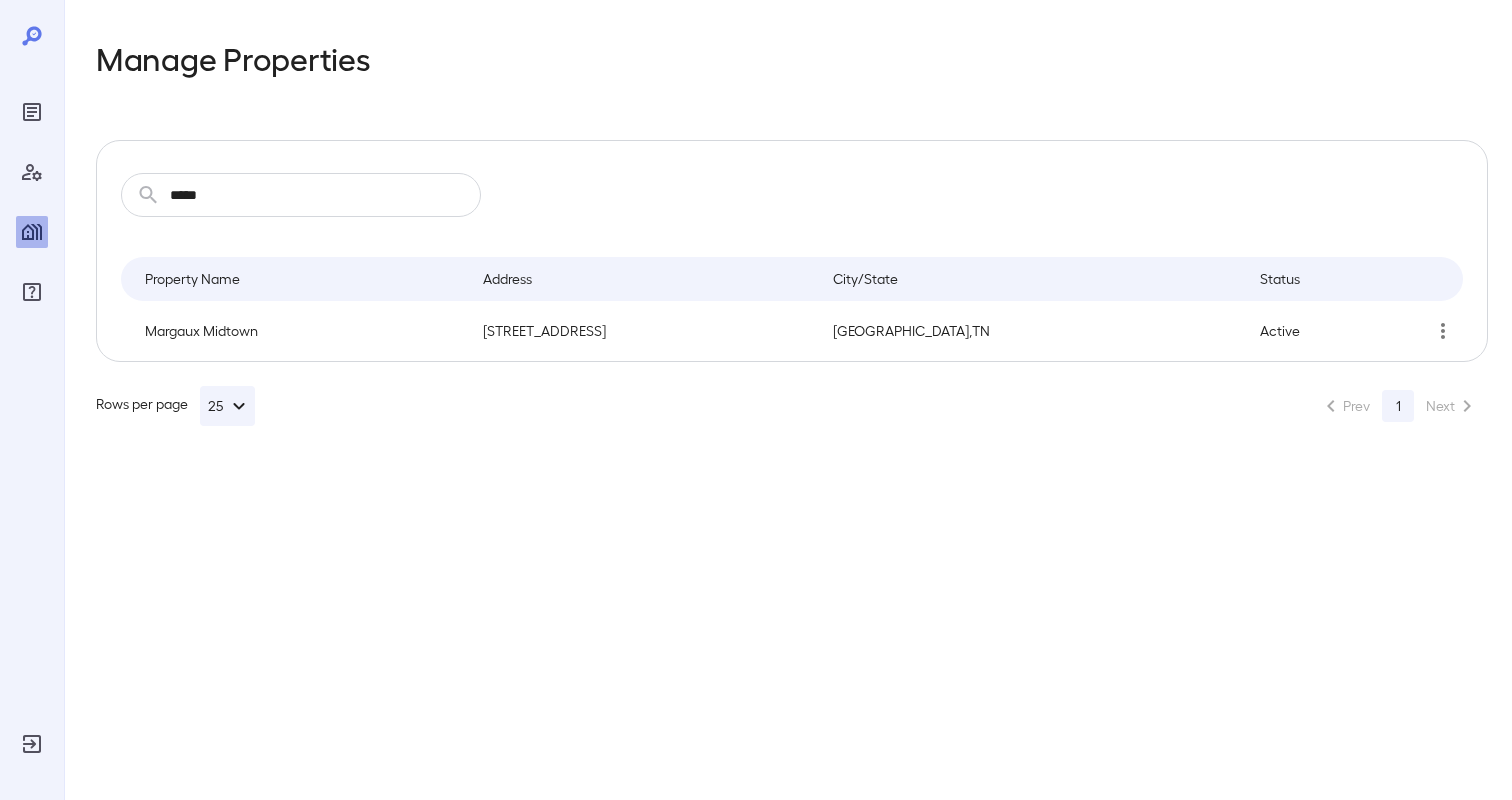 click at bounding box center [756, 400] 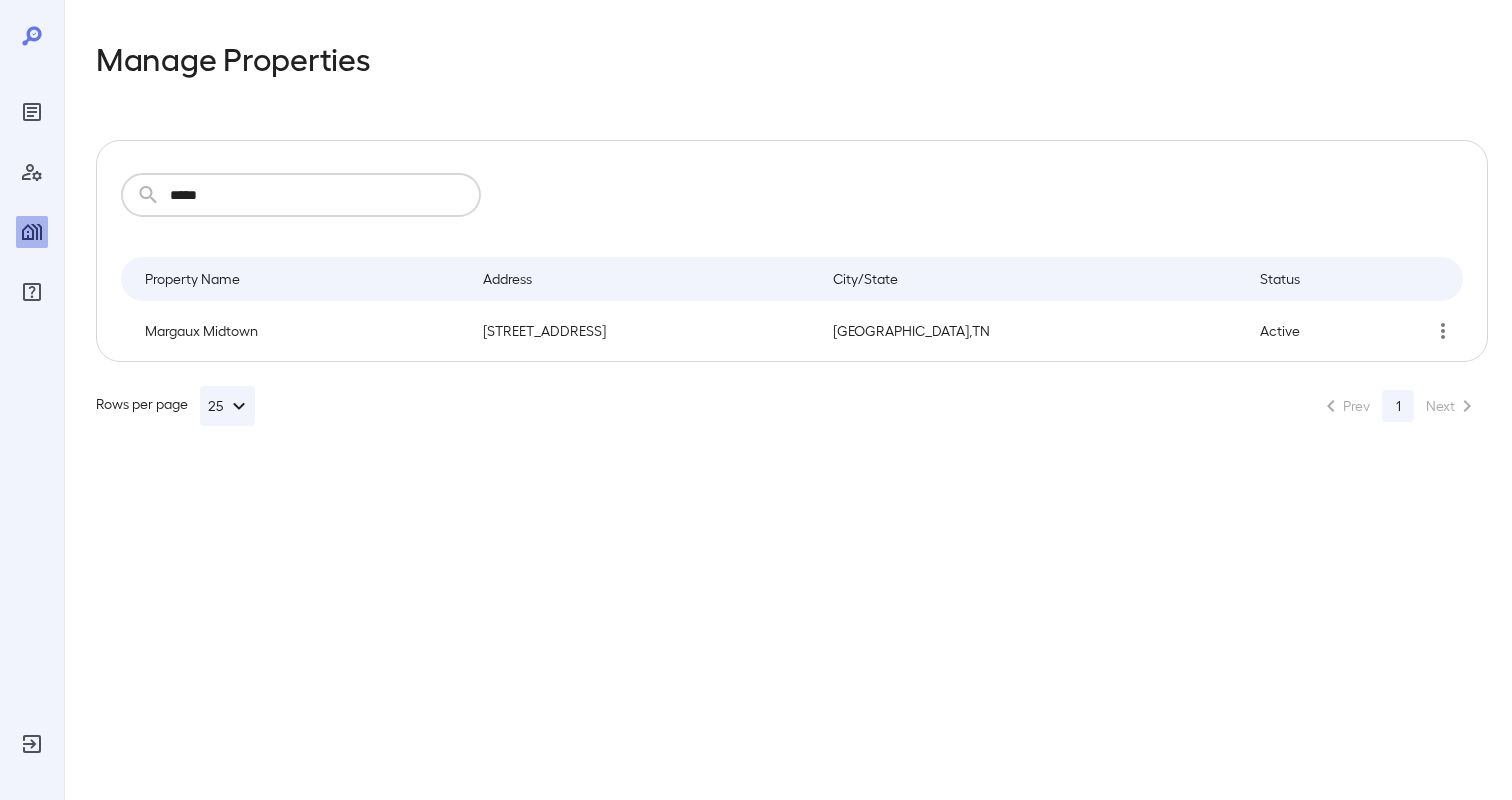 click on "*****" at bounding box center [325, 195] 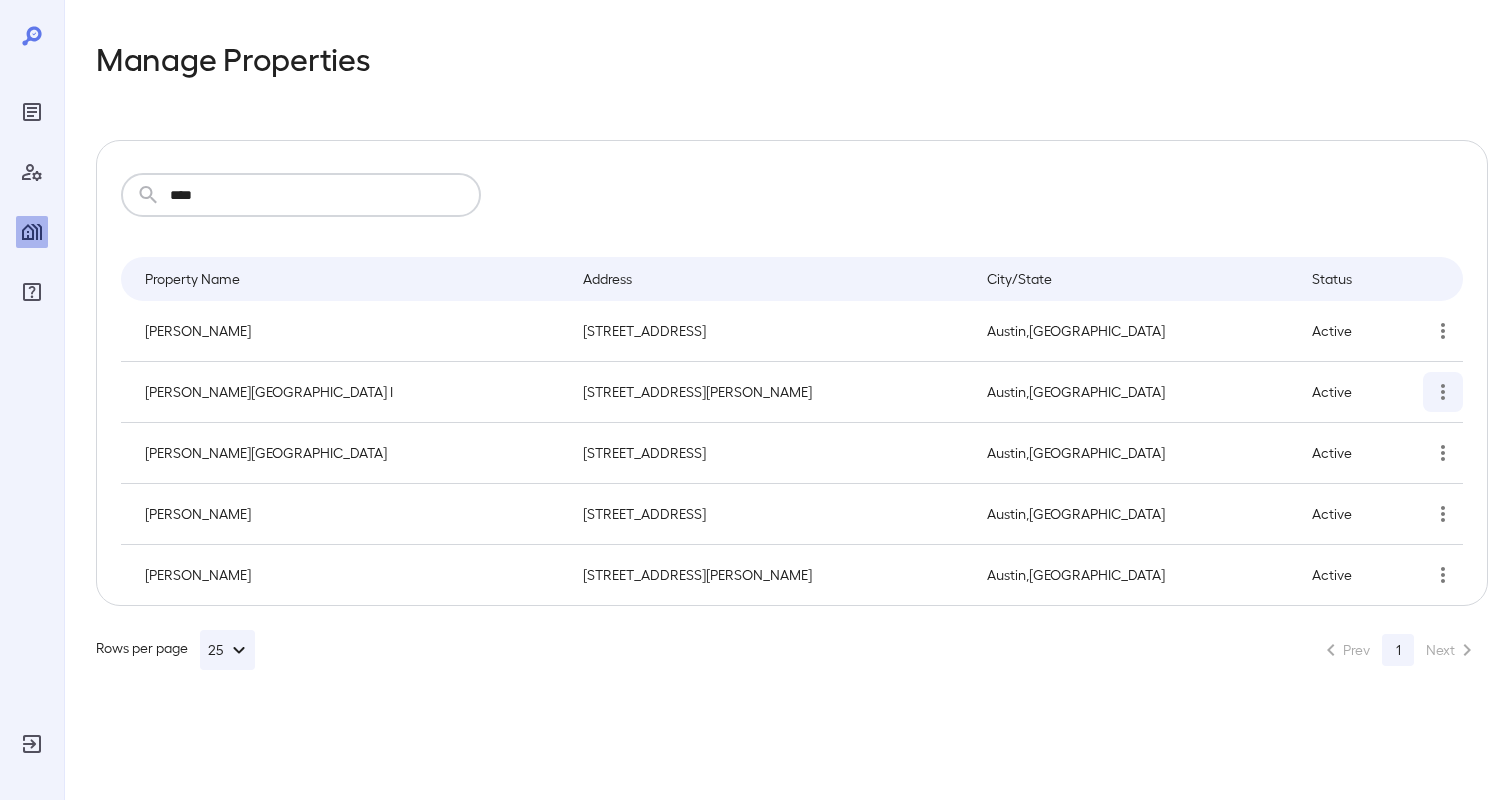 type on "****" 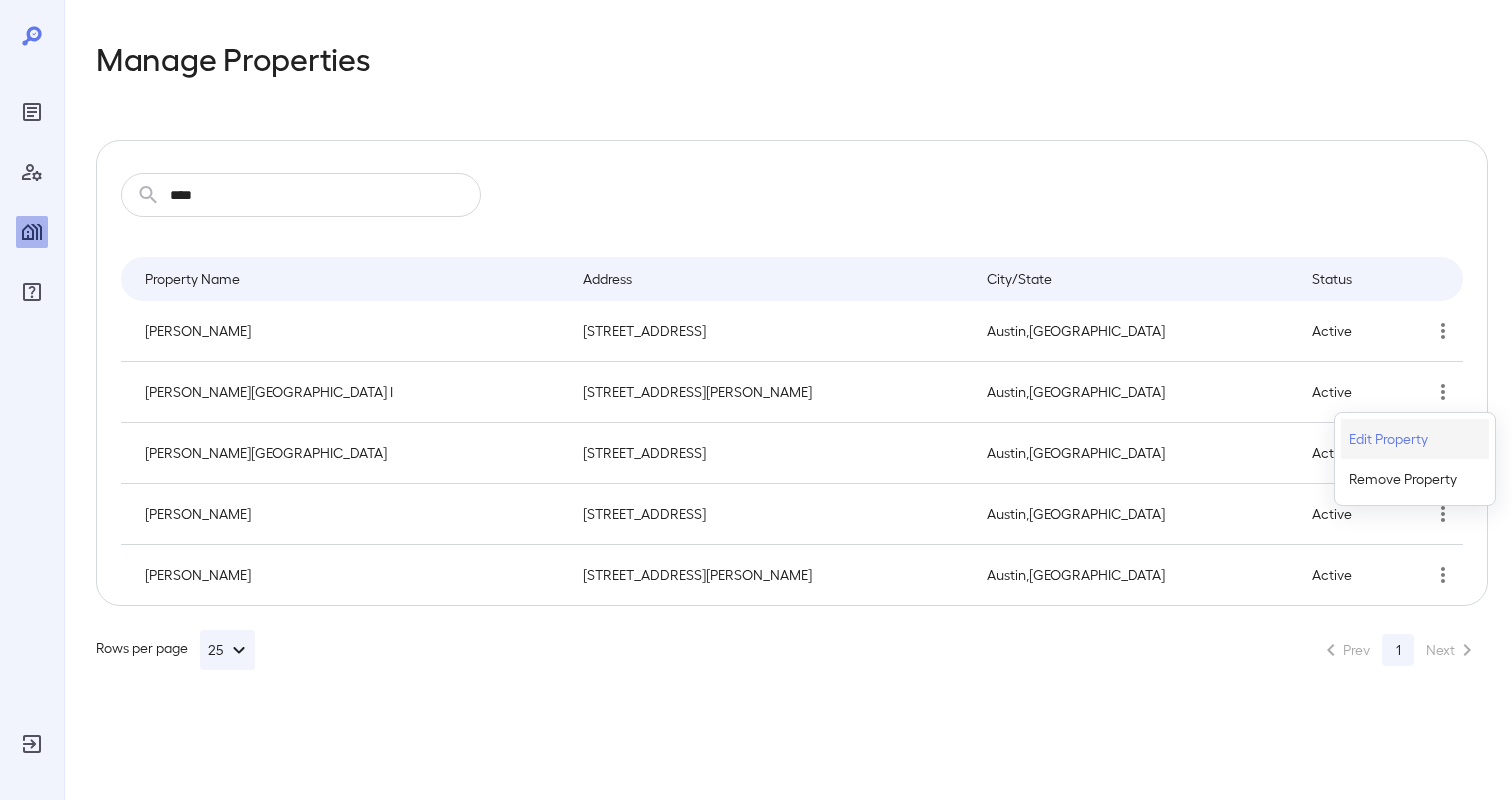 click on "Edit Property" at bounding box center [1388, 439] 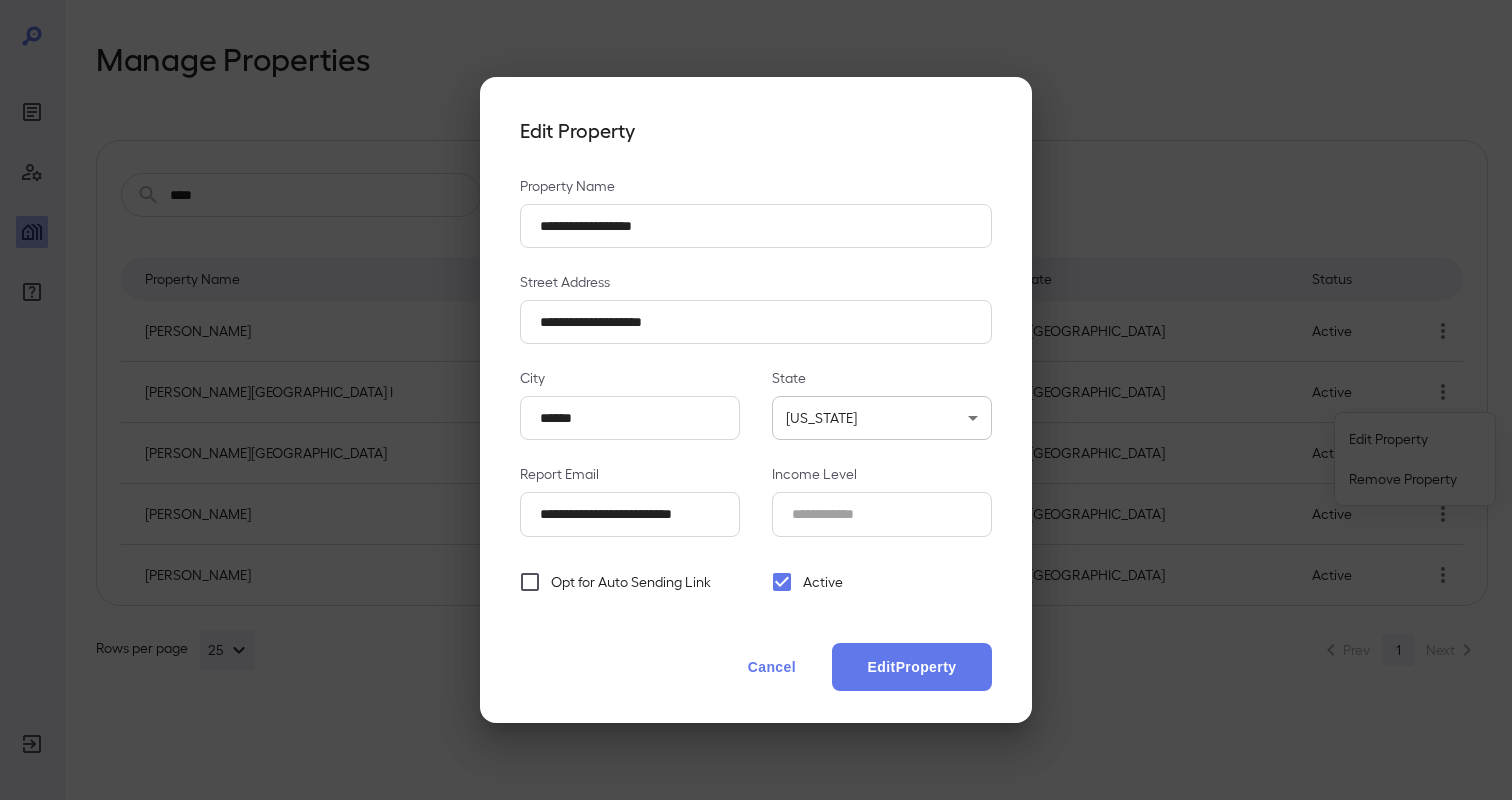 click on "Opt for Auto Sending Link" at bounding box center [610, 582] 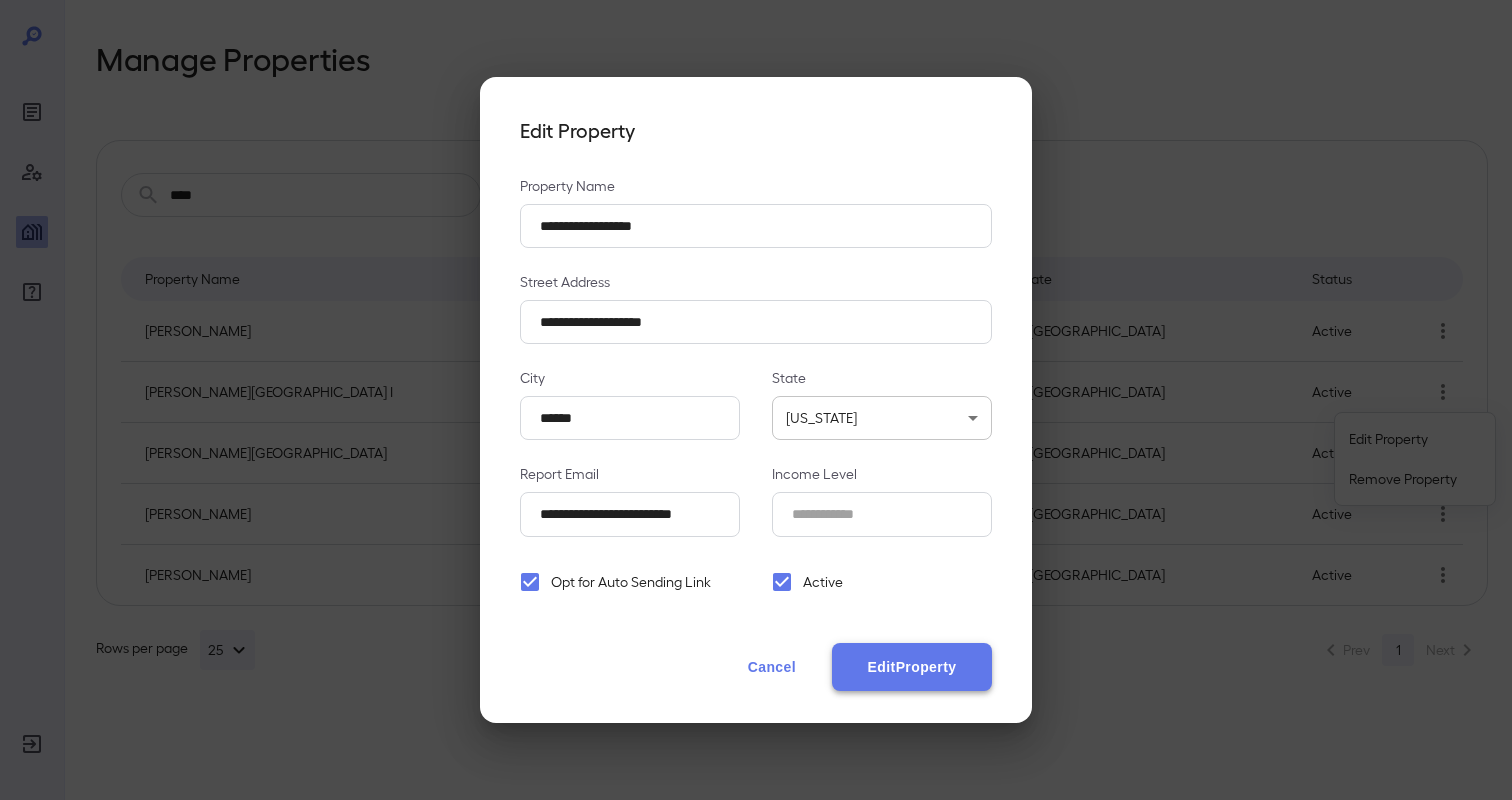 click on "Edit  Property" at bounding box center [912, 667] 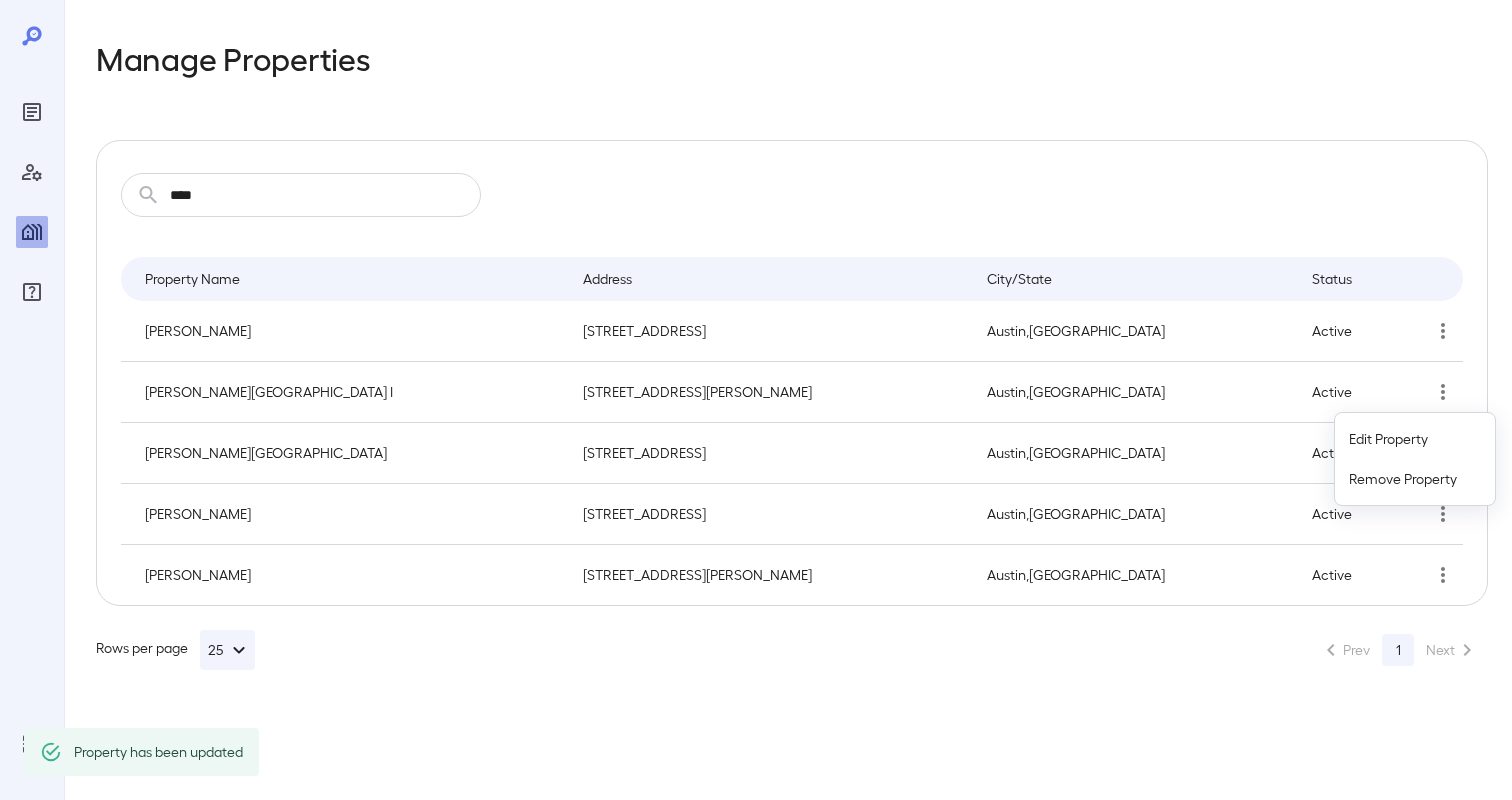 type 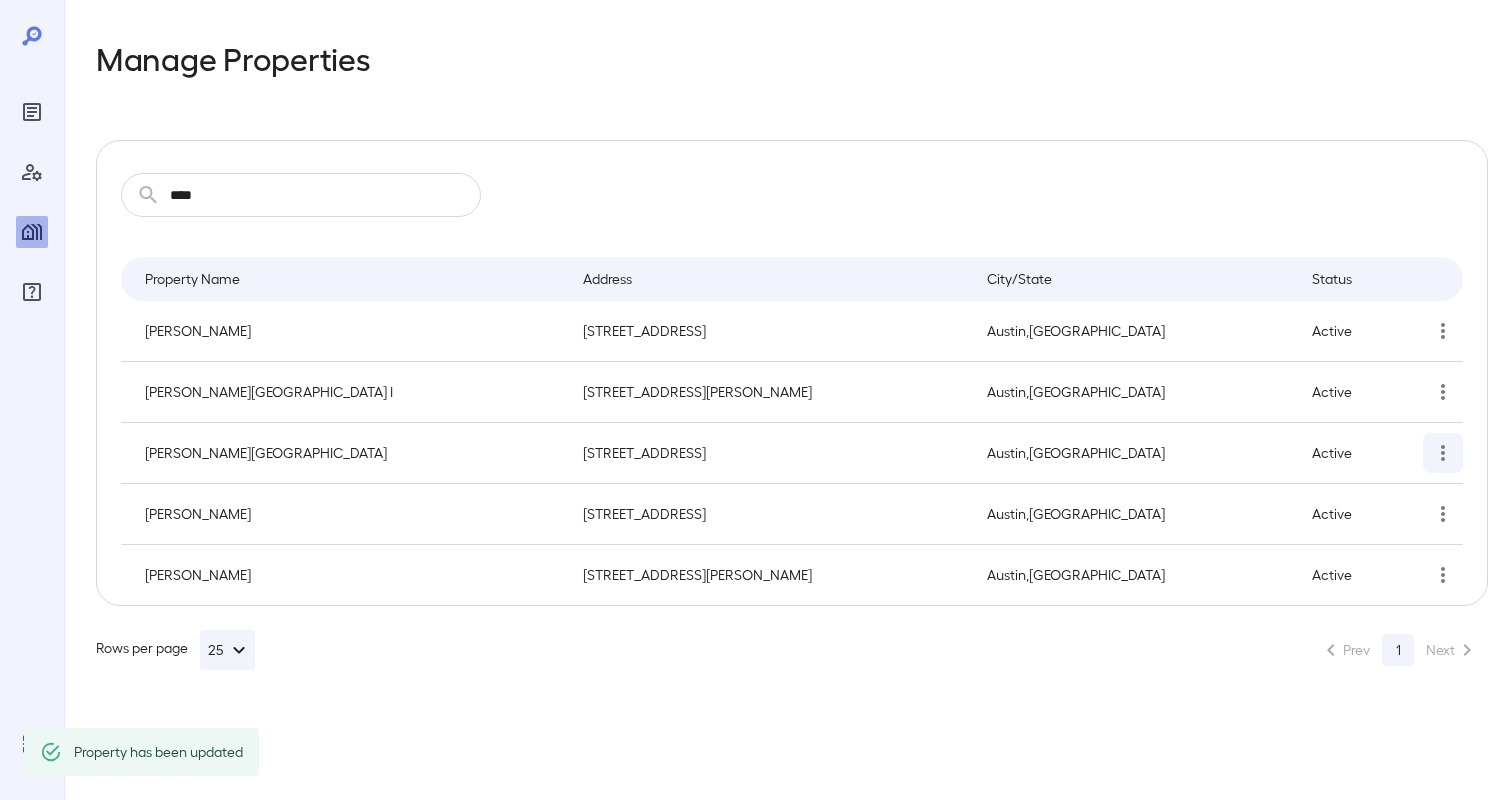 click at bounding box center [1443, 453] 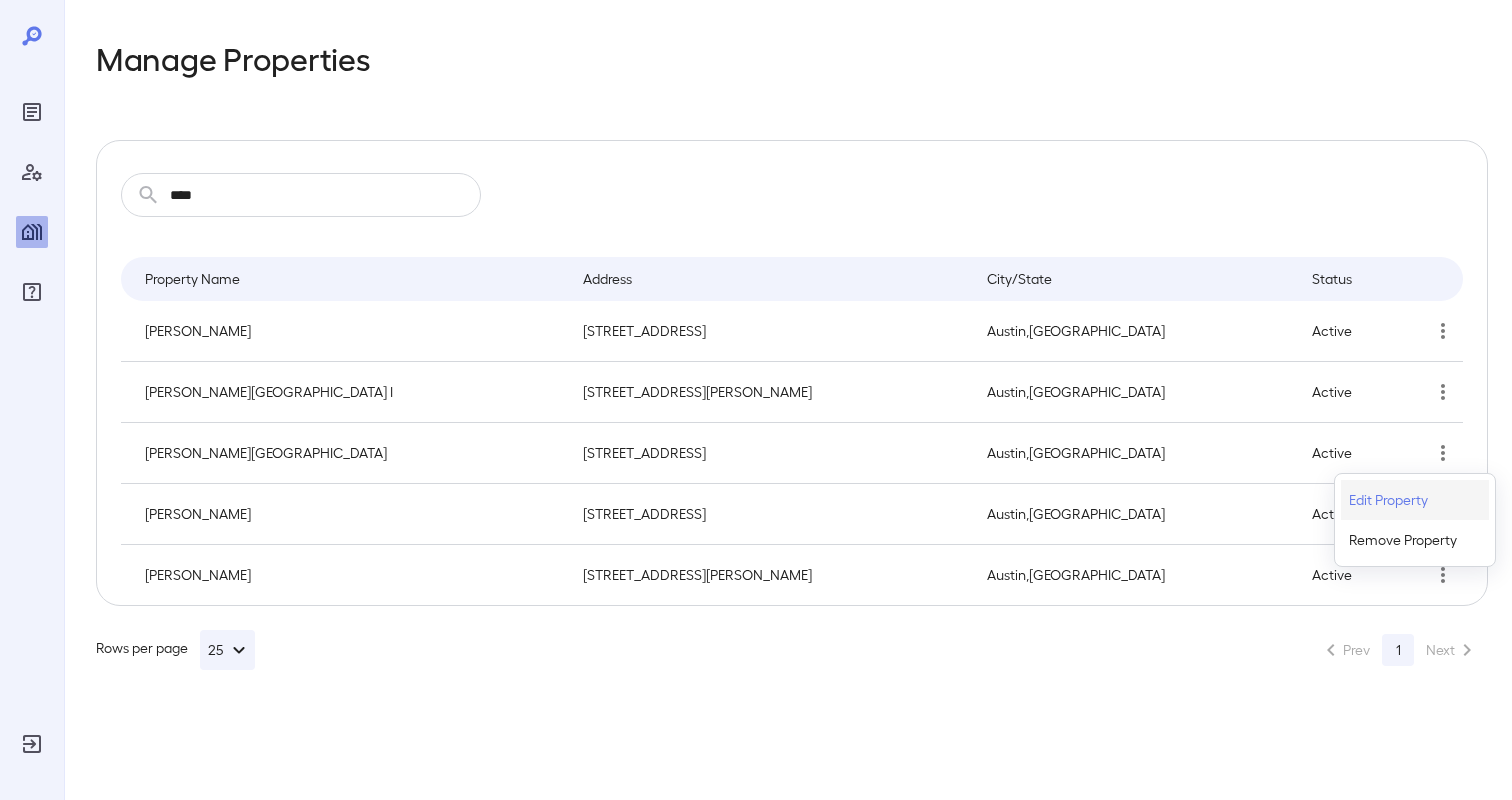 click on "Edit Property" at bounding box center [1415, 500] 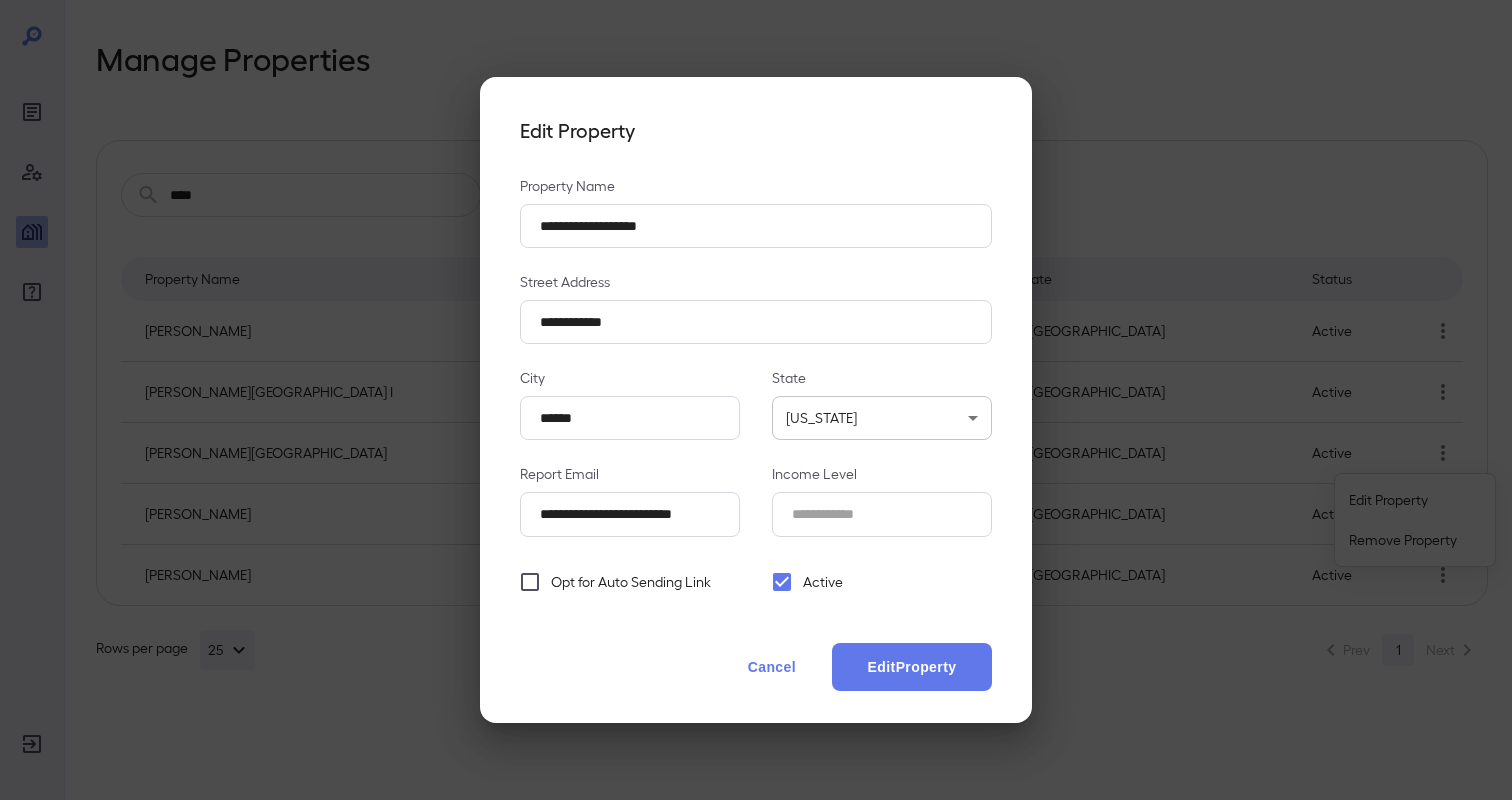 click on "Opt for Auto Sending Link" at bounding box center [610, 582] 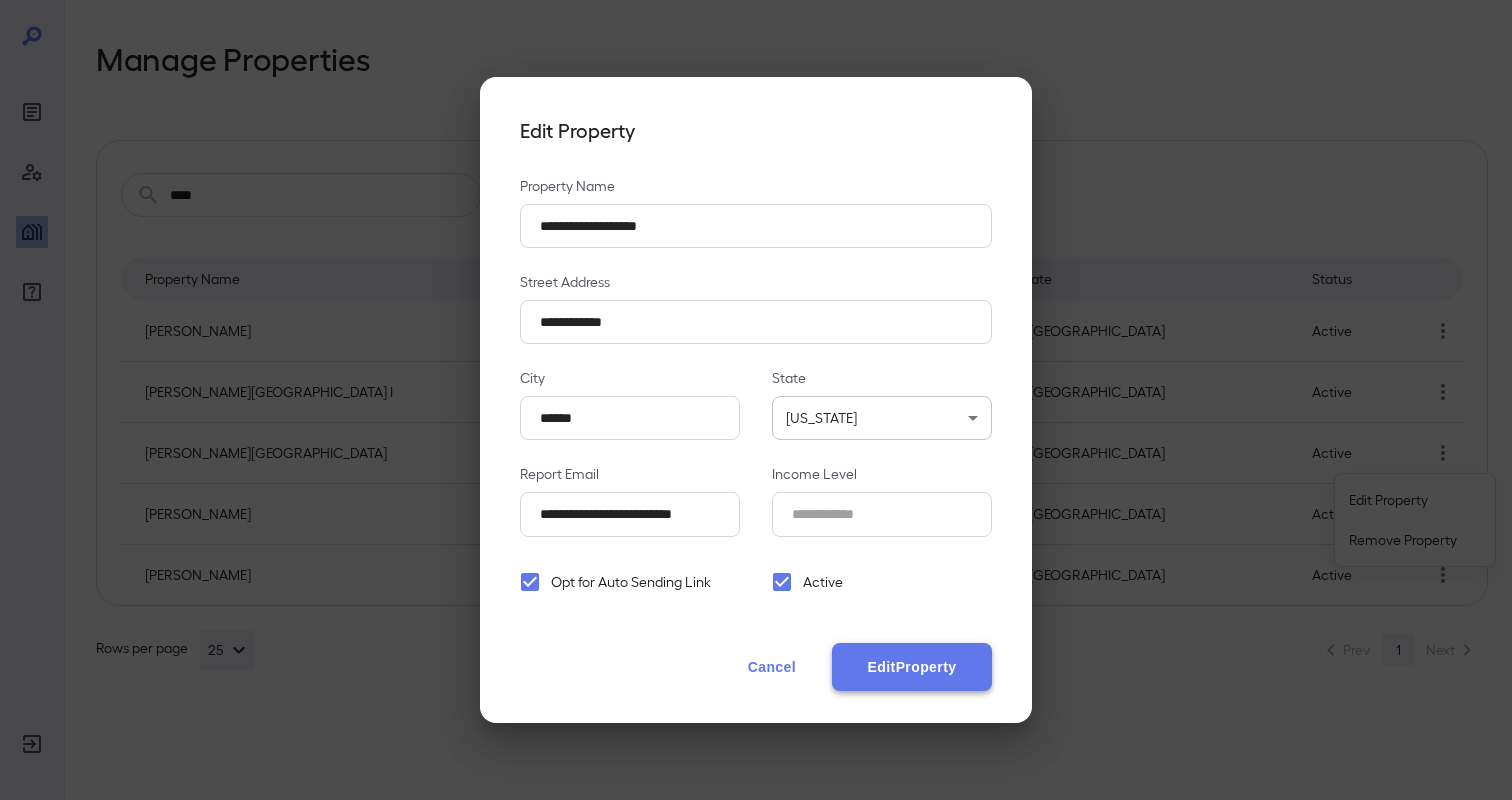 click on "Edit  Property" at bounding box center (912, 667) 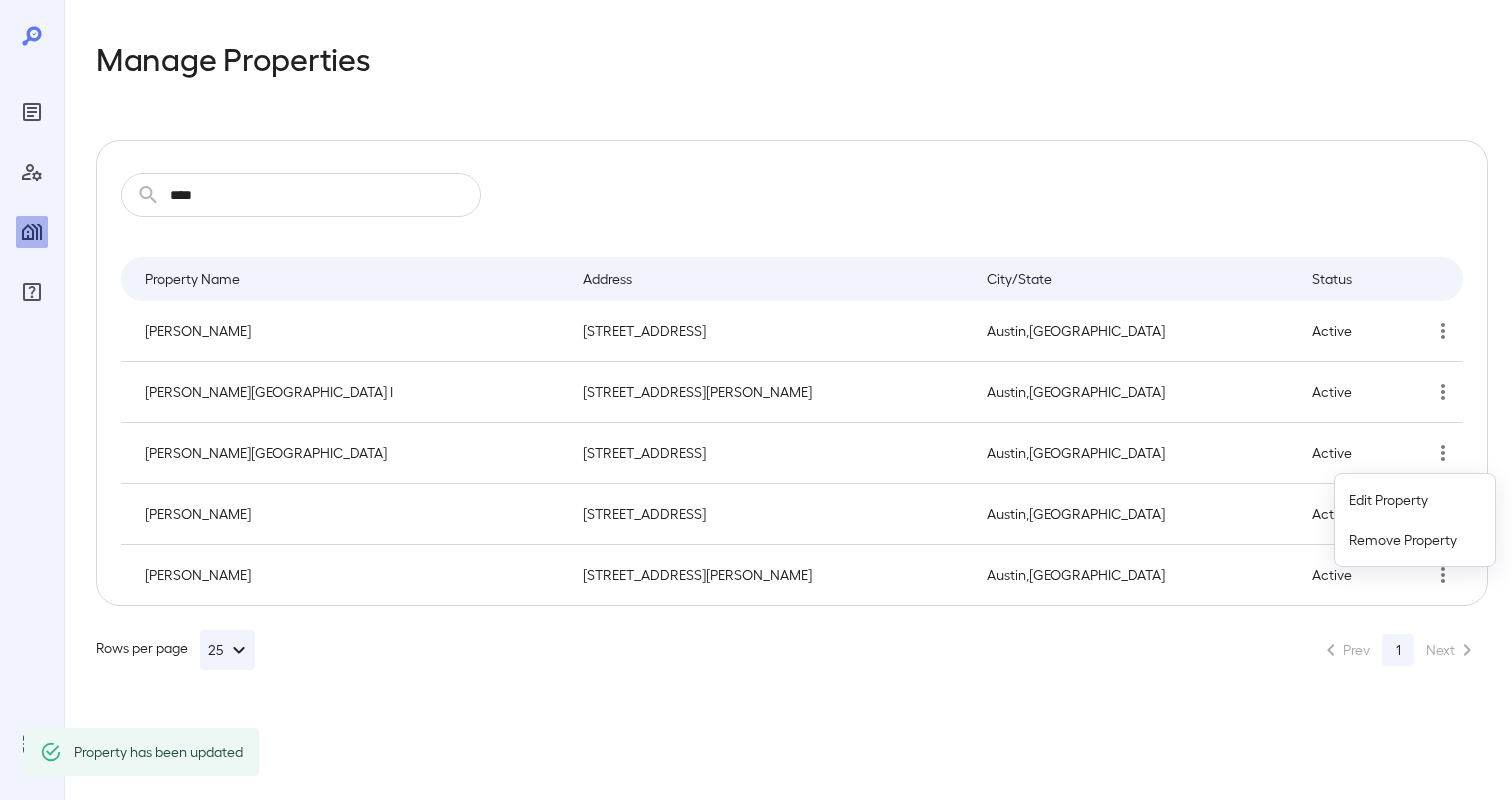 click at bounding box center [756, 400] 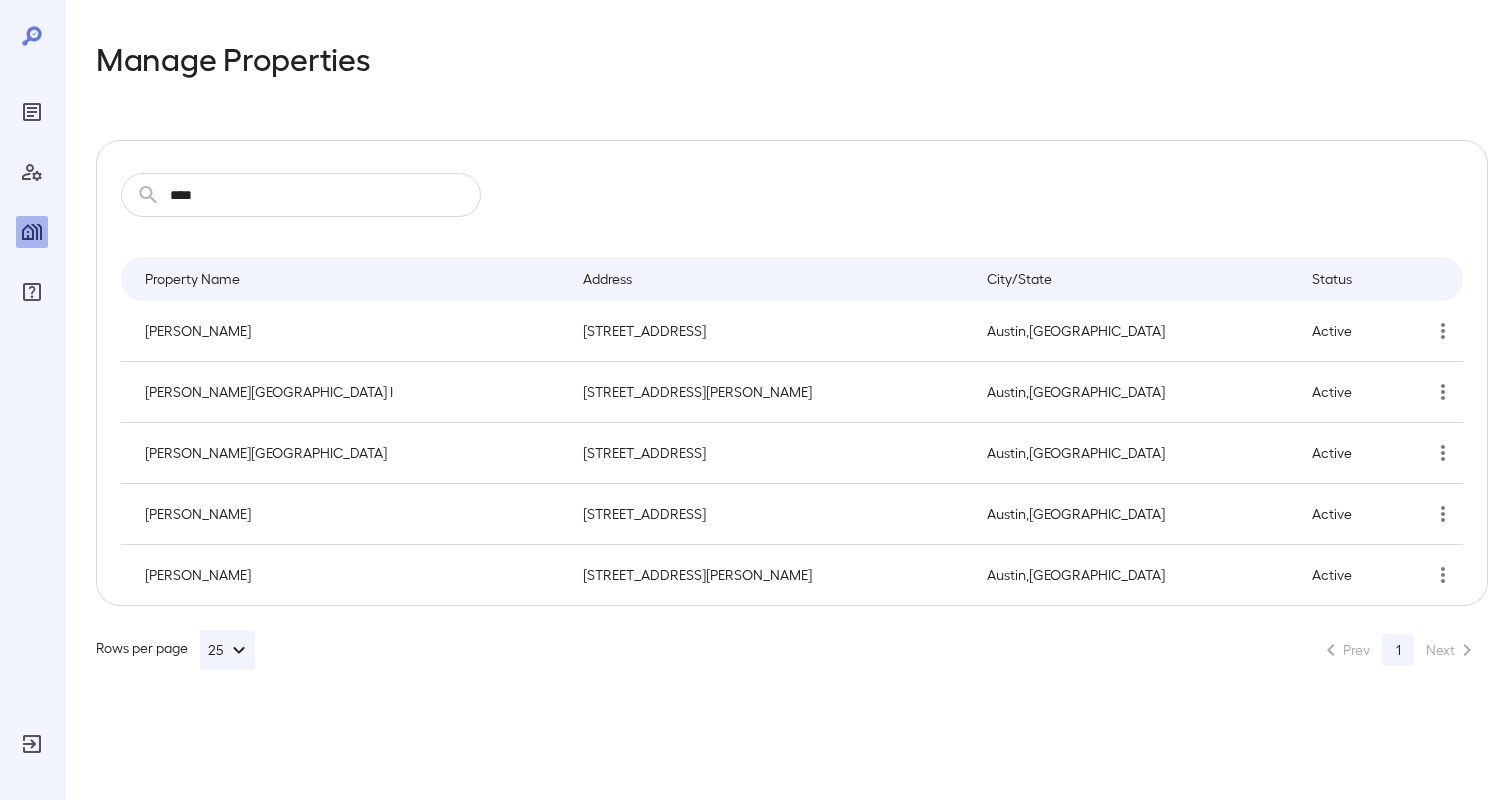 click on "****" at bounding box center [325, 195] 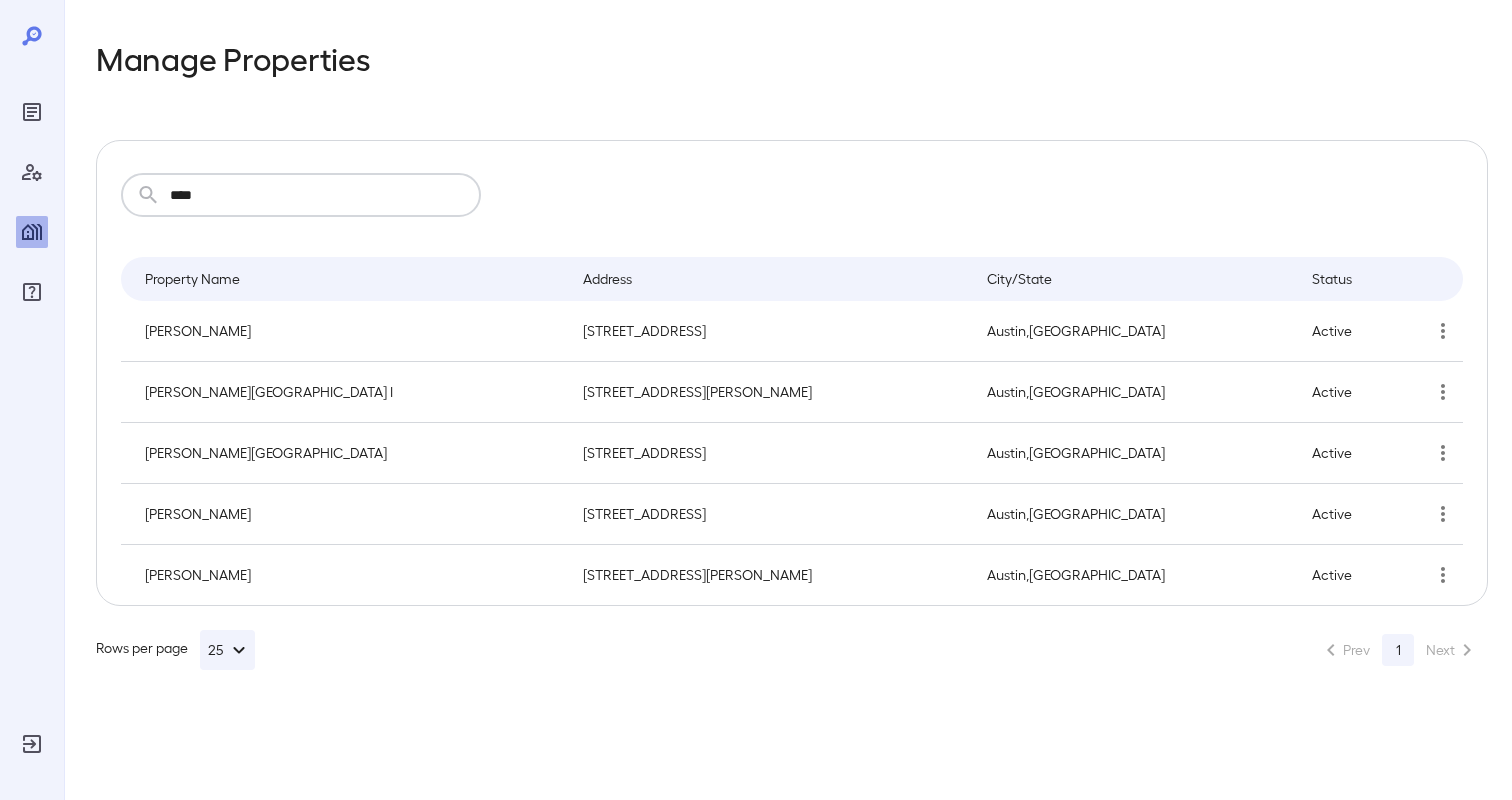 click on "****" at bounding box center (325, 195) 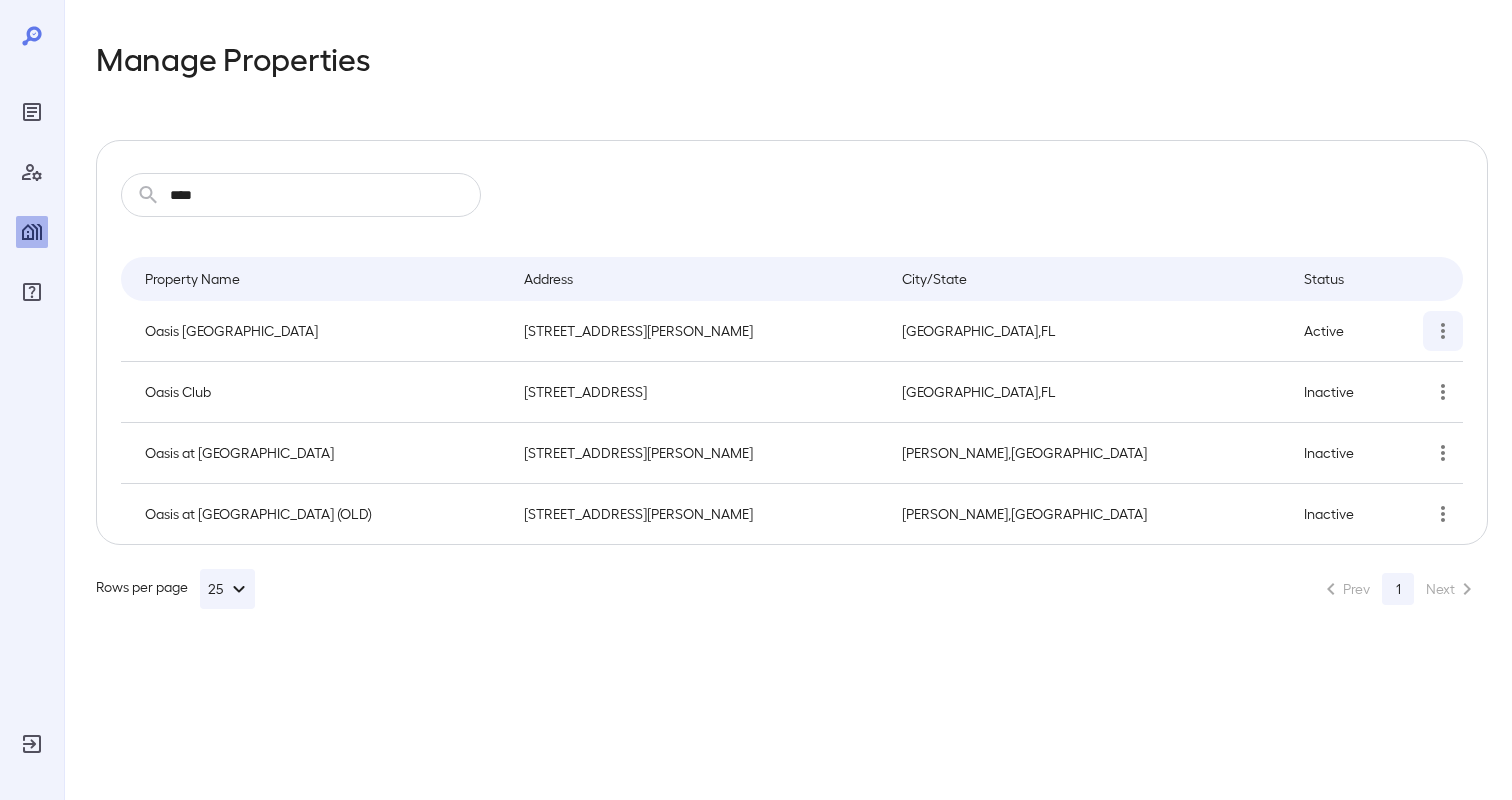 click 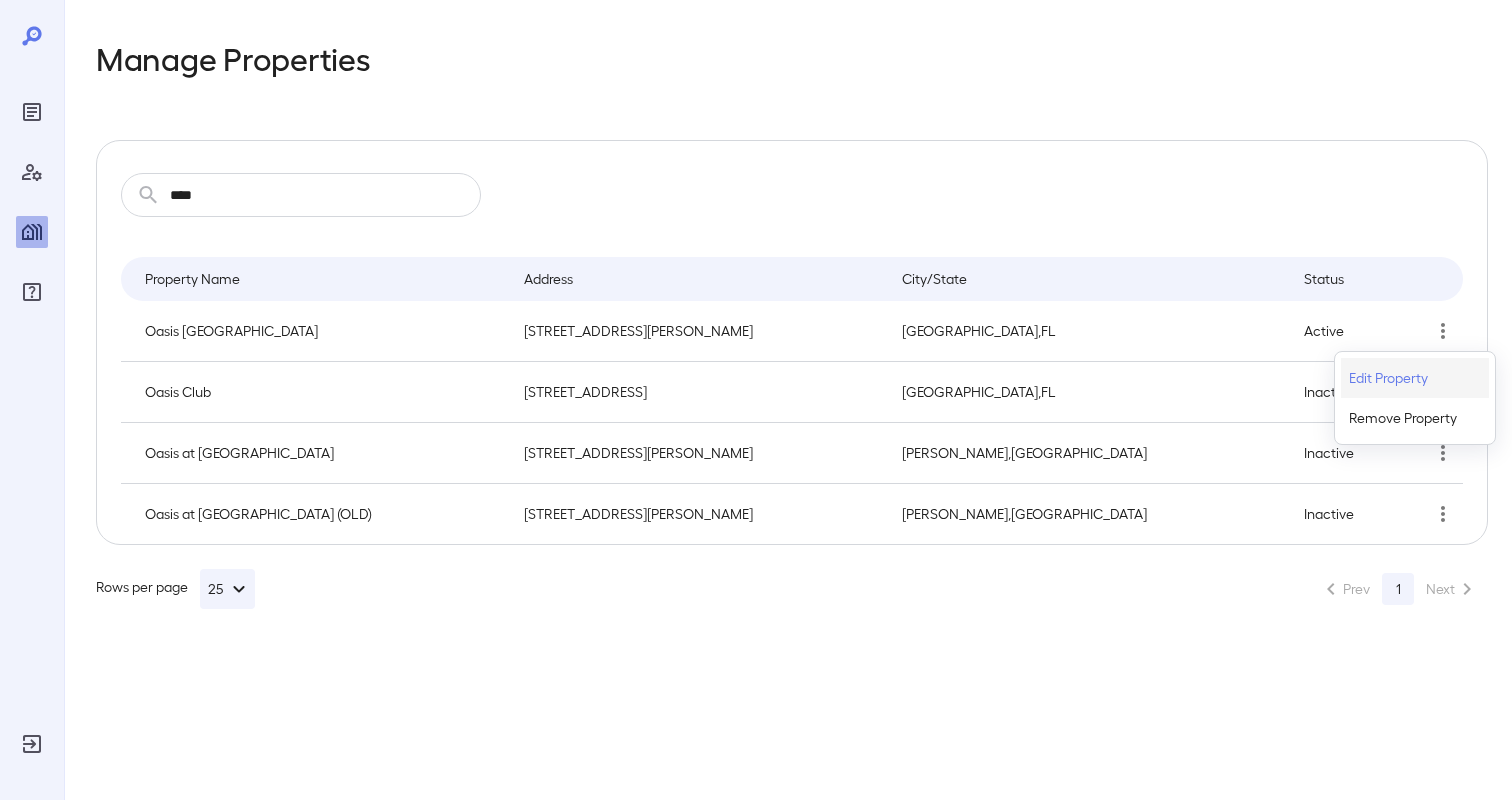 click on "Edit Property" at bounding box center (1388, 378) 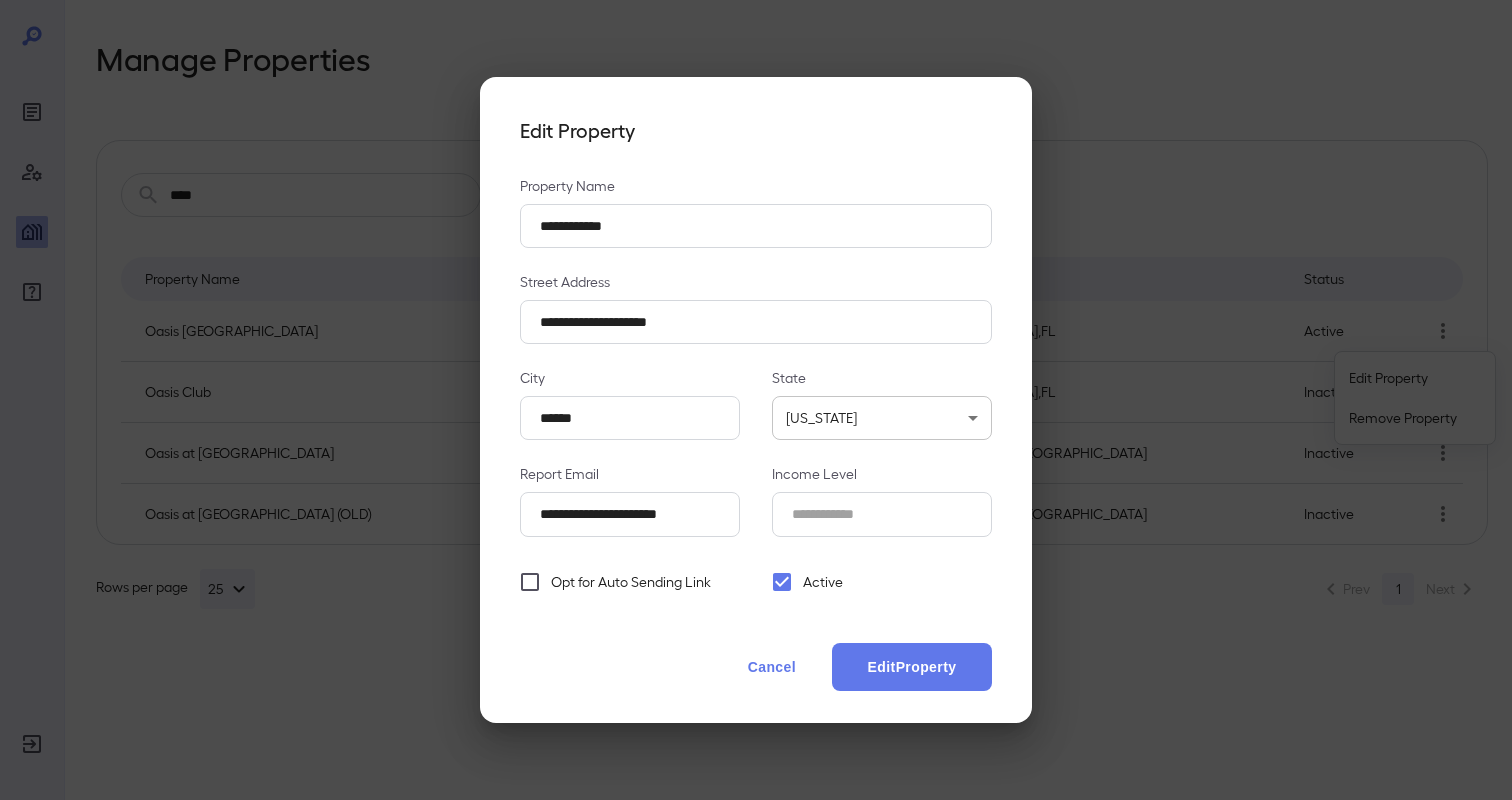 click on "Opt for Auto Sending Link" at bounding box center [631, 582] 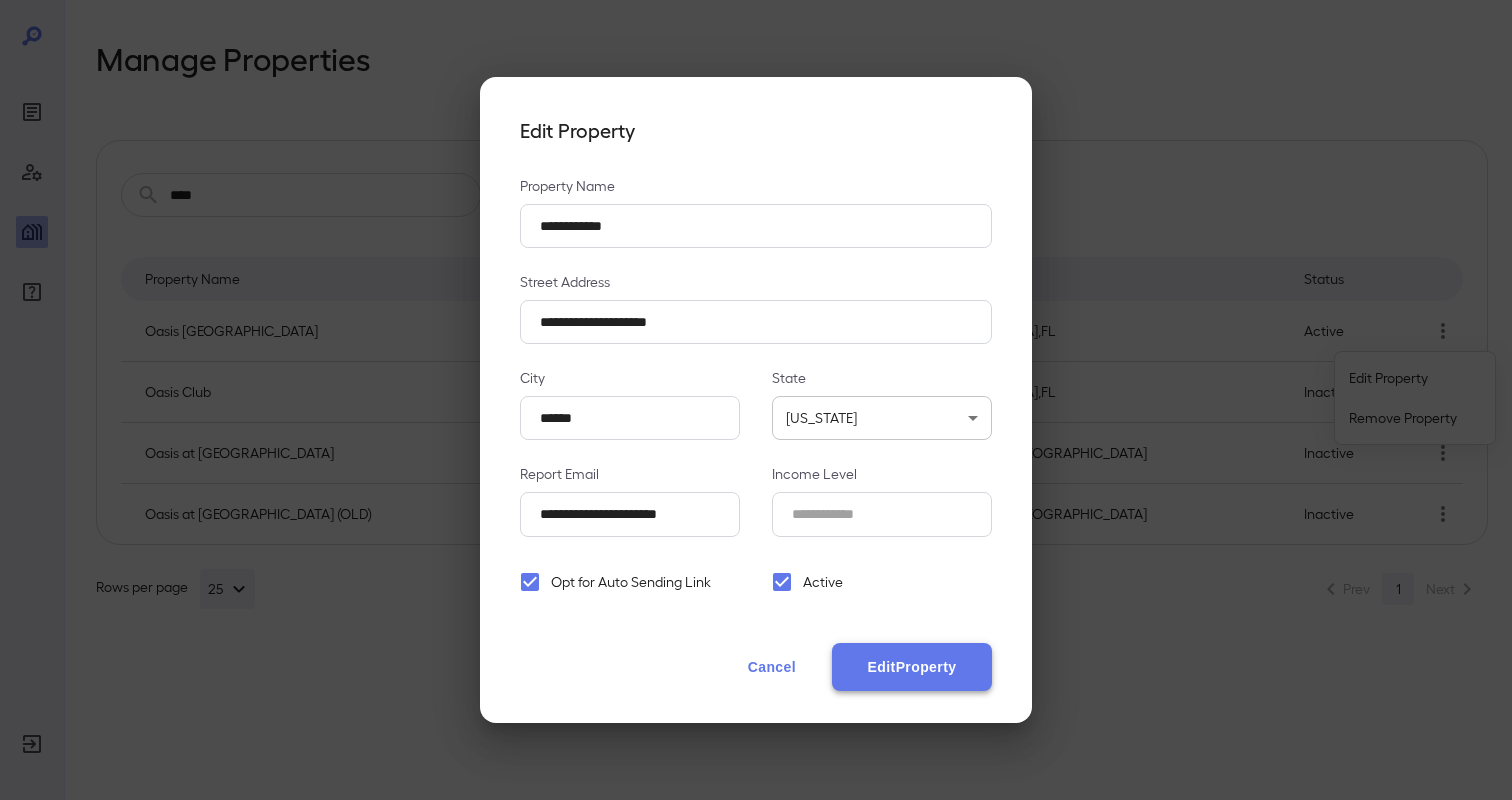 click on "Edit  Property" at bounding box center [912, 667] 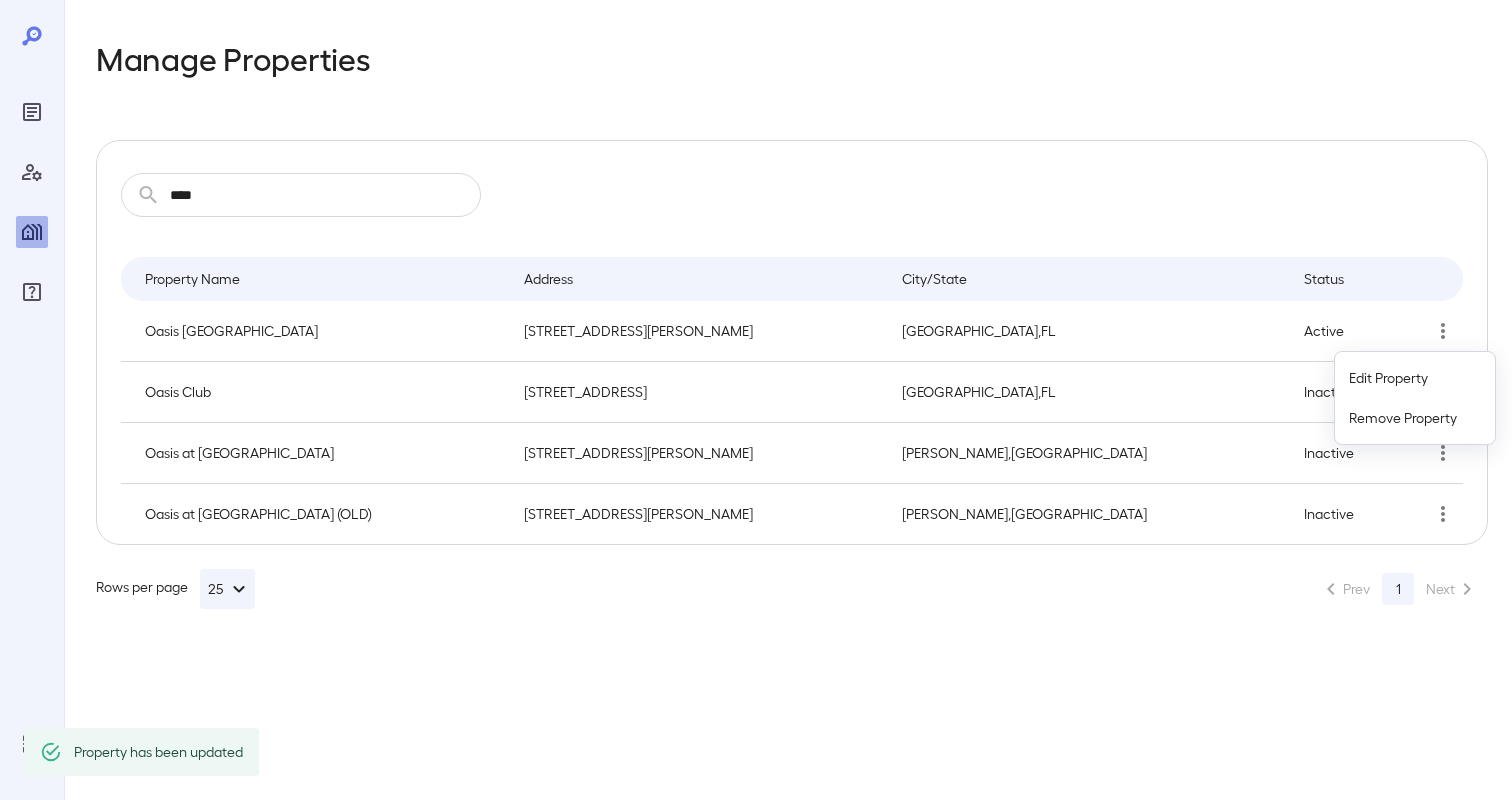click at bounding box center [756, 400] 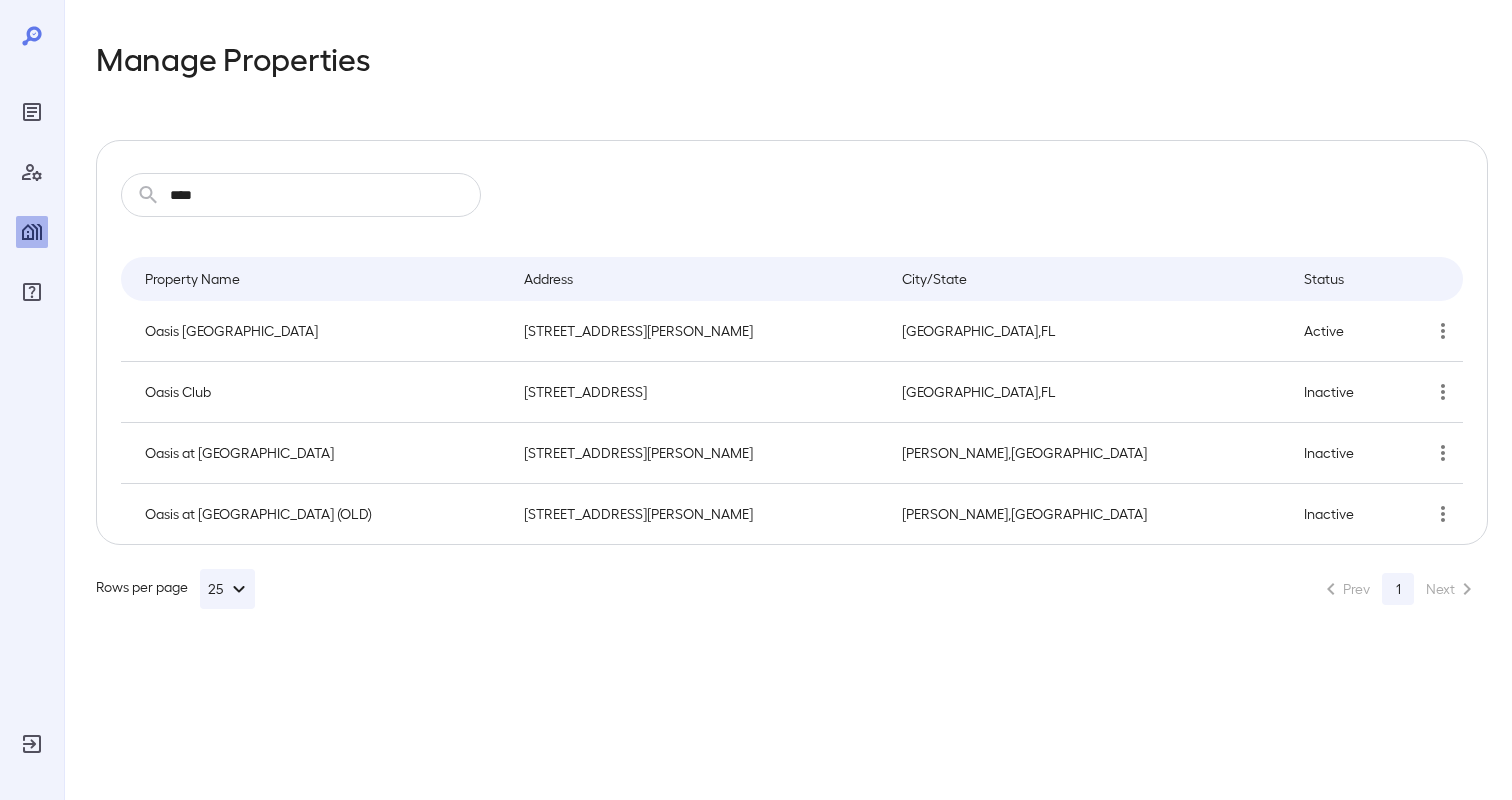 click at bounding box center [756, 400] 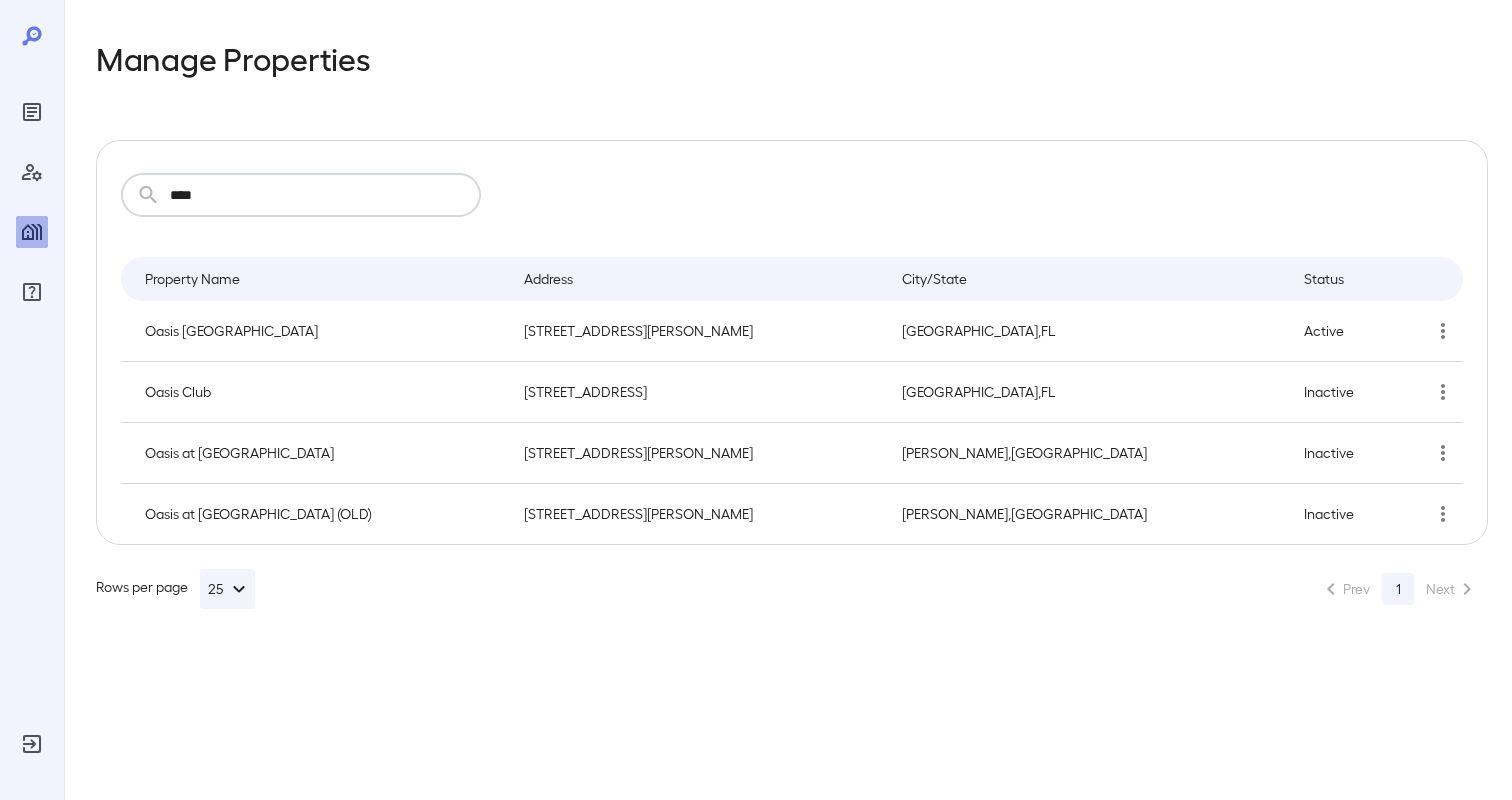 click on "****" at bounding box center [325, 195] 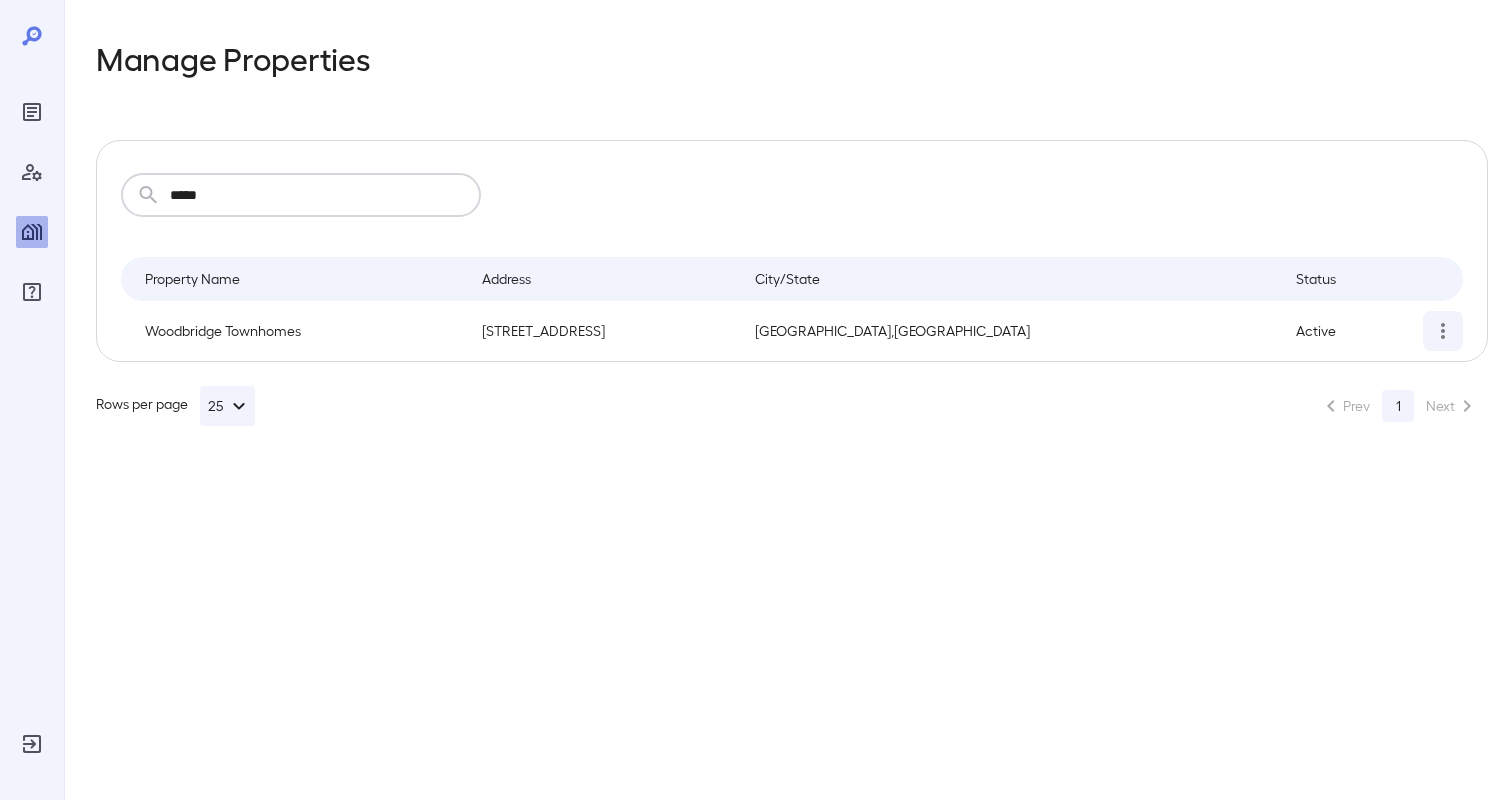 type on "*****" 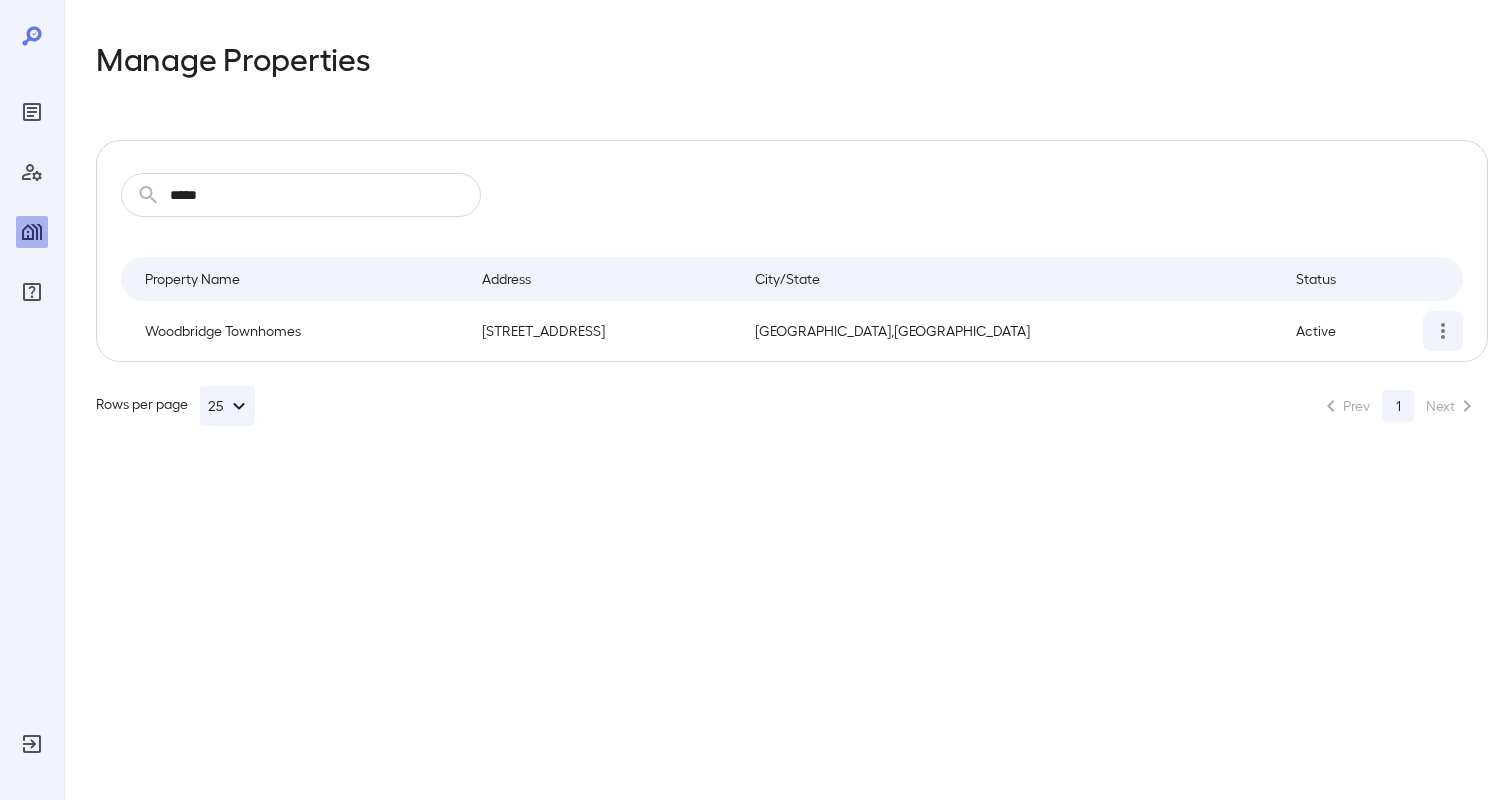click 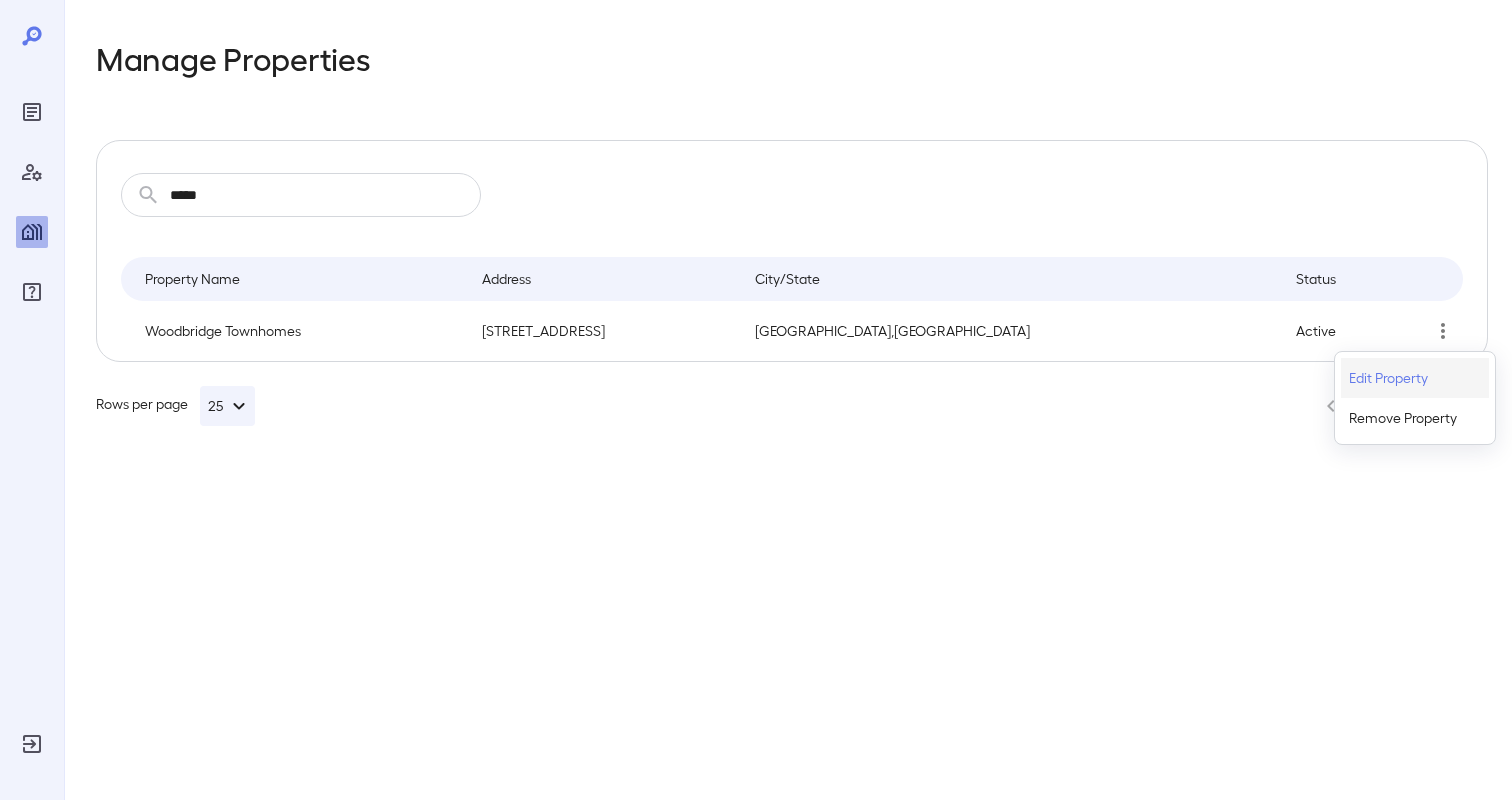 click on "Edit Property" at bounding box center (1415, 378) 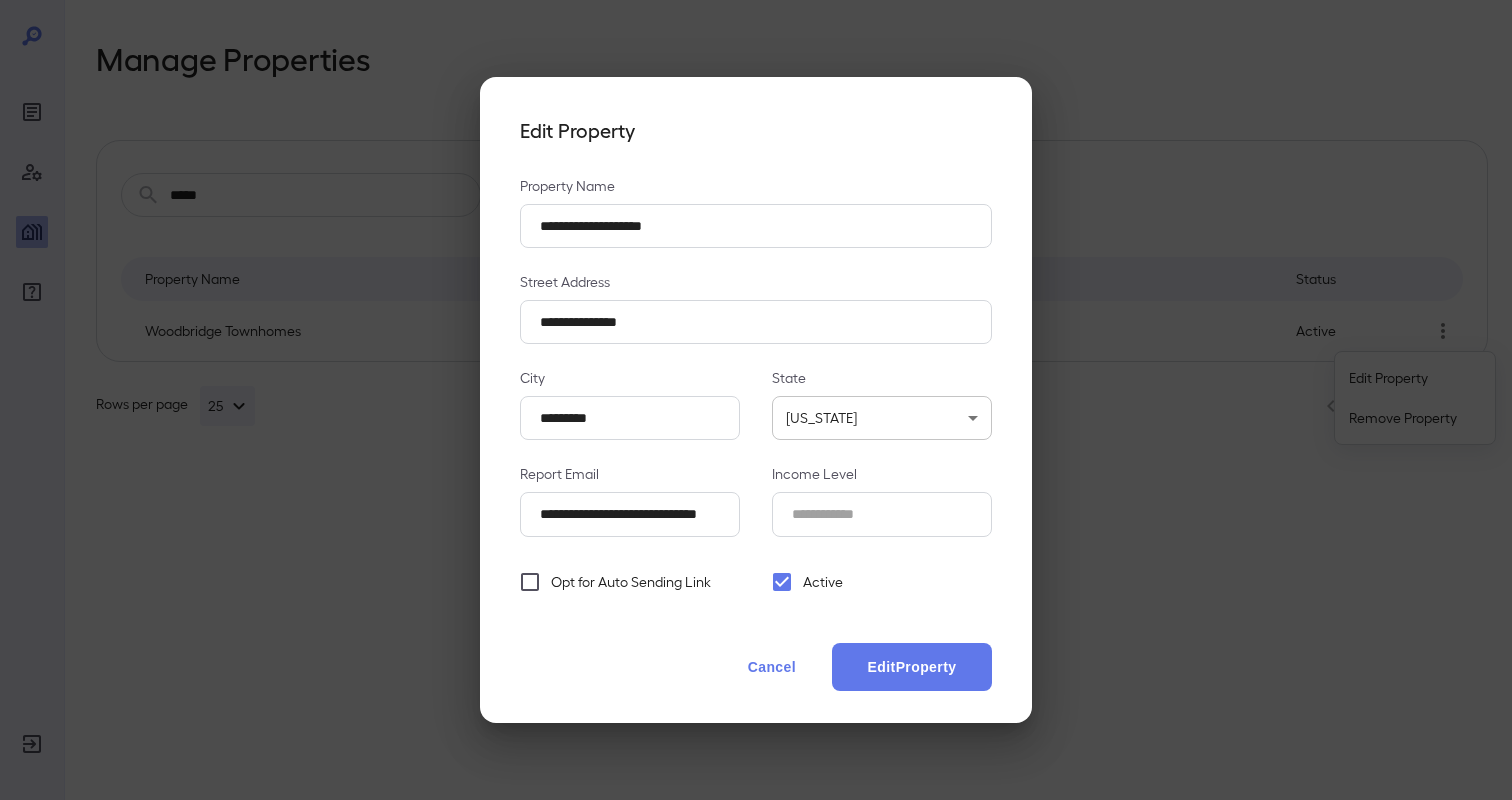 click on "Opt for Auto Sending Link" at bounding box center (631, 582) 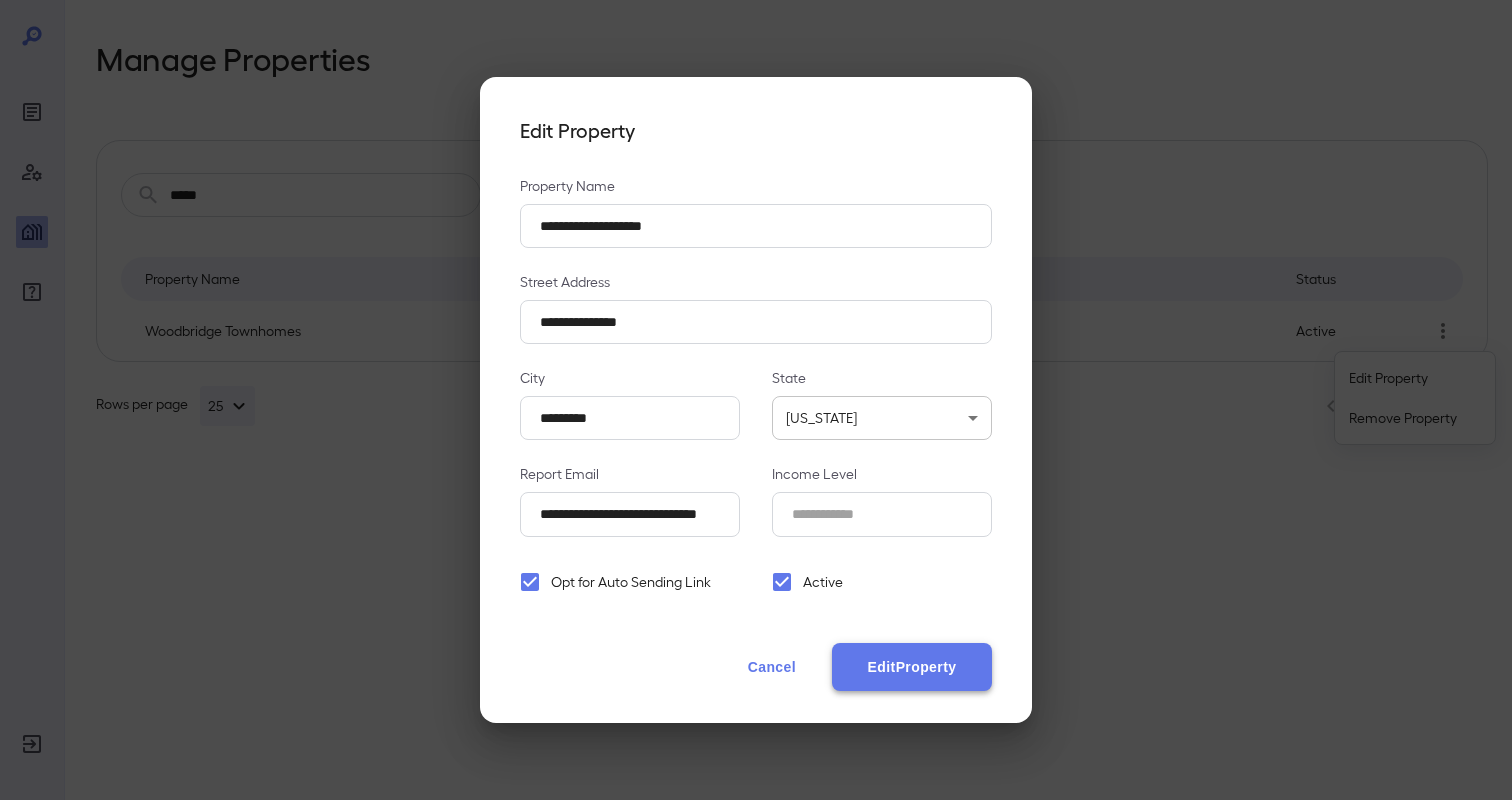 click on "Edit  Property" at bounding box center [912, 667] 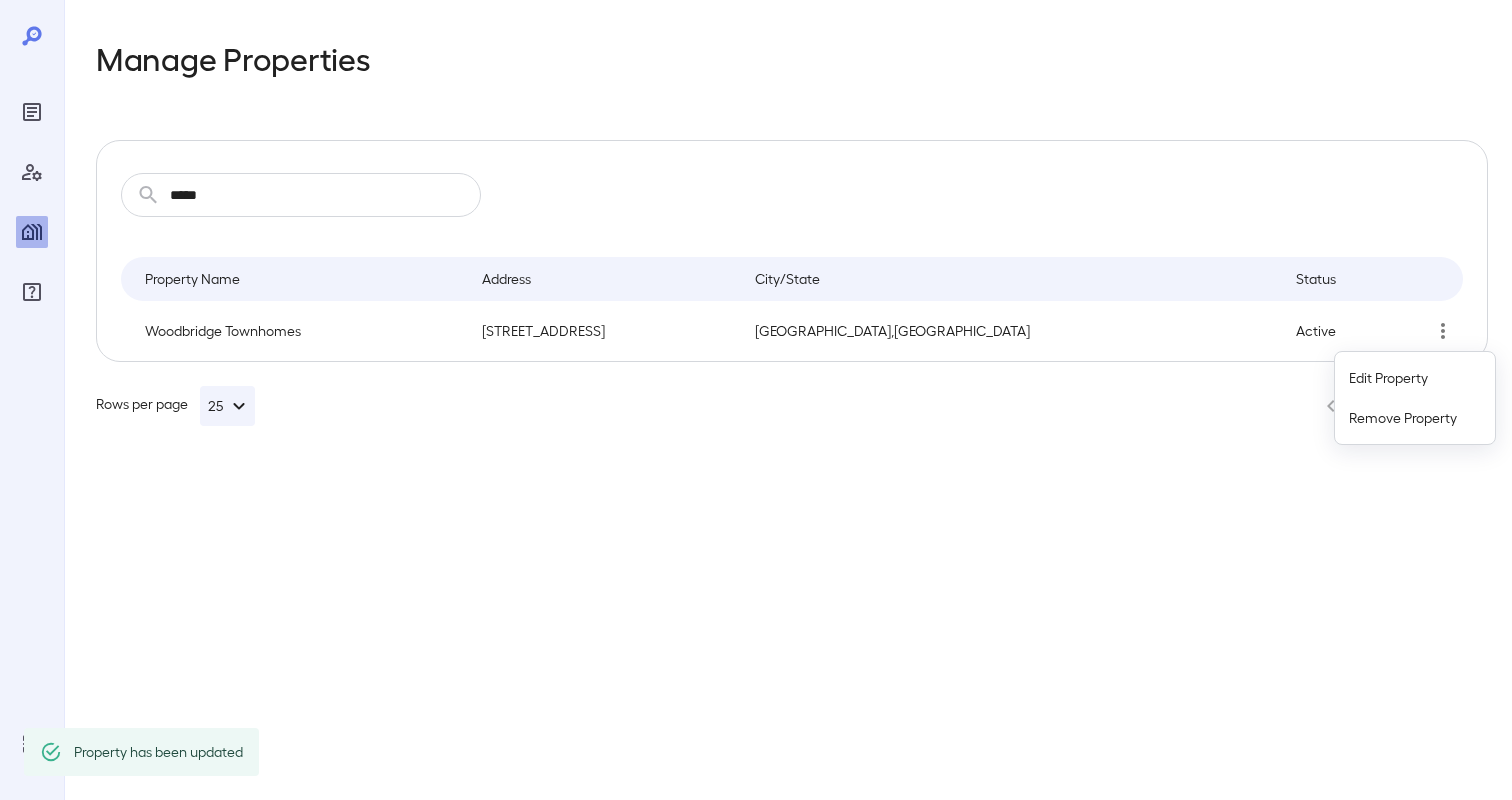 click at bounding box center [756, 400] 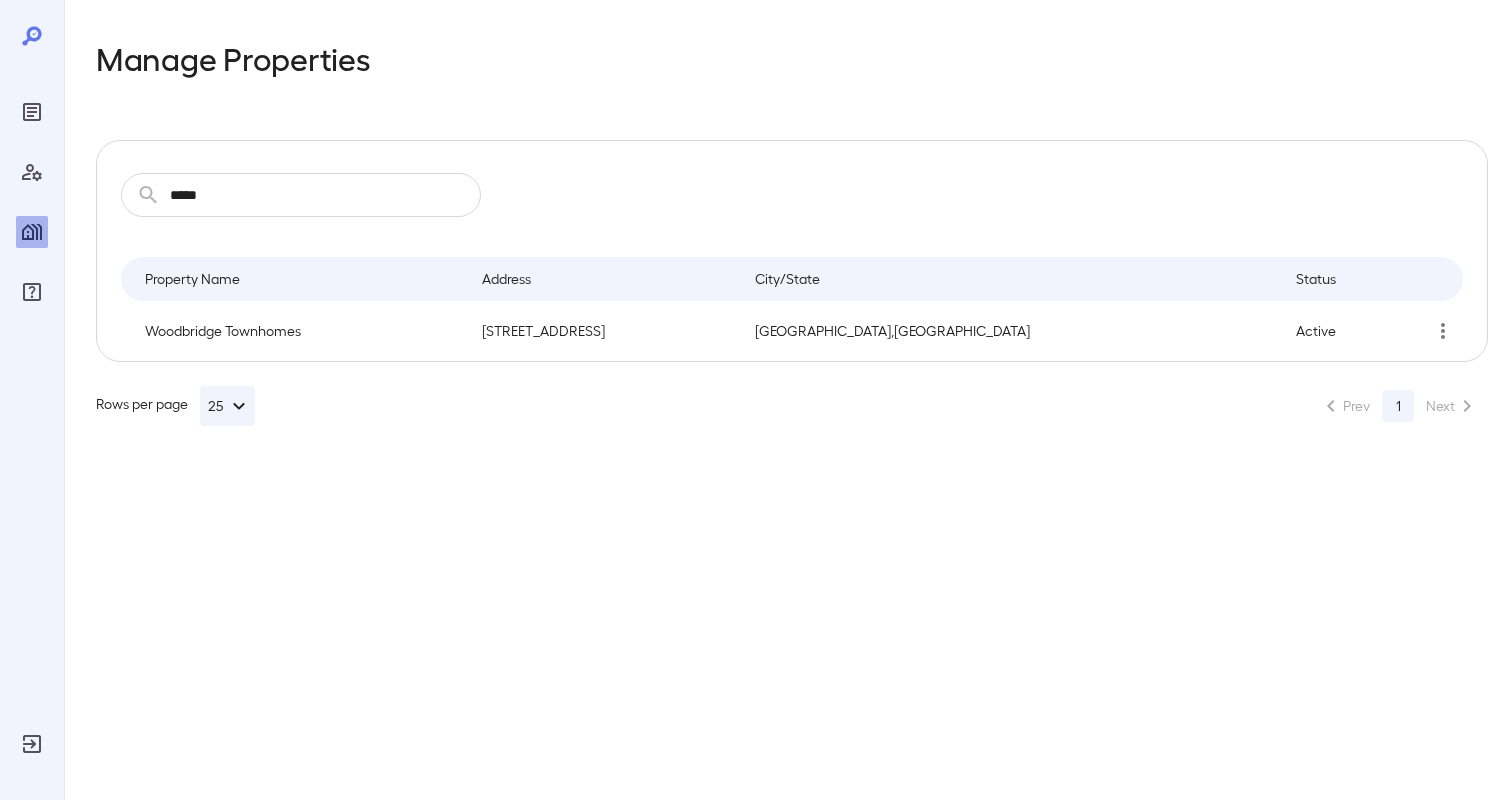 click 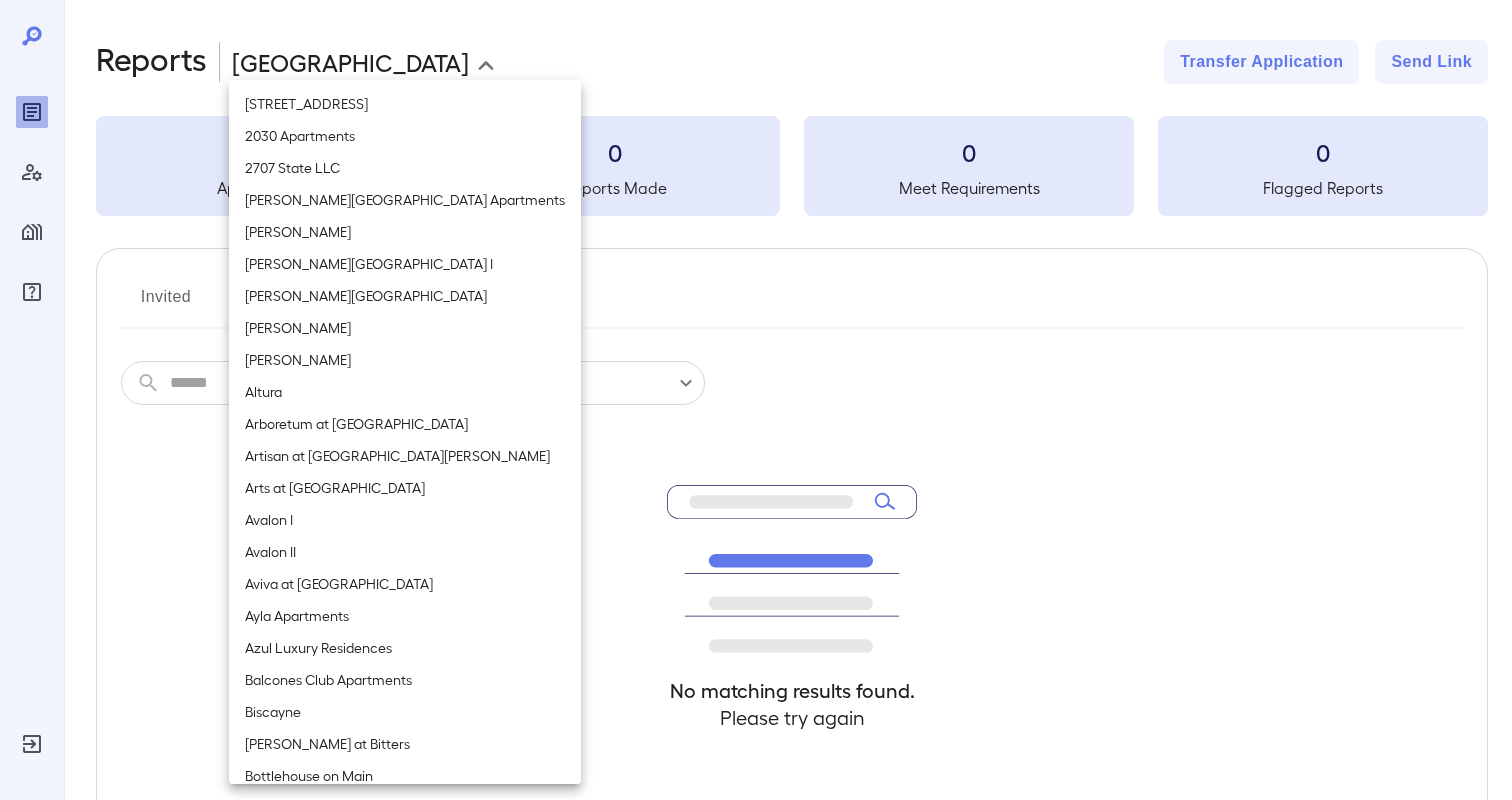 click on "**********" at bounding box center [756, 400] 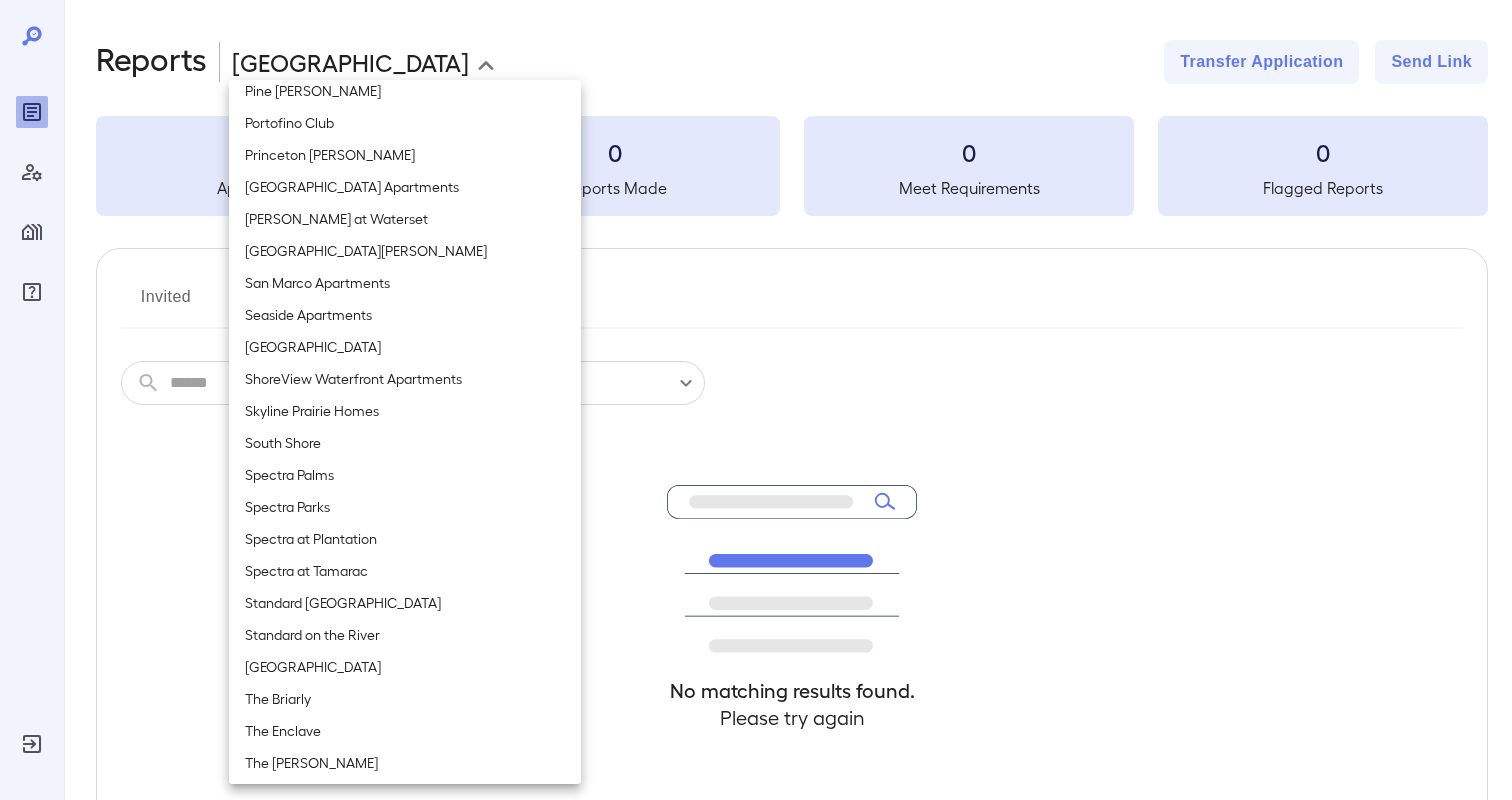 scroll, scrollTop: 2256, scrollLeft: 0, axis: vertical 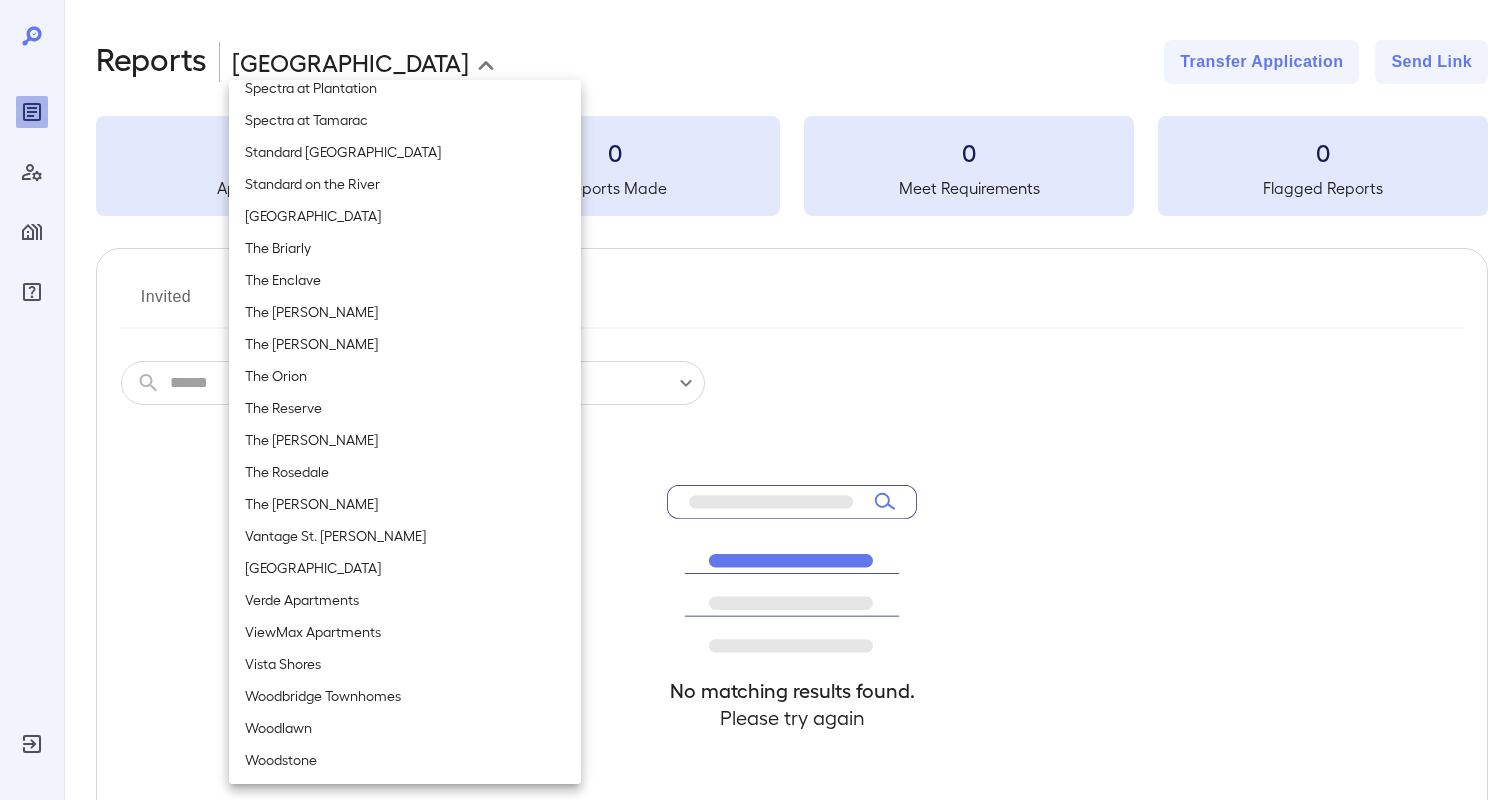 click on "Woodbridge Townhomes" at bounding box center [405, 696] 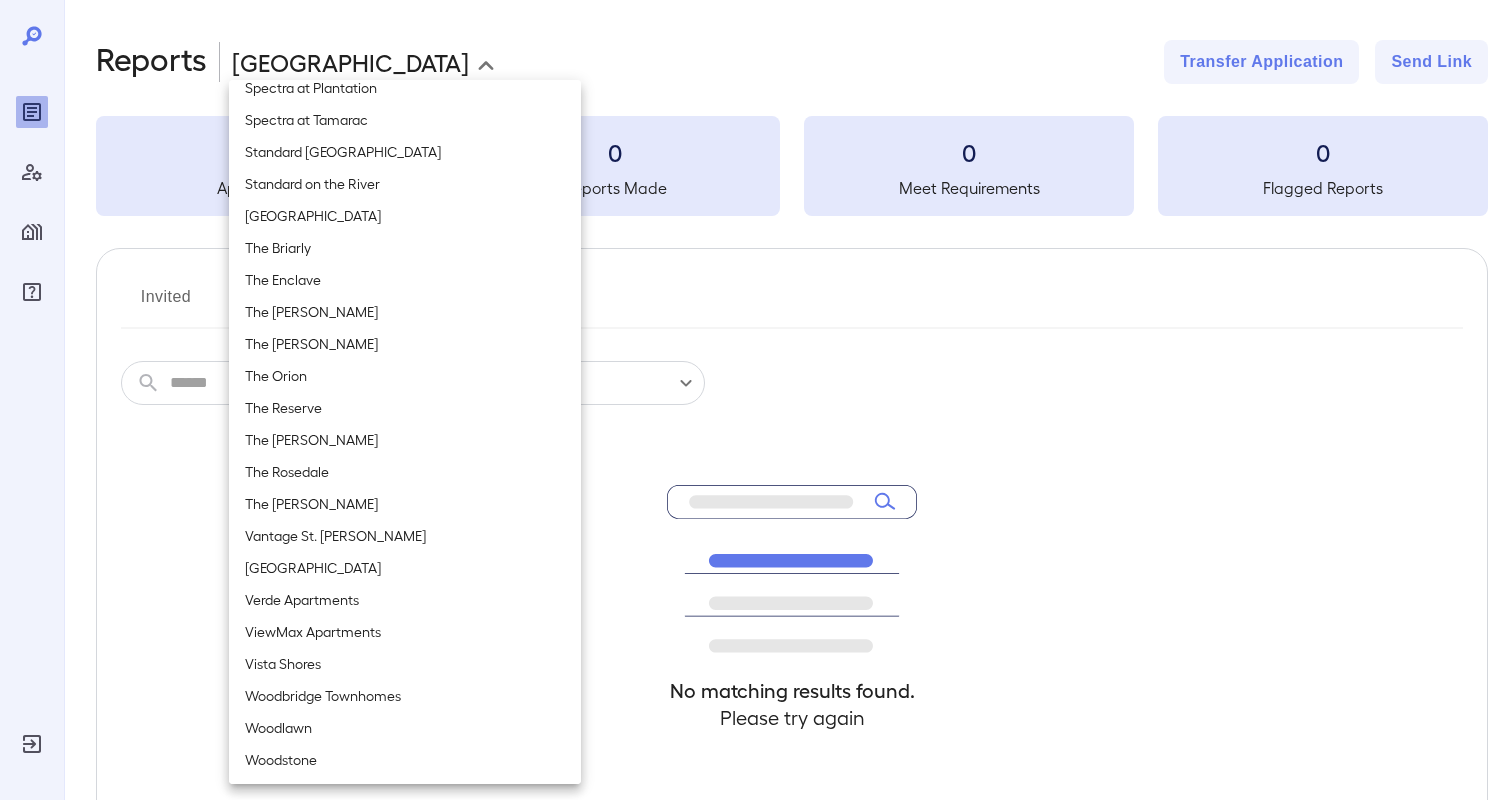 type on "**********" 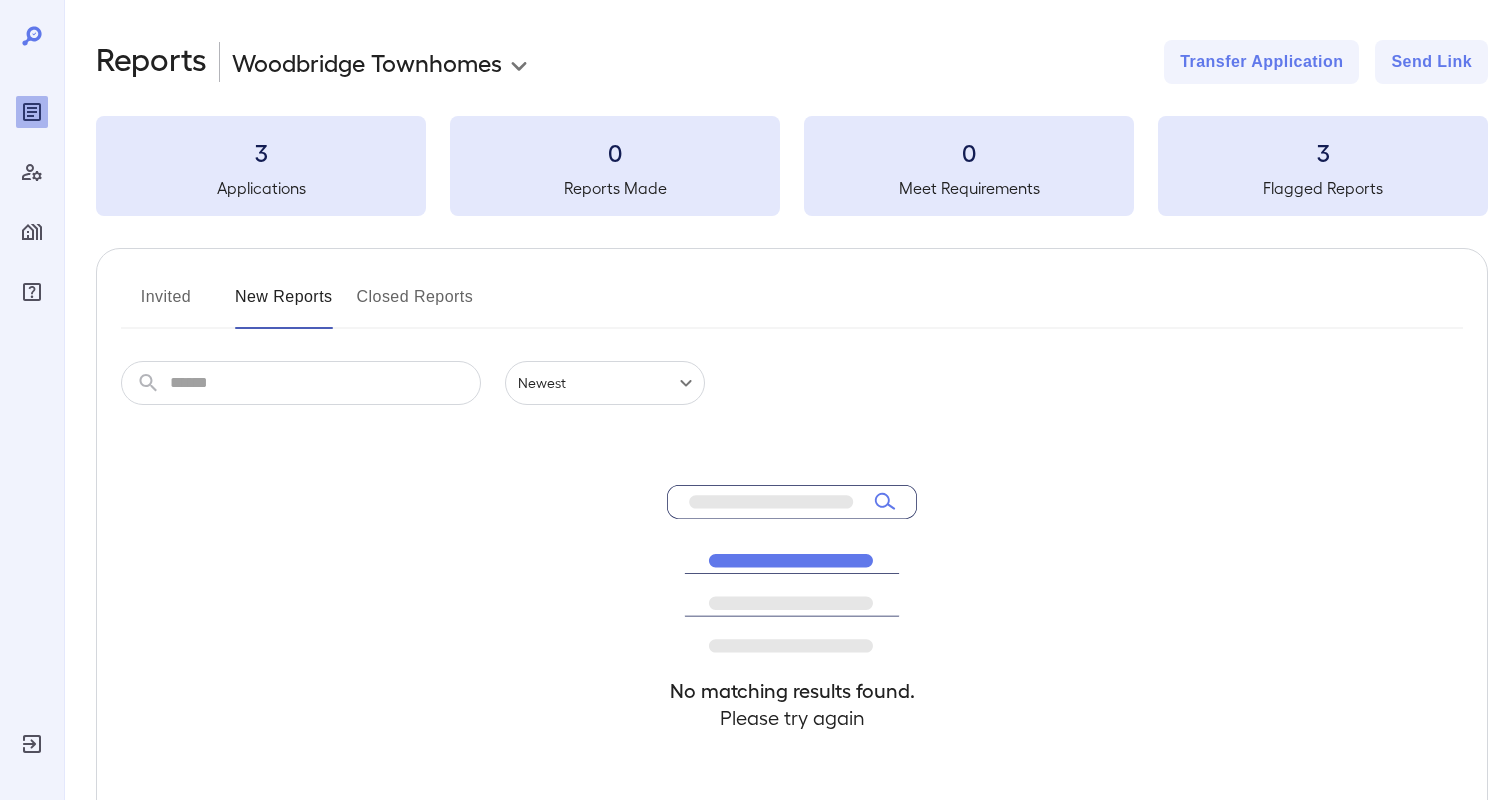 click on "Invited" at bounding box center [166, 305] 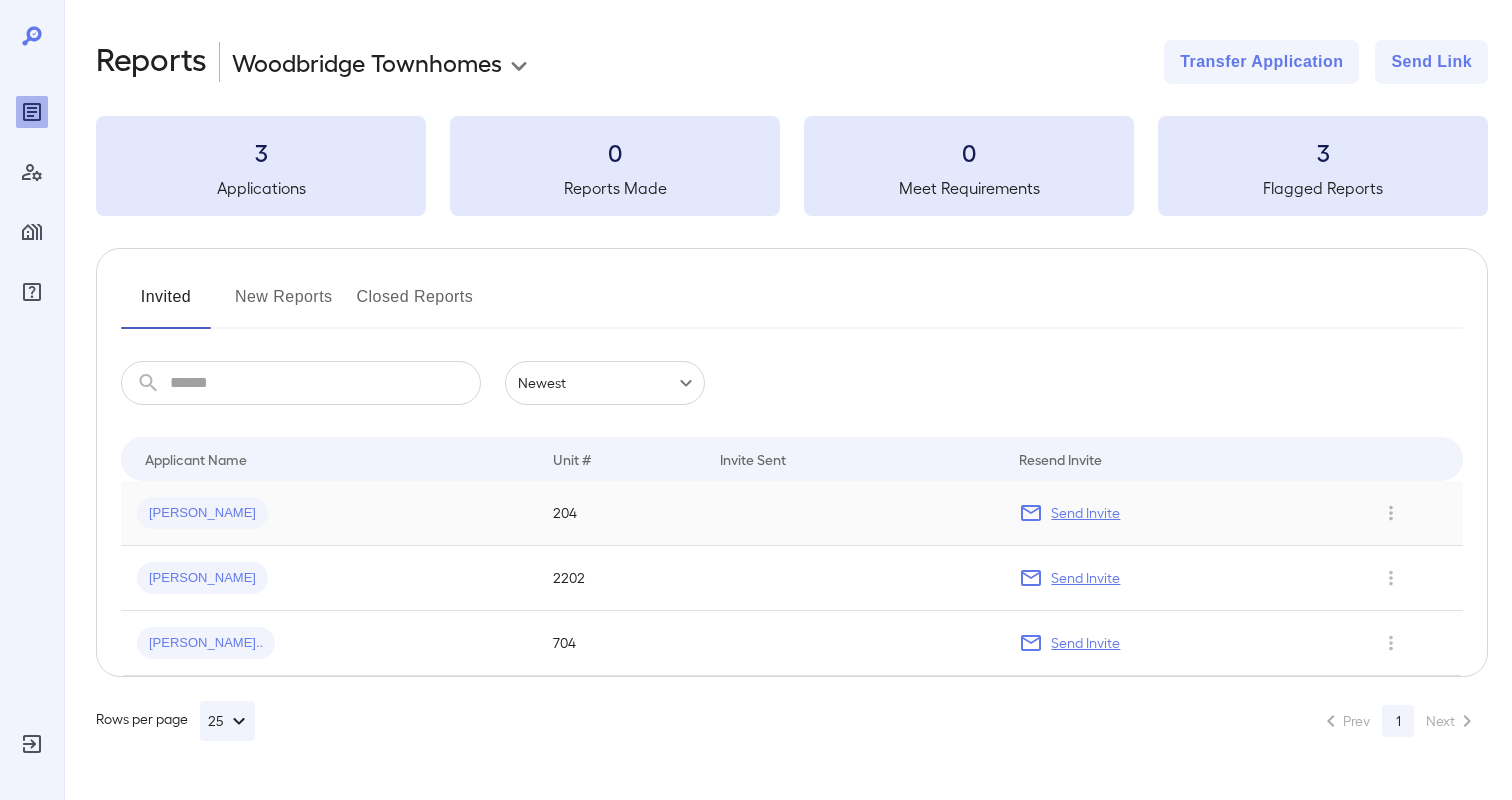 click on "204" at bounding box center [620, 513] 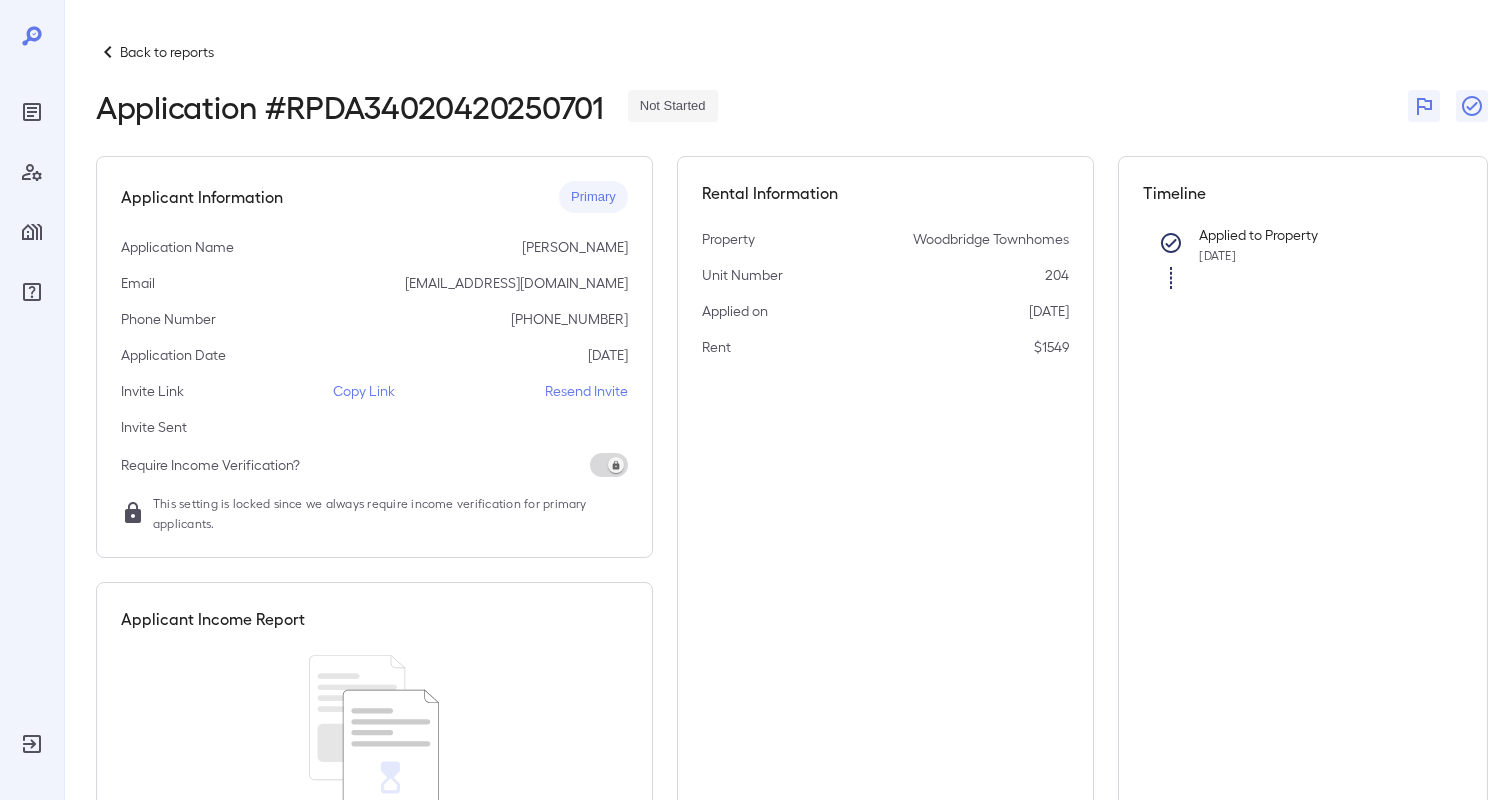 click on "Back to reports" at bounding box center (167, 52) 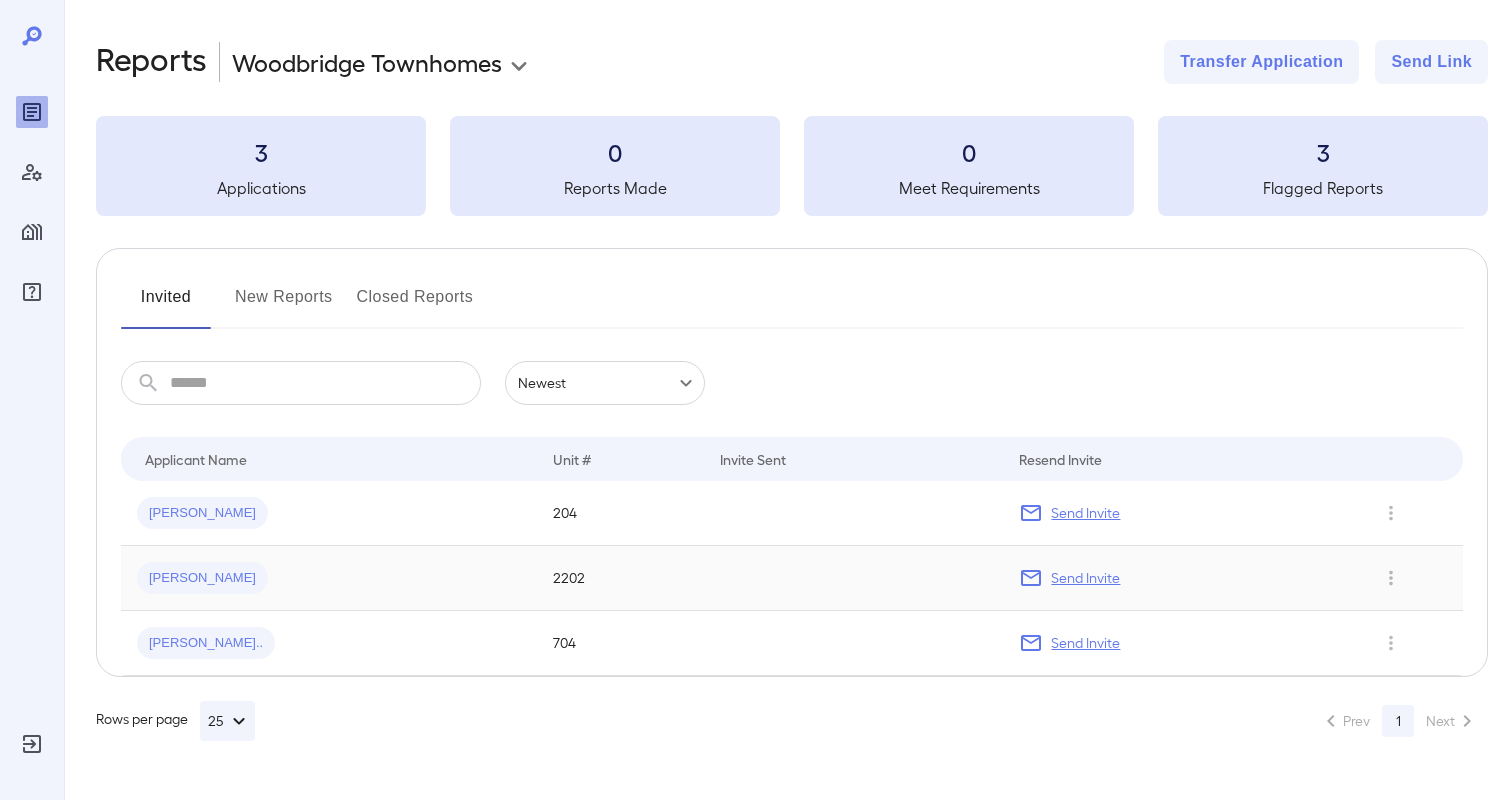 click on "Cynthia T..." at bounding box center (329, 578) 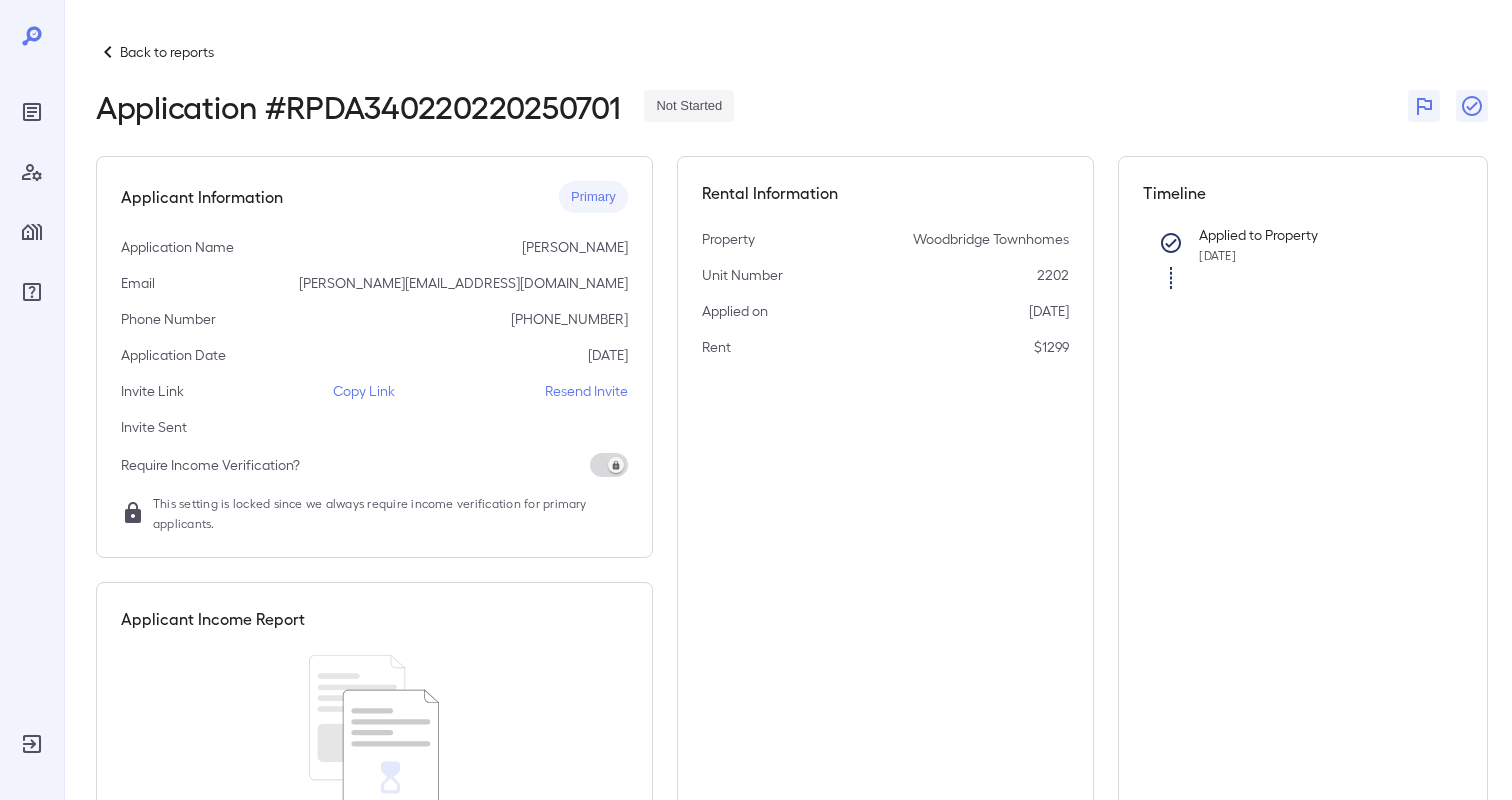 click on "Back to reports Application # RPDA340220220250701 Not Started" at bounding box center [792, 82] 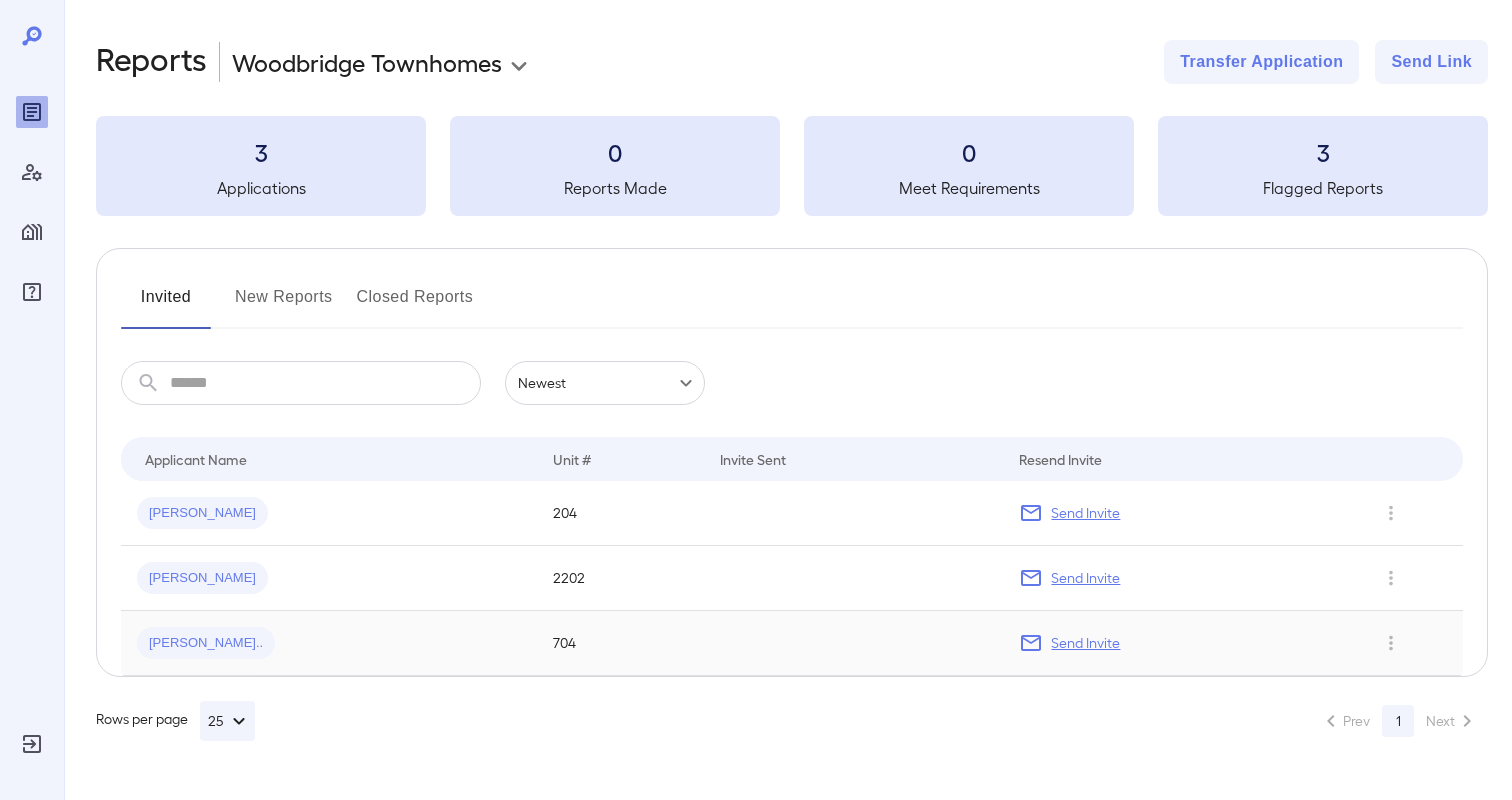 click on "704" at bounding box center [620, 643] 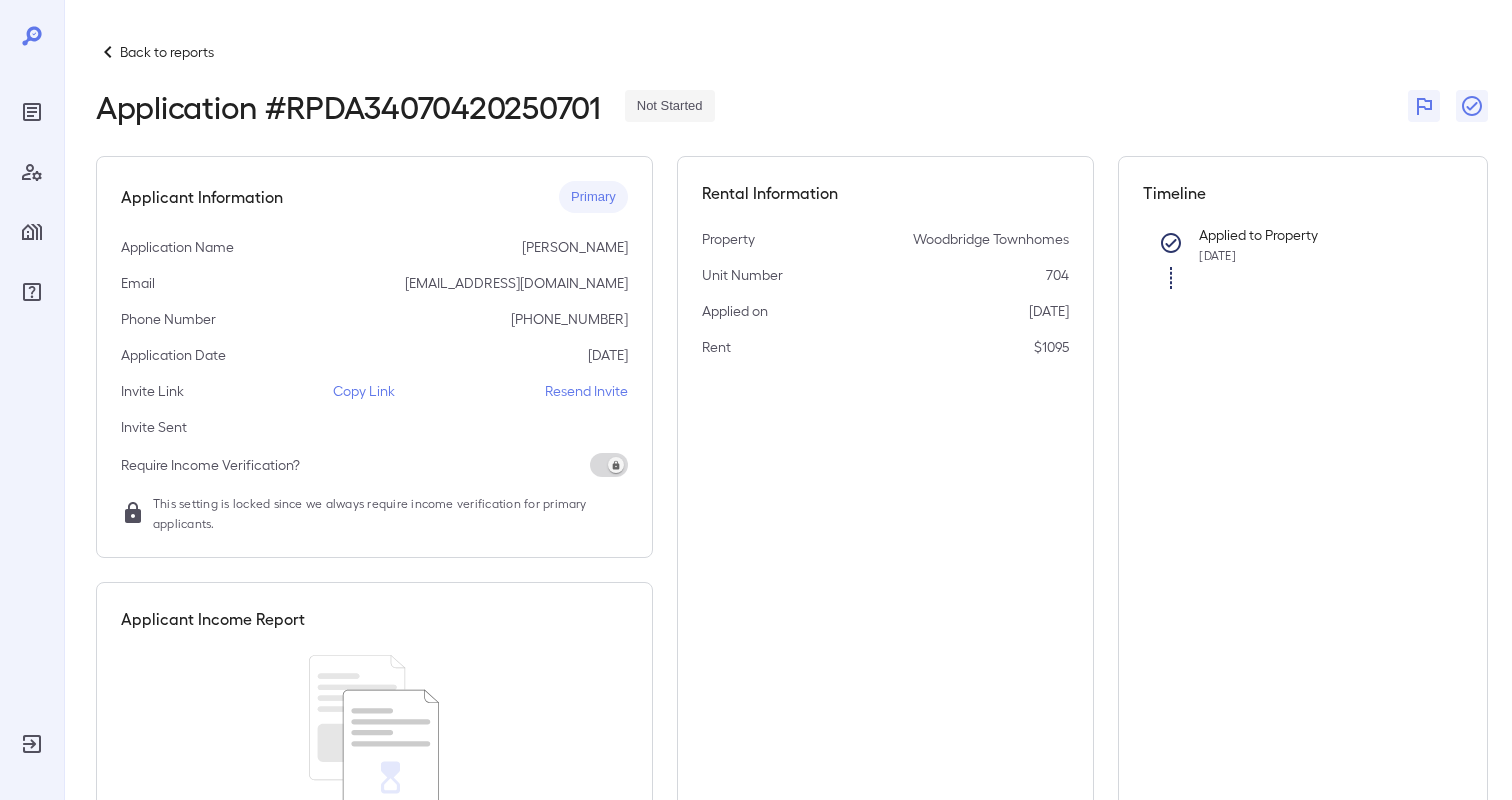 click on "Back to reports" at bounding box center [167, 52] 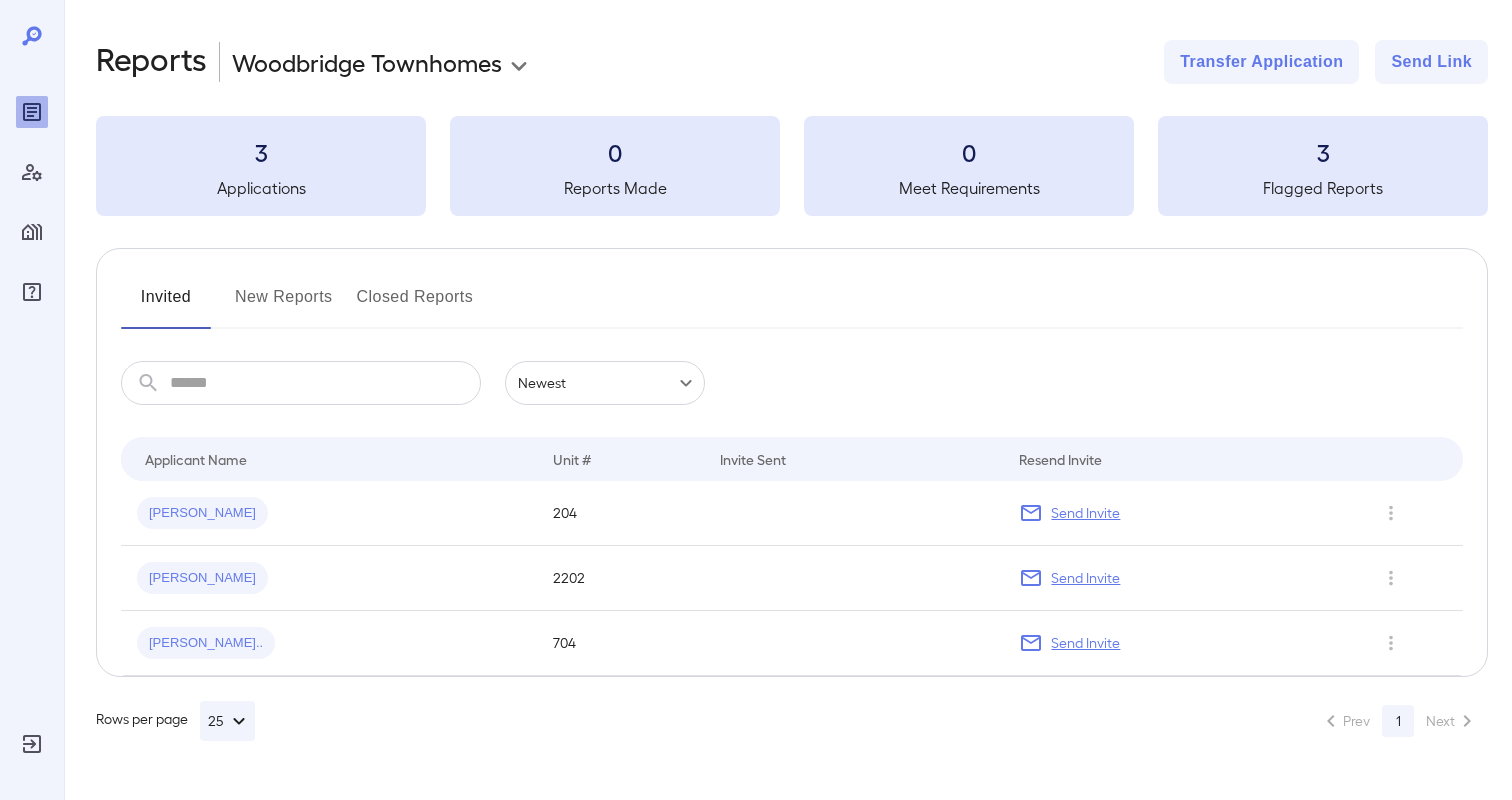 click on "Invited New Reports Closed Reports" at bounding box center (792, 305) 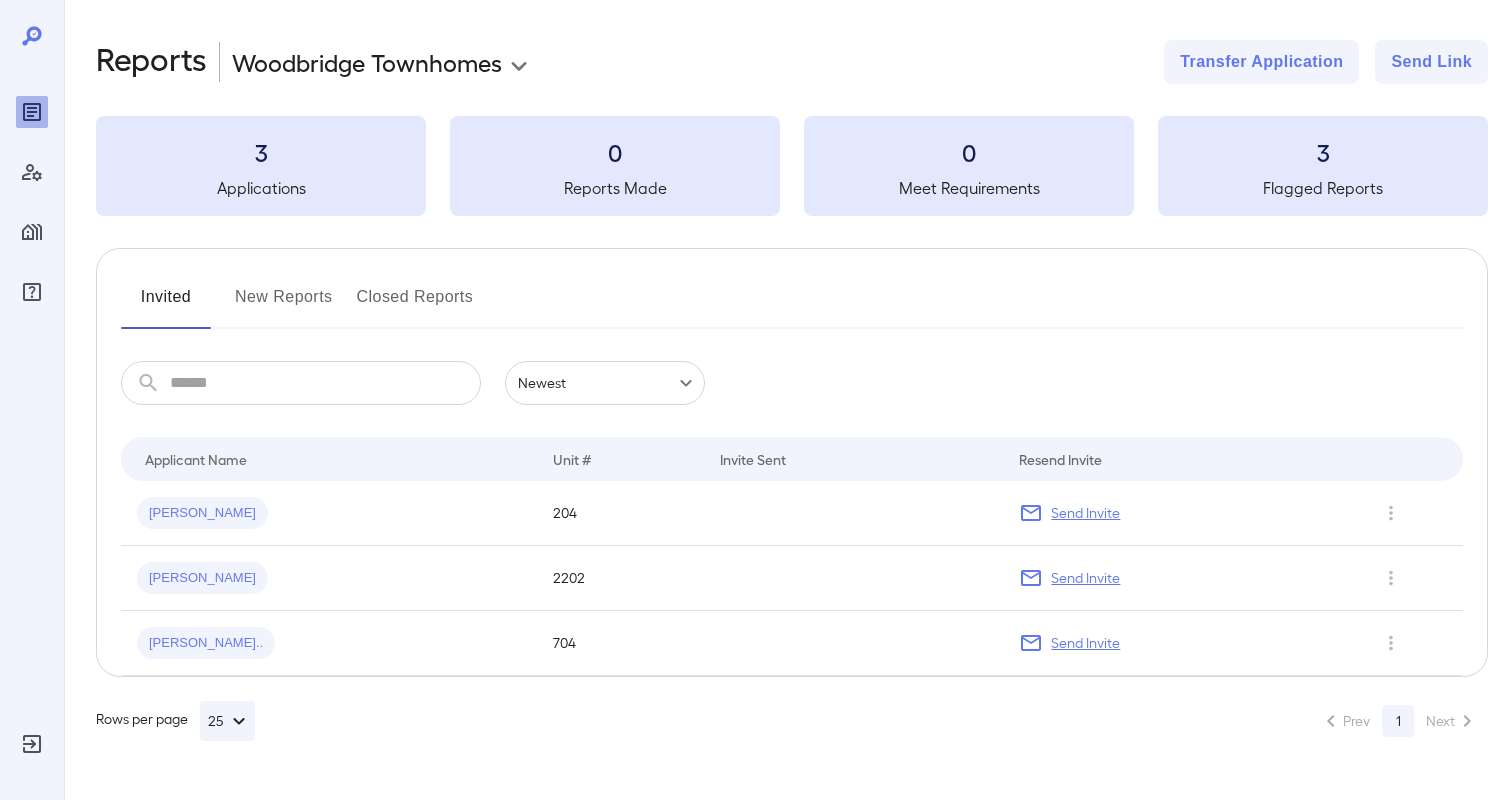 click 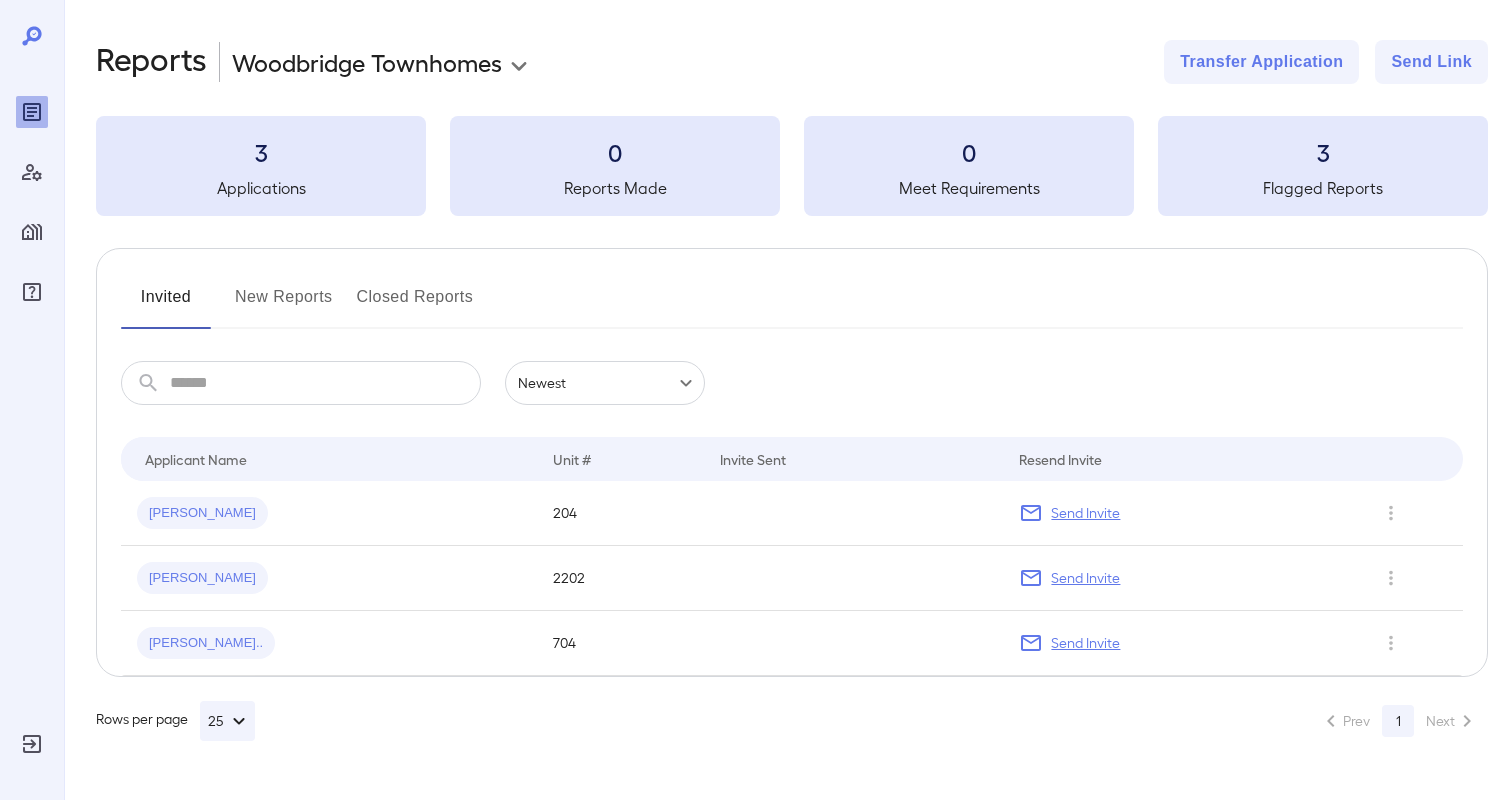 click 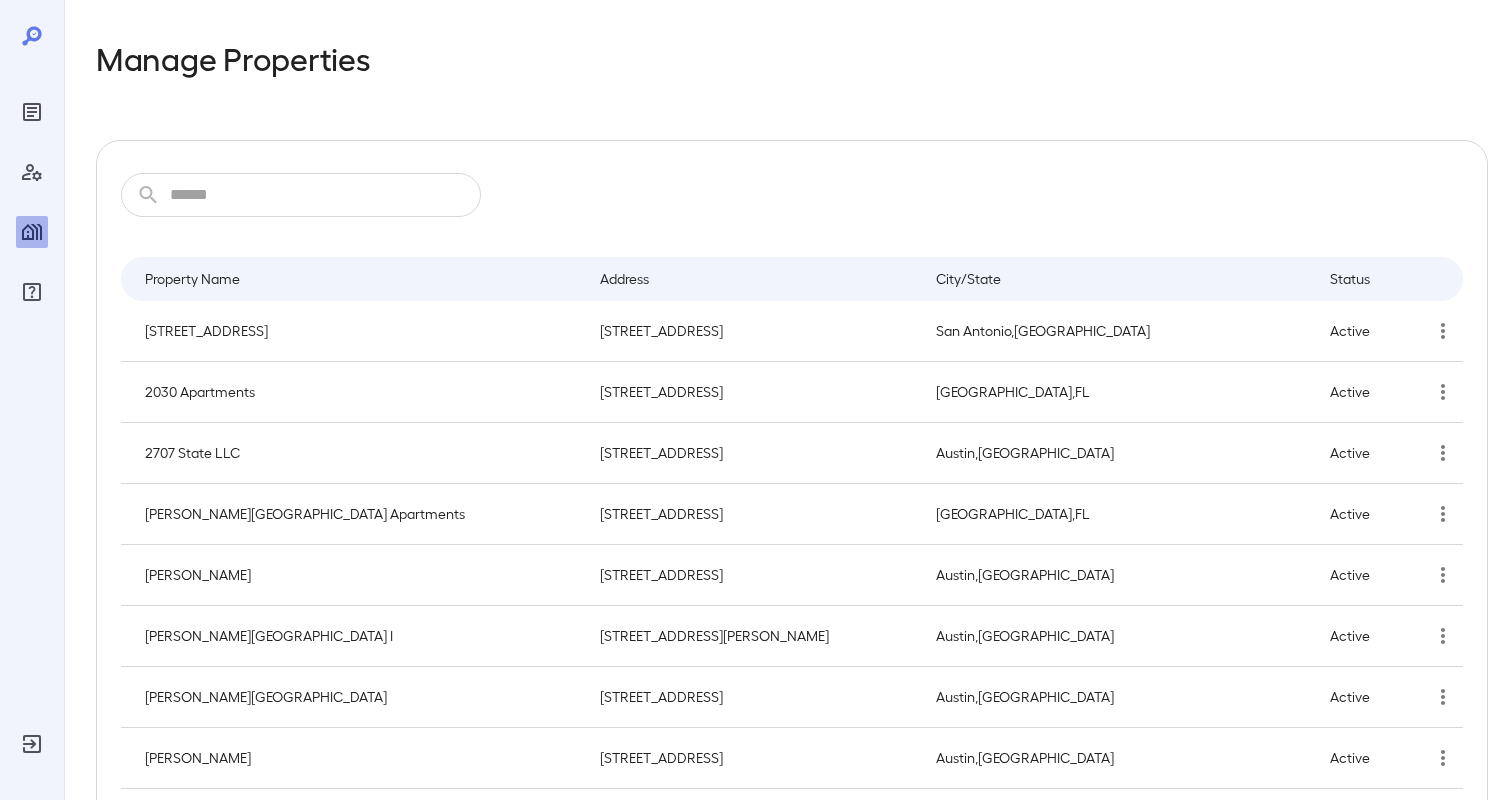 click on "​ ​" at bounding box center [301, 195] 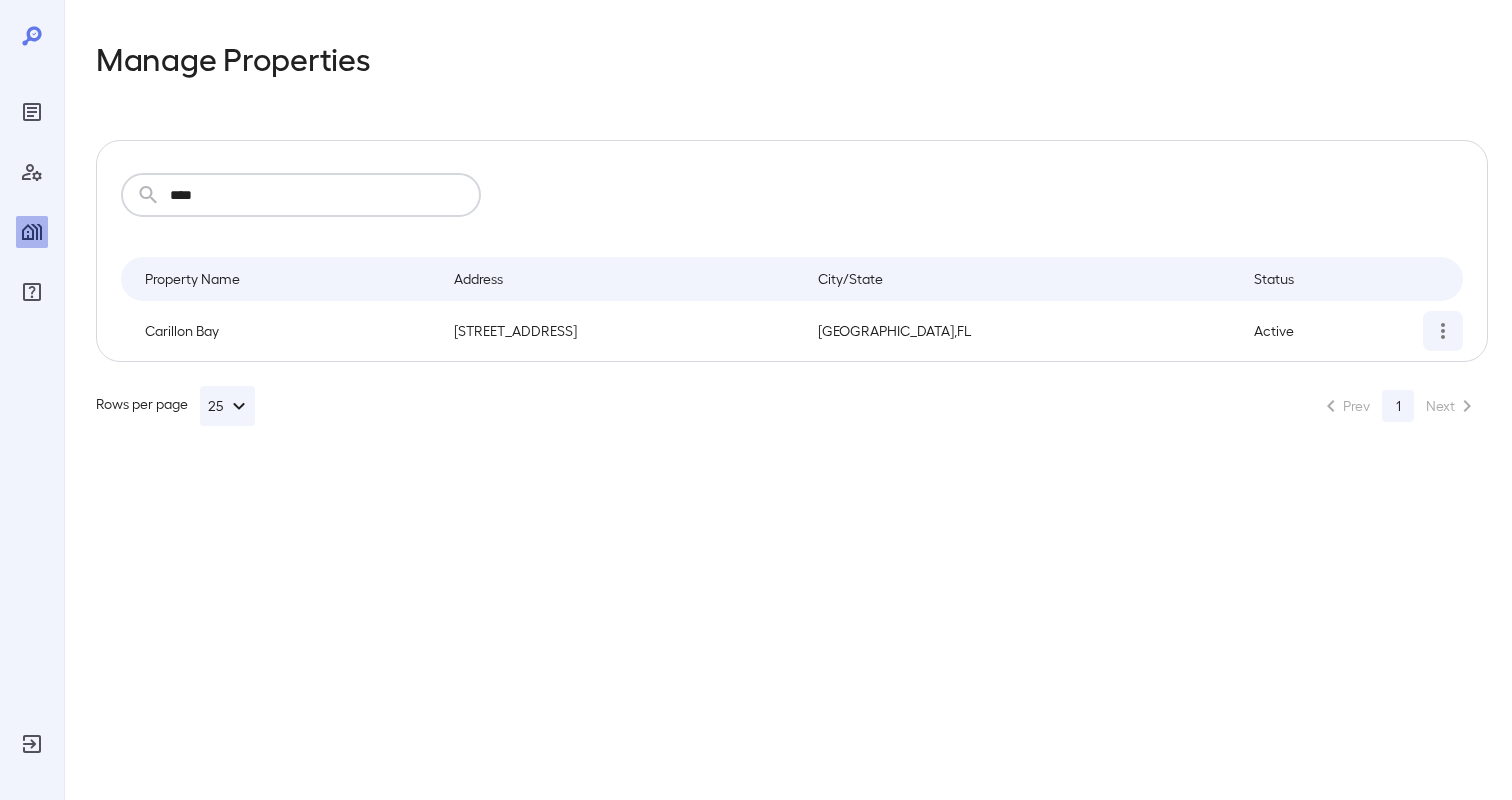 type on "****" 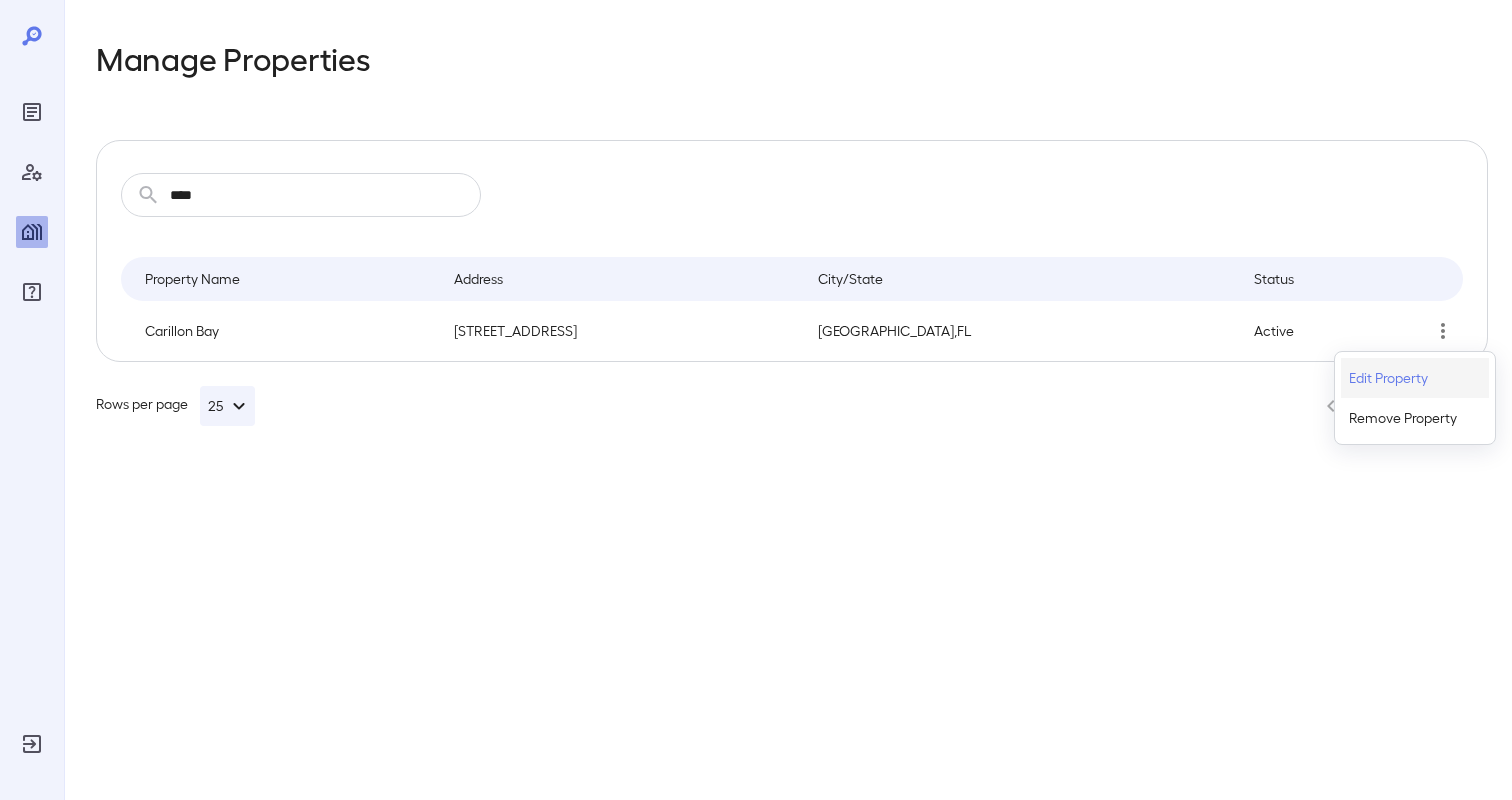 click on "Edit Property" at bounding box center [1388, 378] 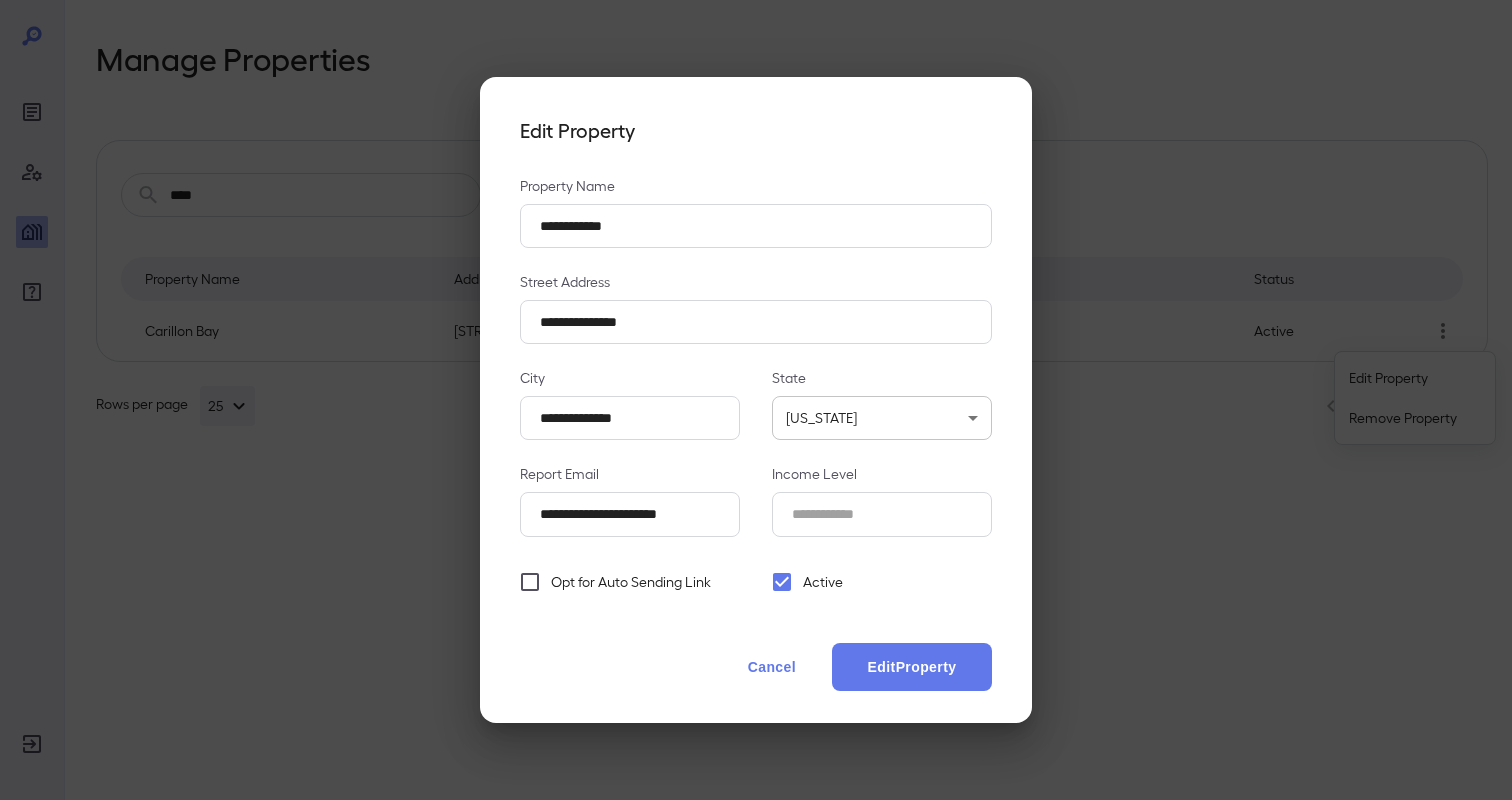 click on "Opt for Auto Sending Link" at bounding box center [631, 582] 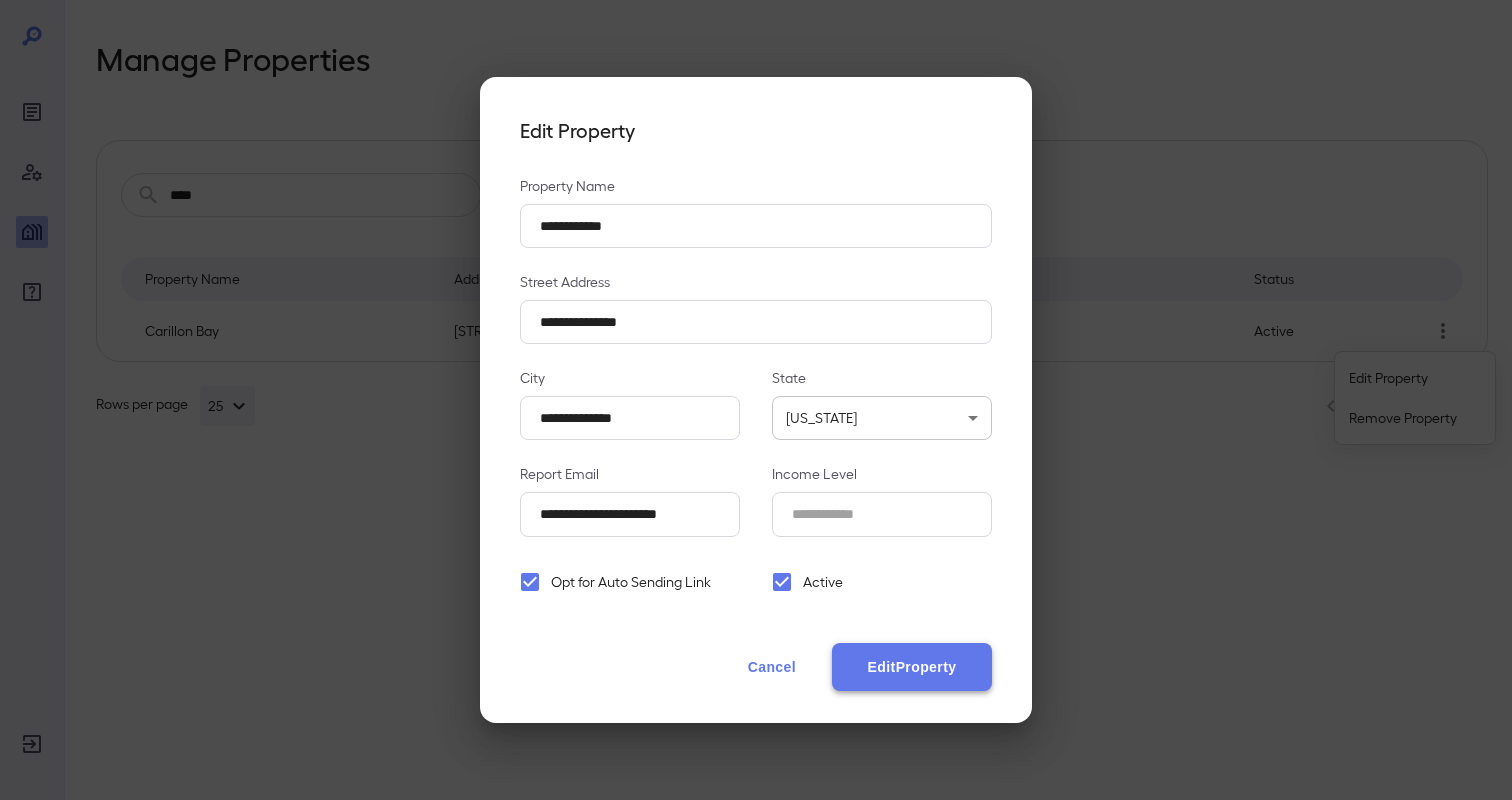 click on "Edit  Property" at bounding box center [912, 667] 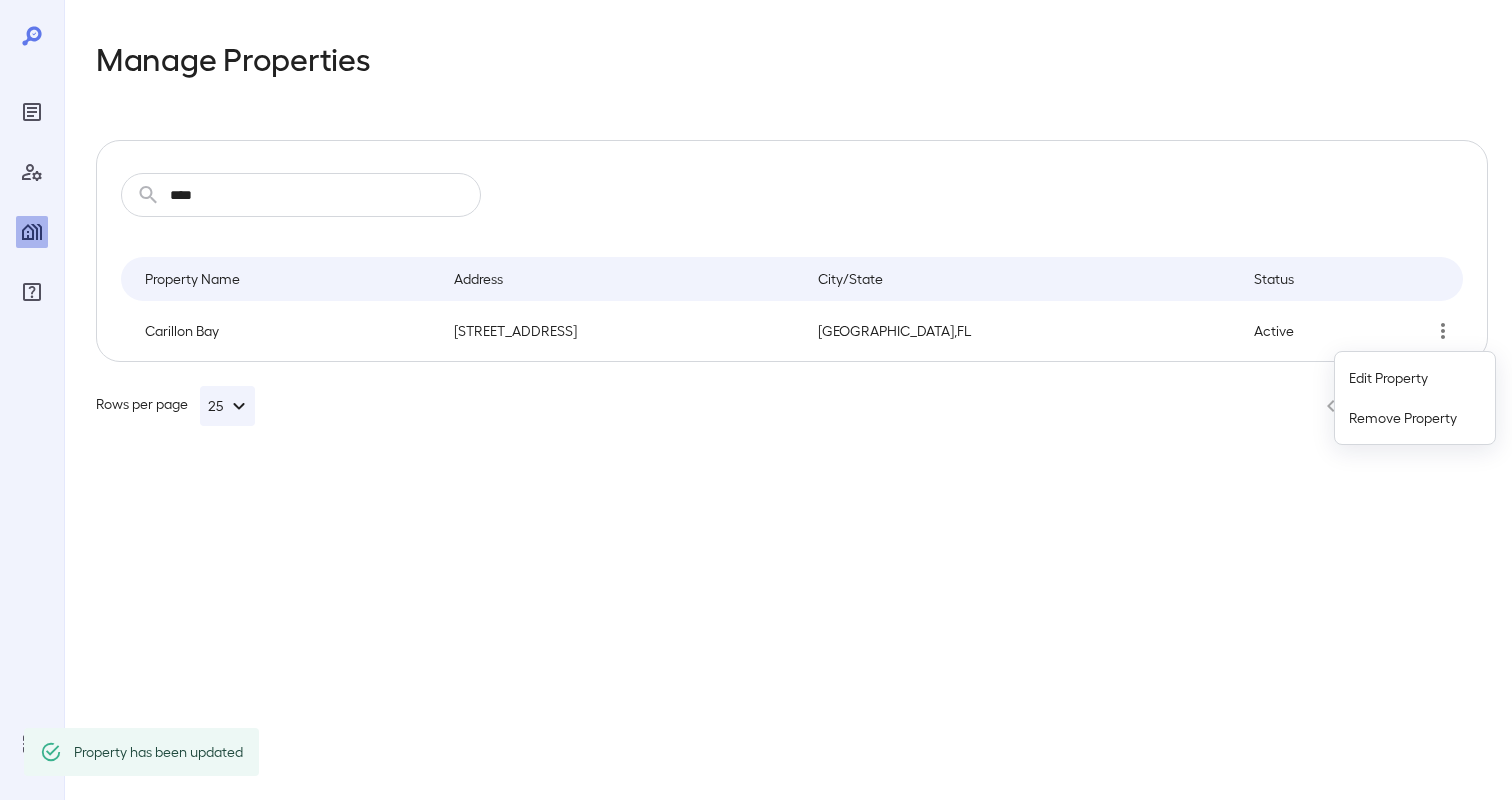 click at bounding box center [756, 400] 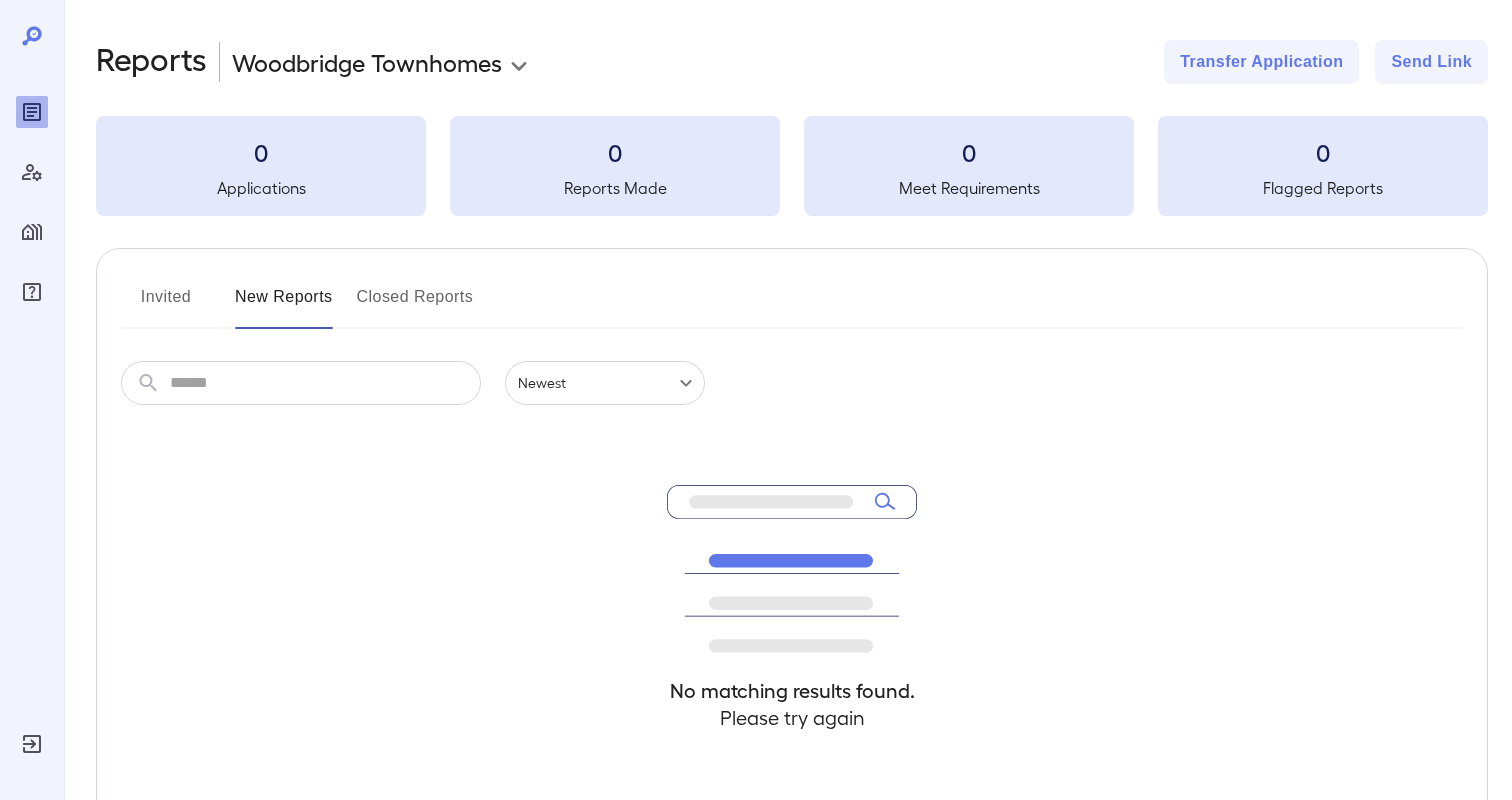 scroll, scrollTop: 0, scrollLeft: 0, axis: both 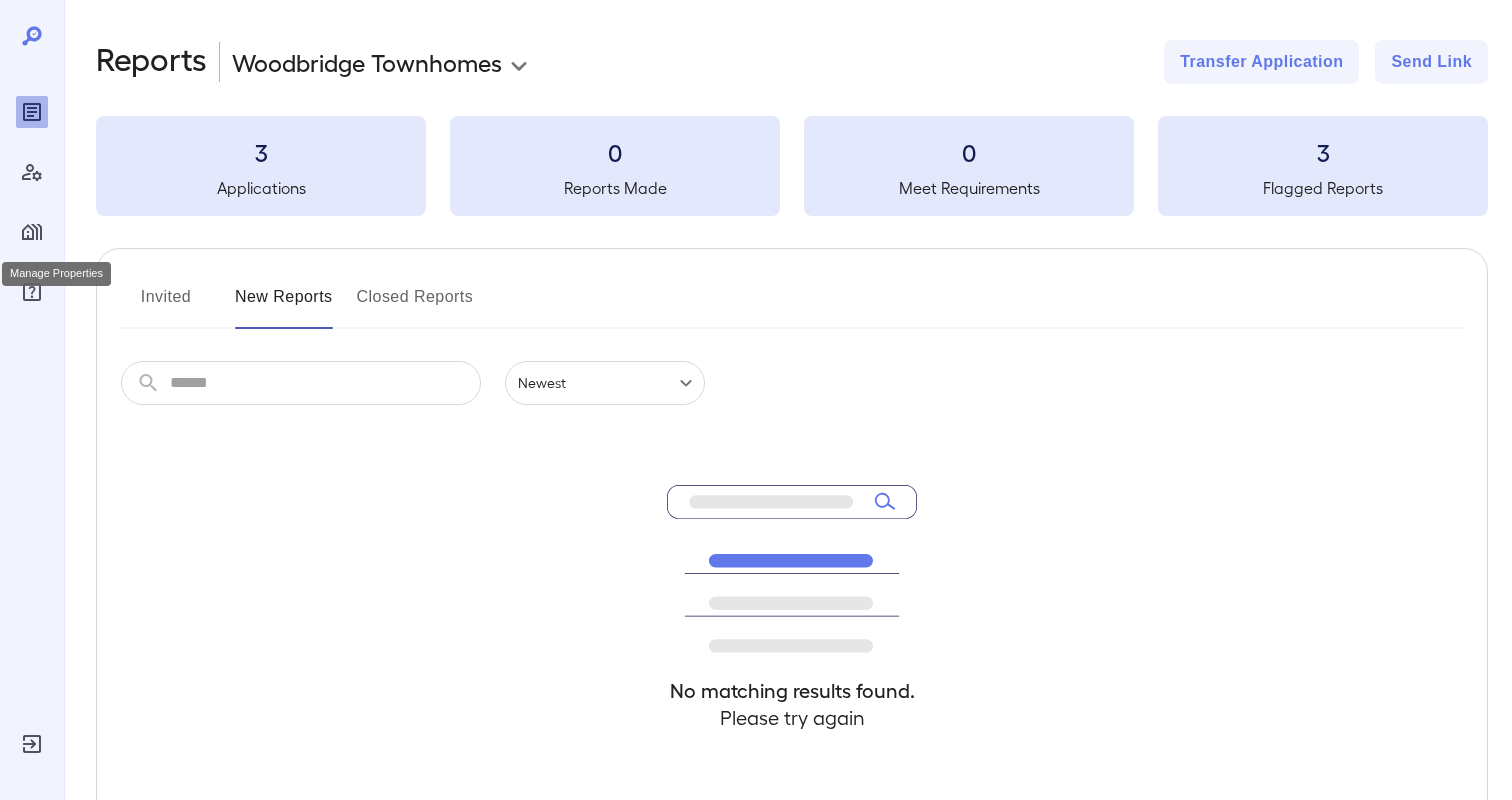 click 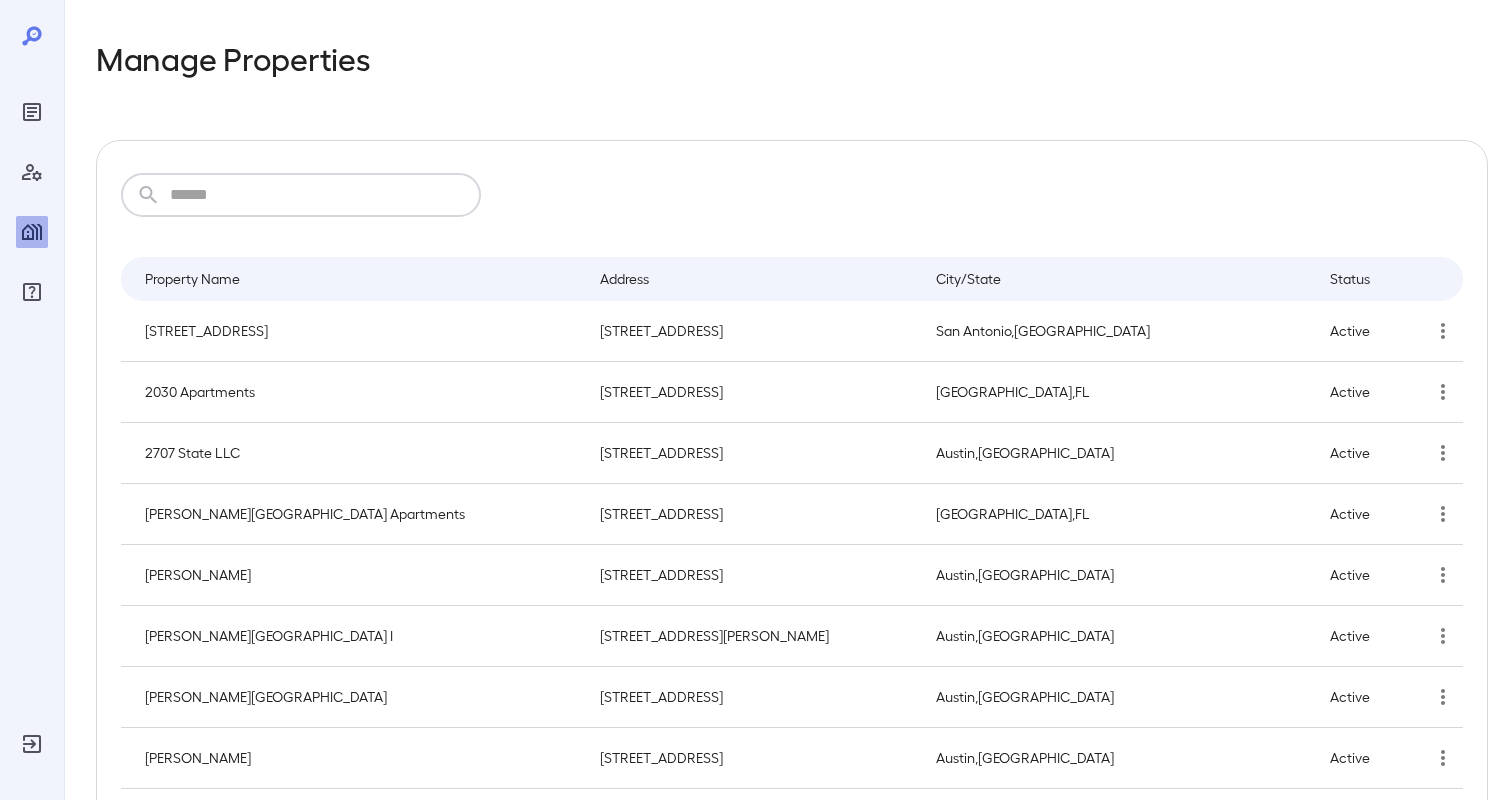 click at bounding box center (325, 195) 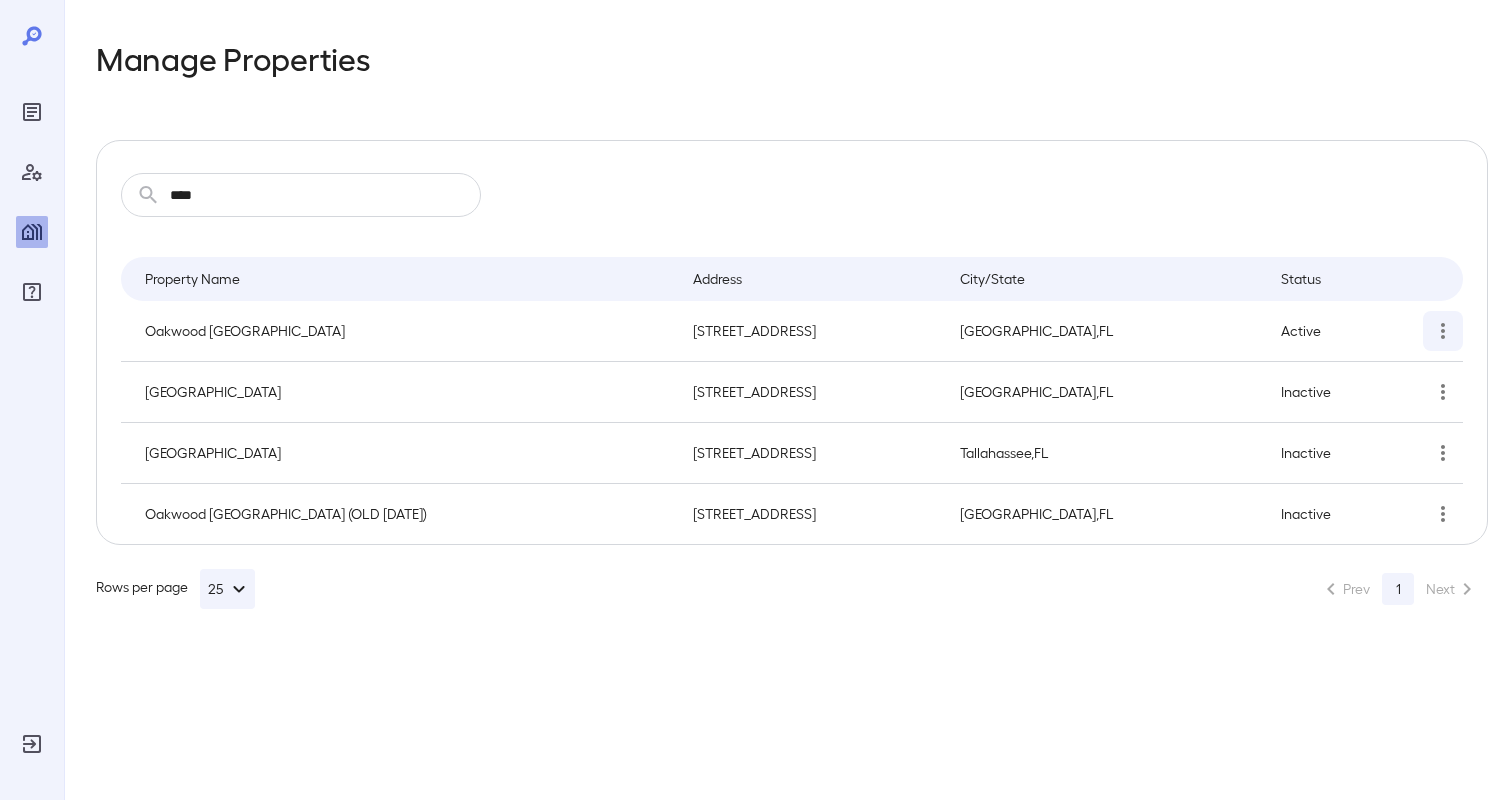 click 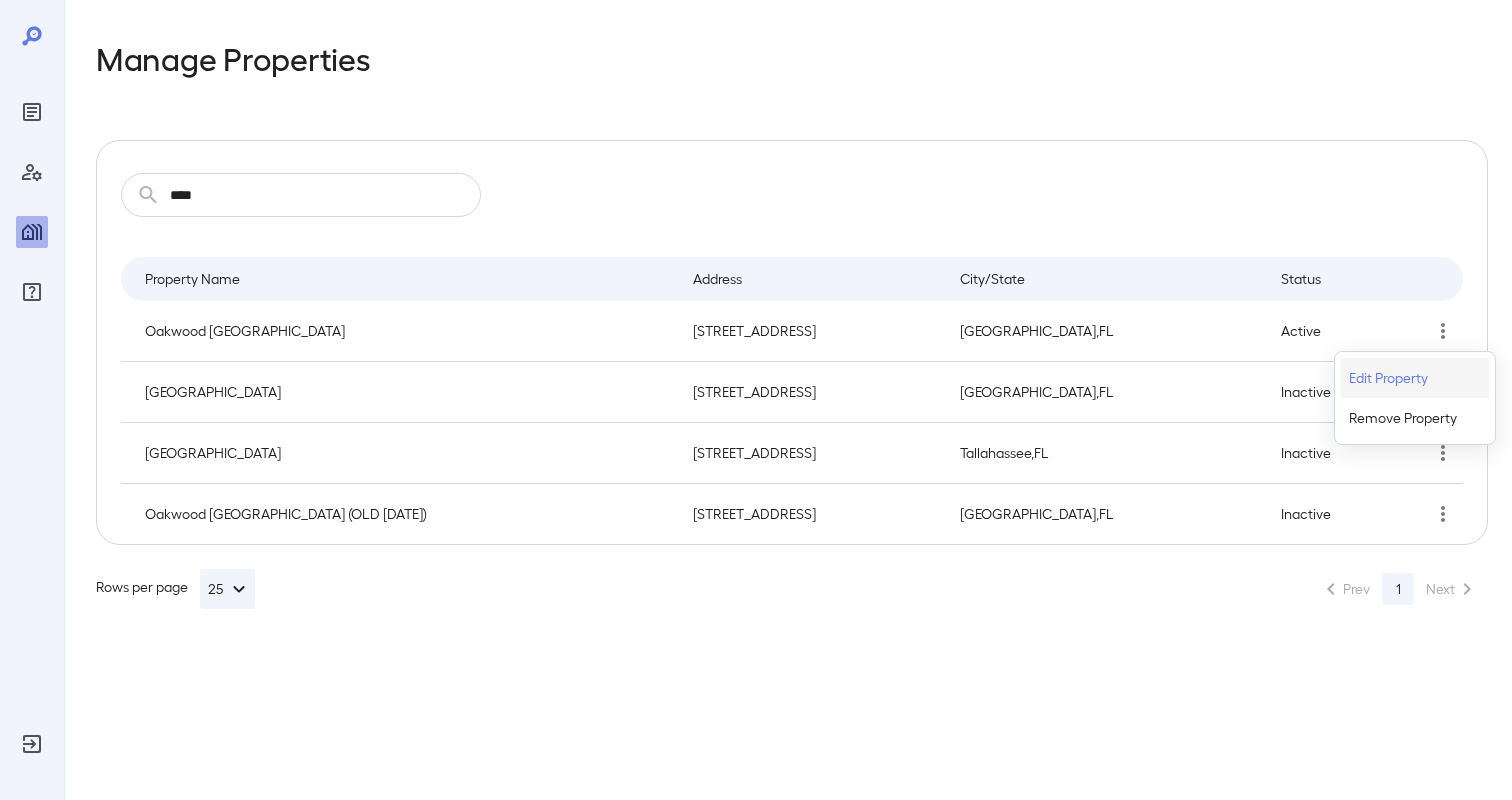 click on "Edit Property" at bounding box center [1415, 378] 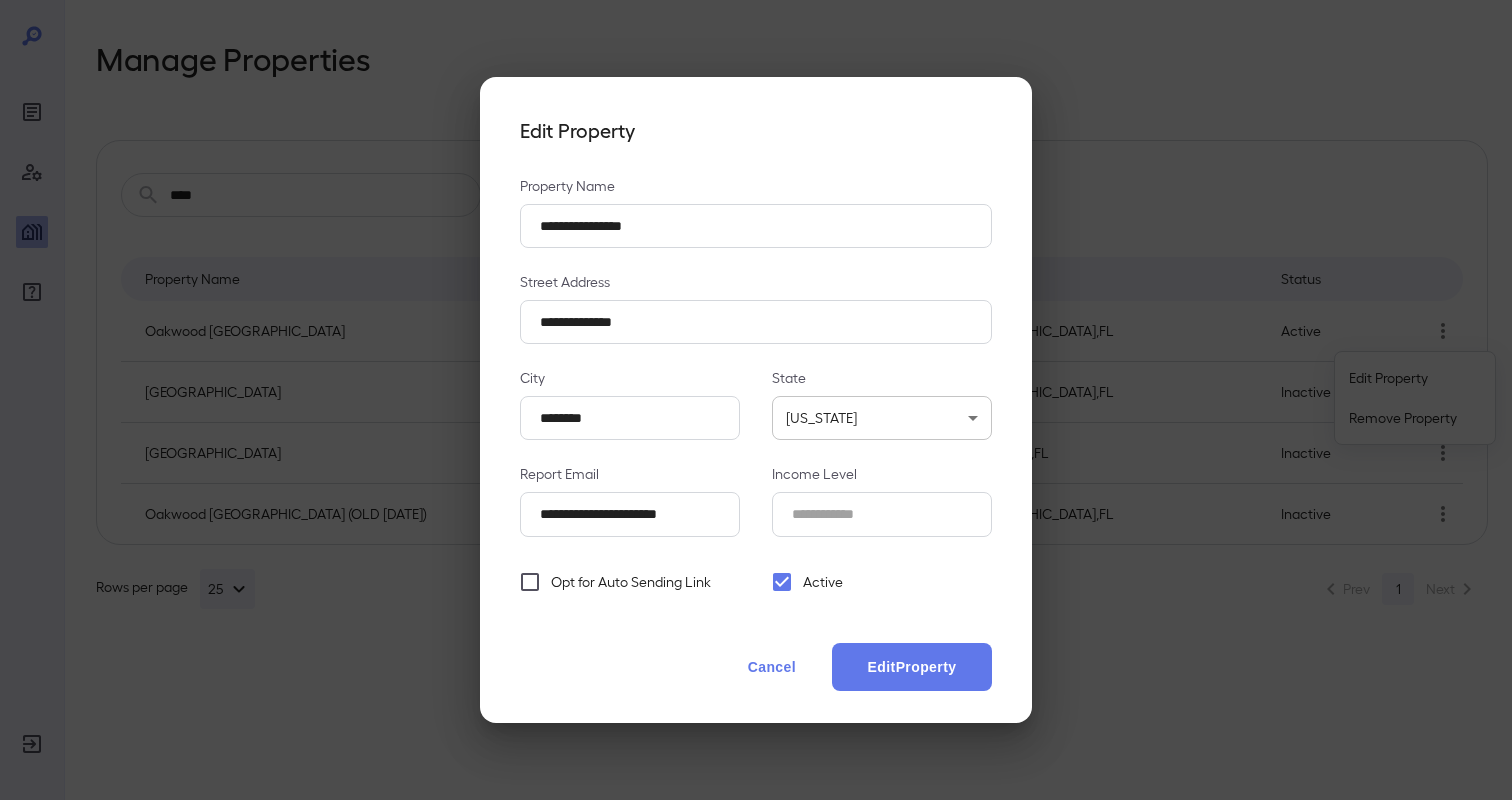 click on "Opt for Auto Sending Link" at bounding box center [631, 582] 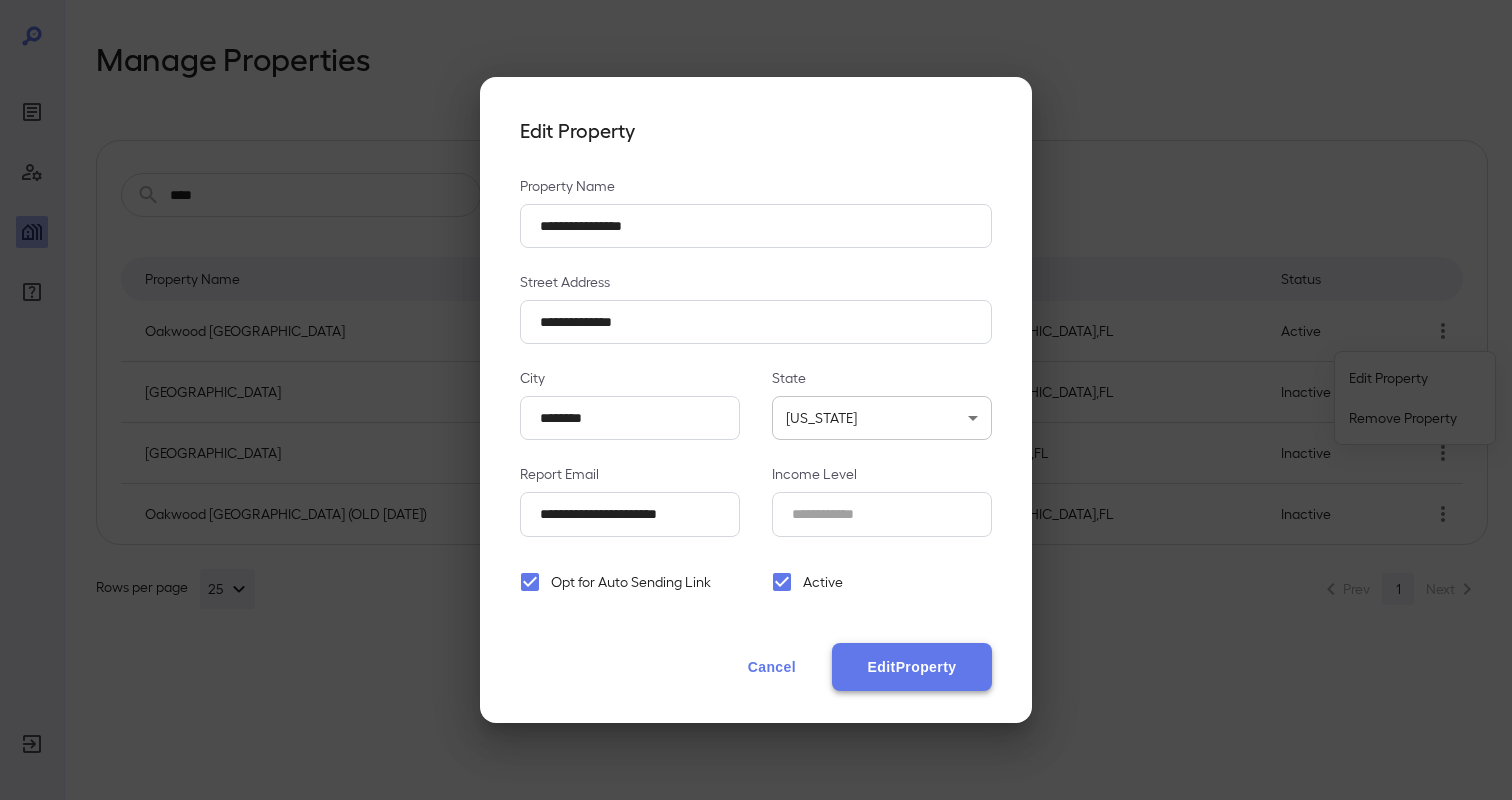 click on "Edit  Property" at bounding box center (912, 667) 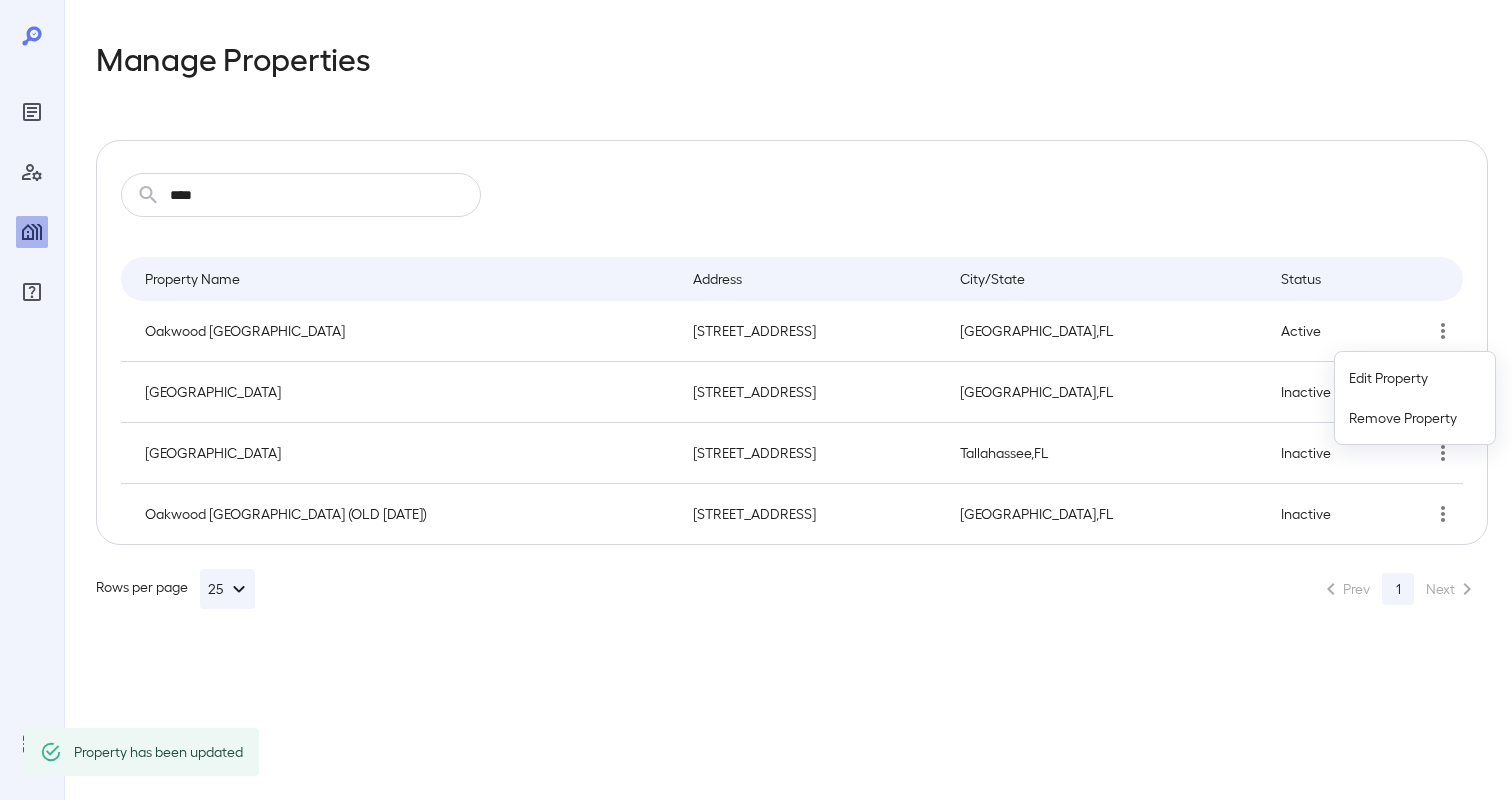 click at bounding box center (756, 400) 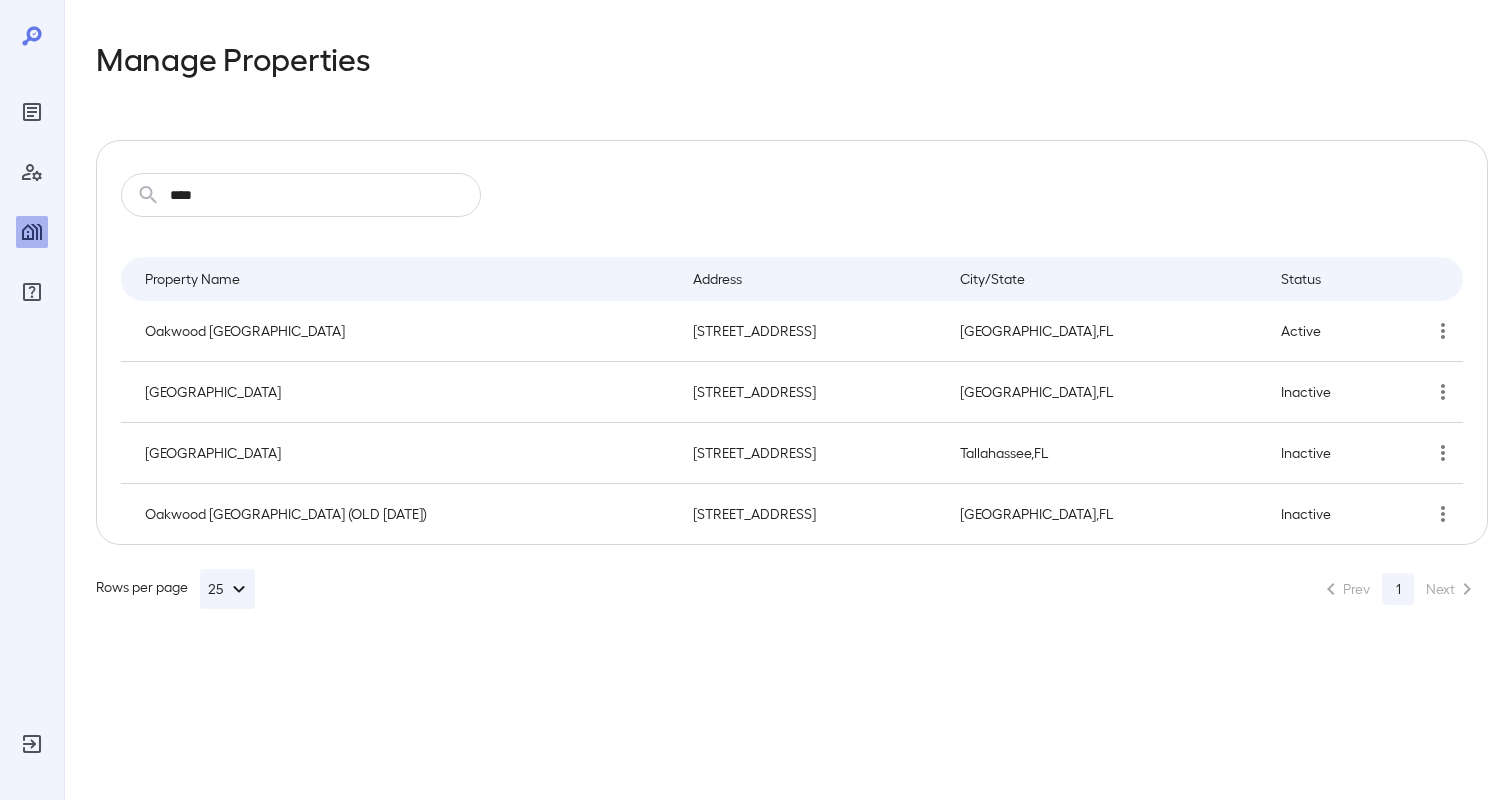 click on "****" at bounding box center (325, 195) 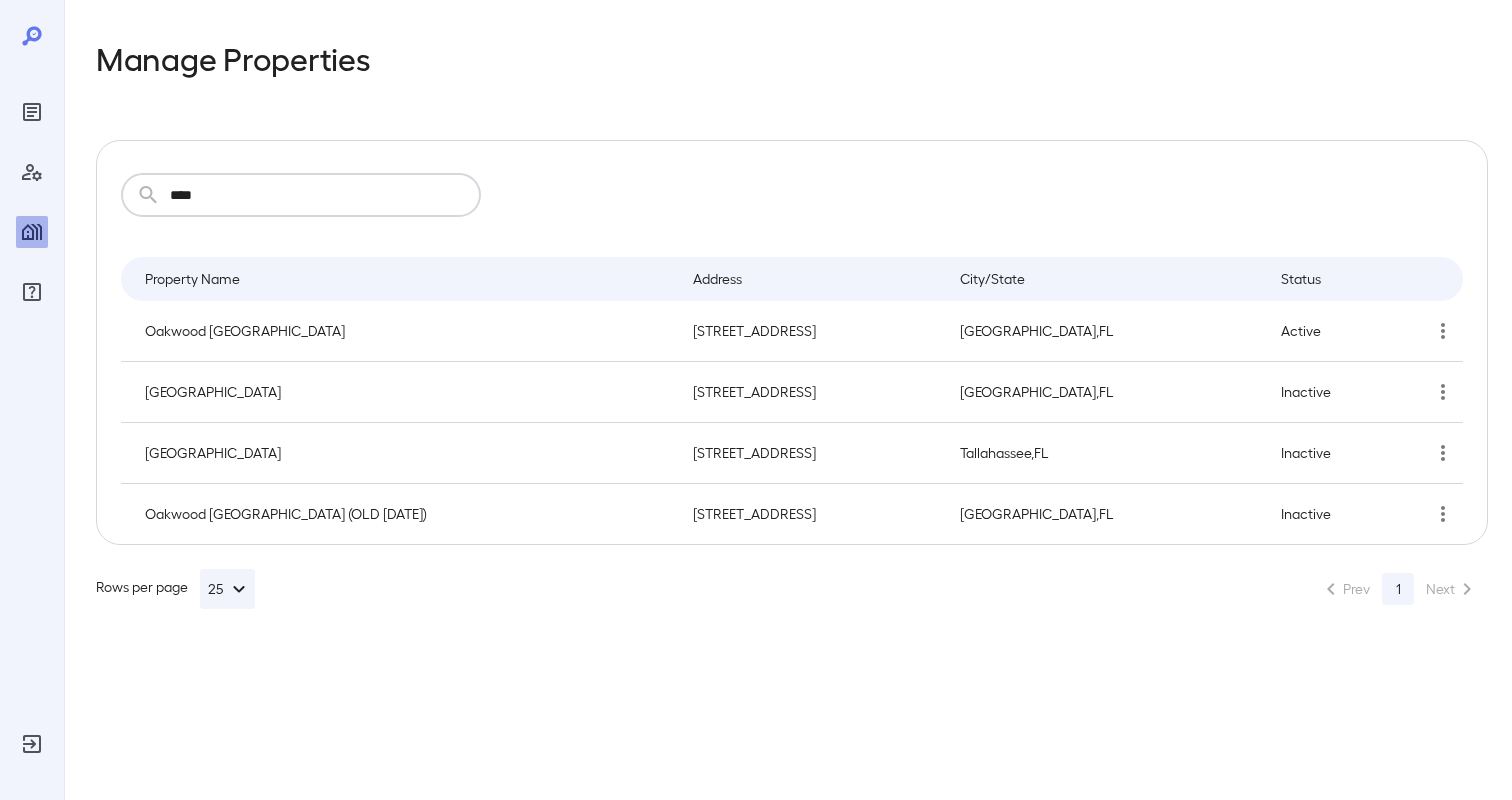 click on "****" at bounding box center (325, 195) 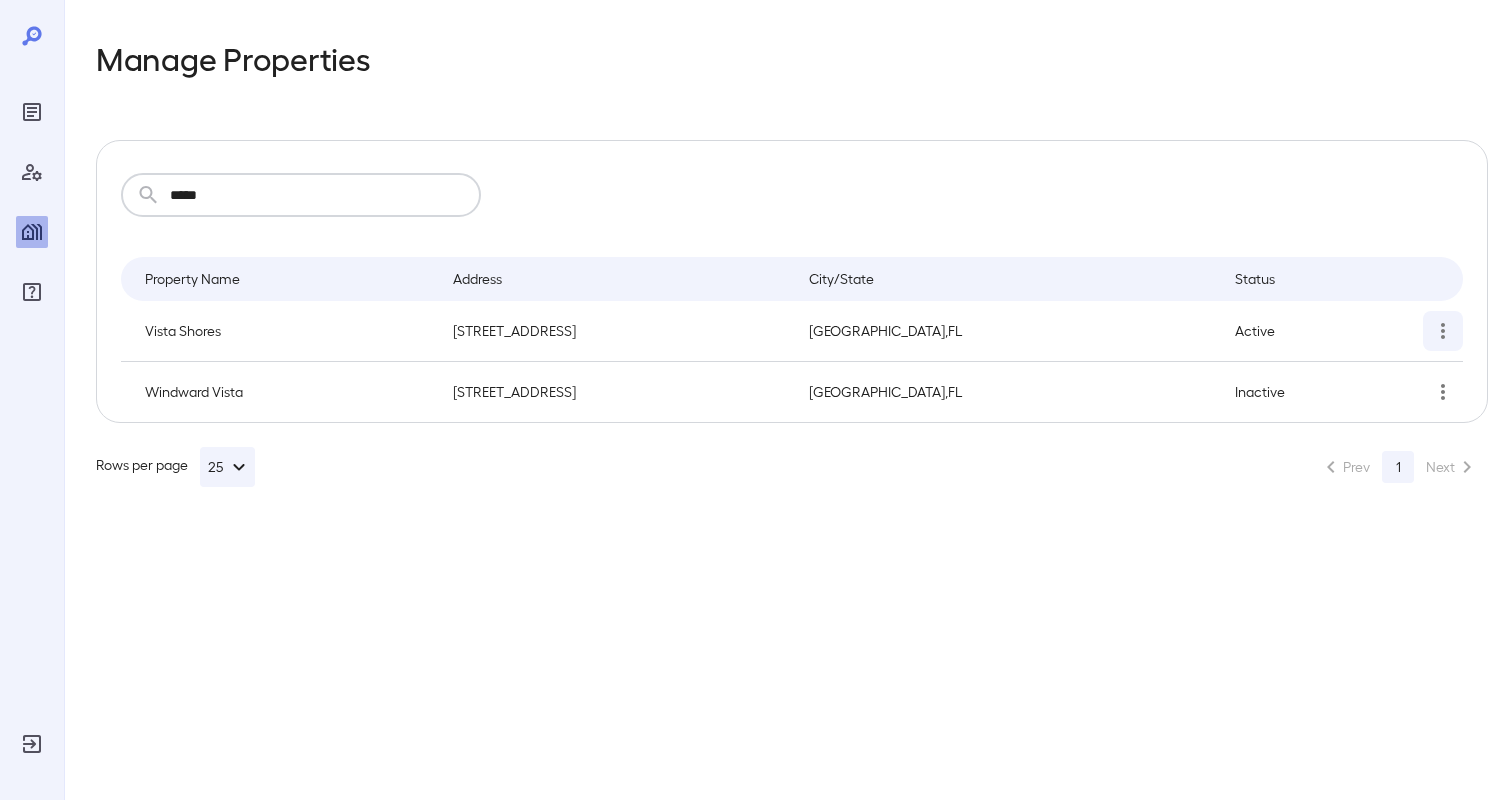 type on "*****" 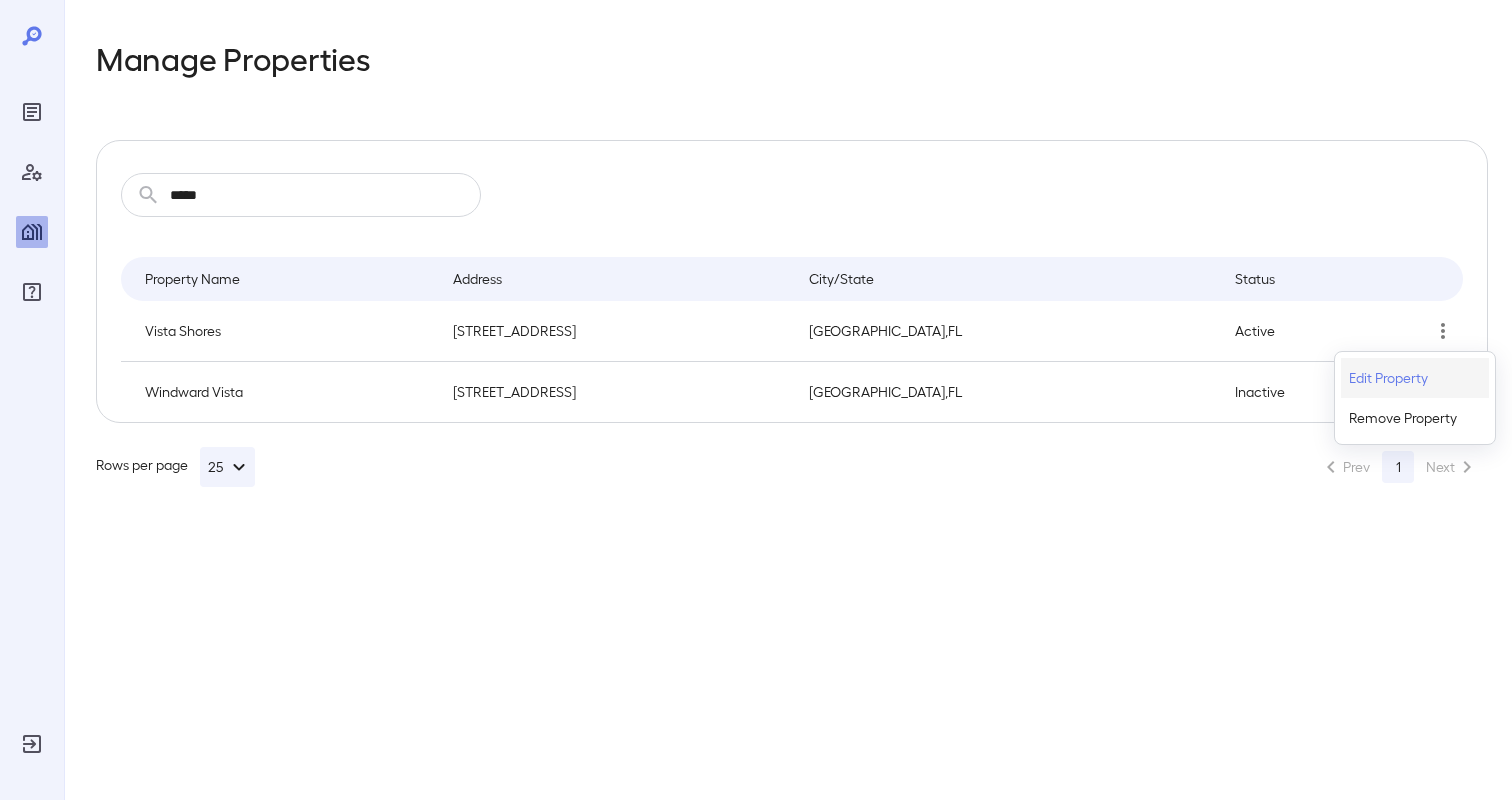 click on "Edit Property" at bounding box center (1388, 378) 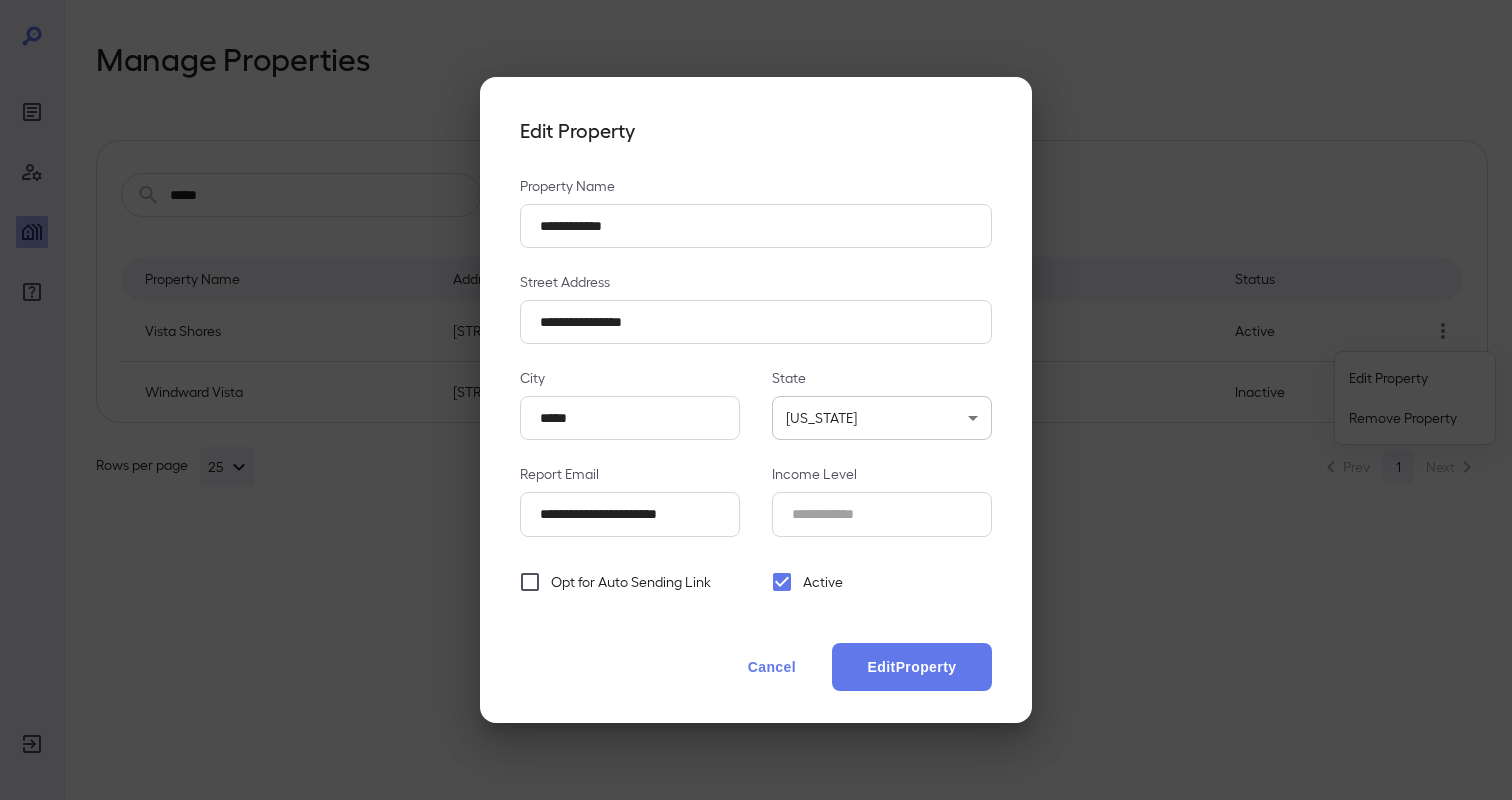 click on "Opt for Auto Sending Link" at bounding box center (631, 582) 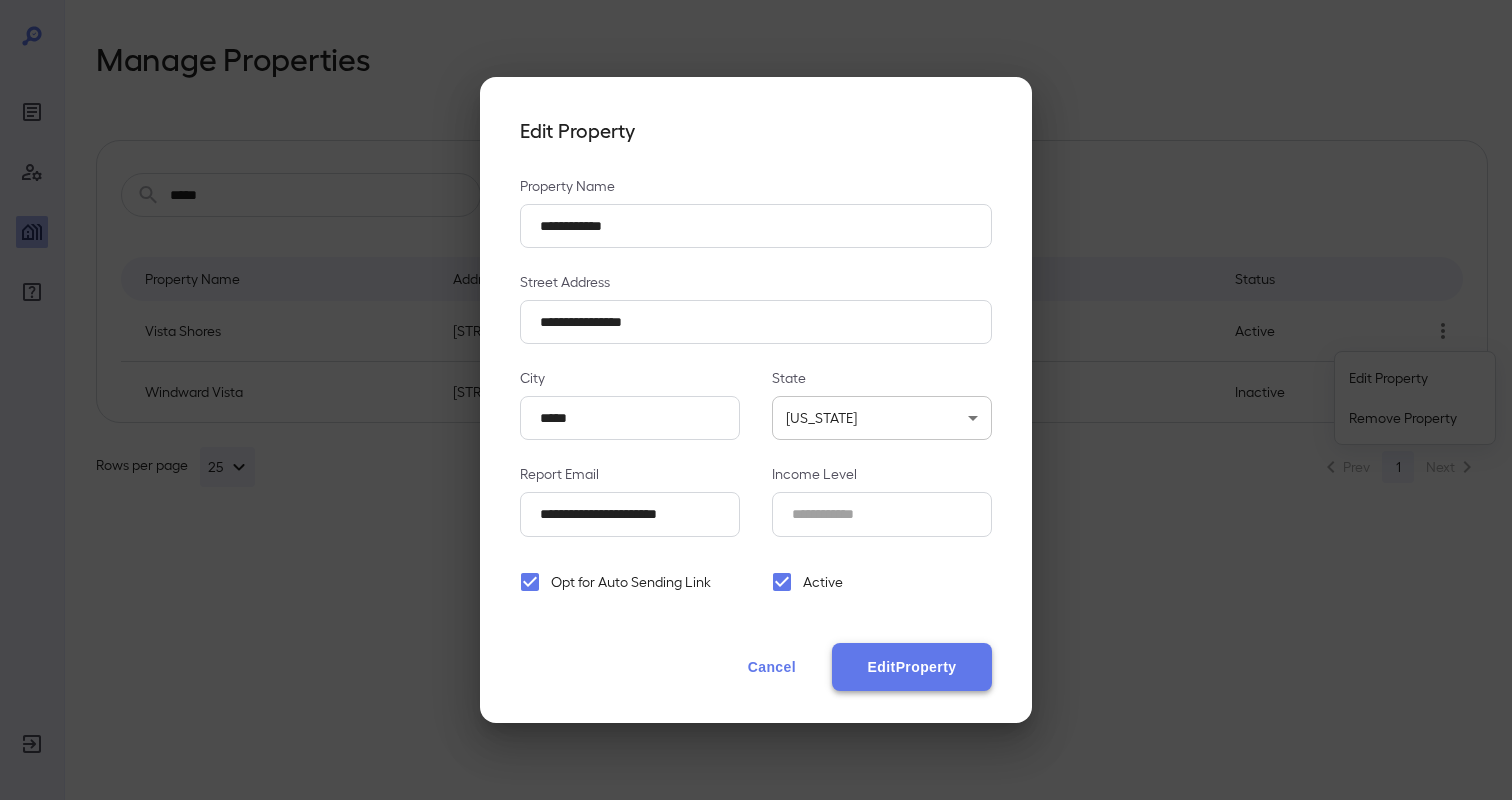 click on "Edit  Property" at bounding box center (912, 667) 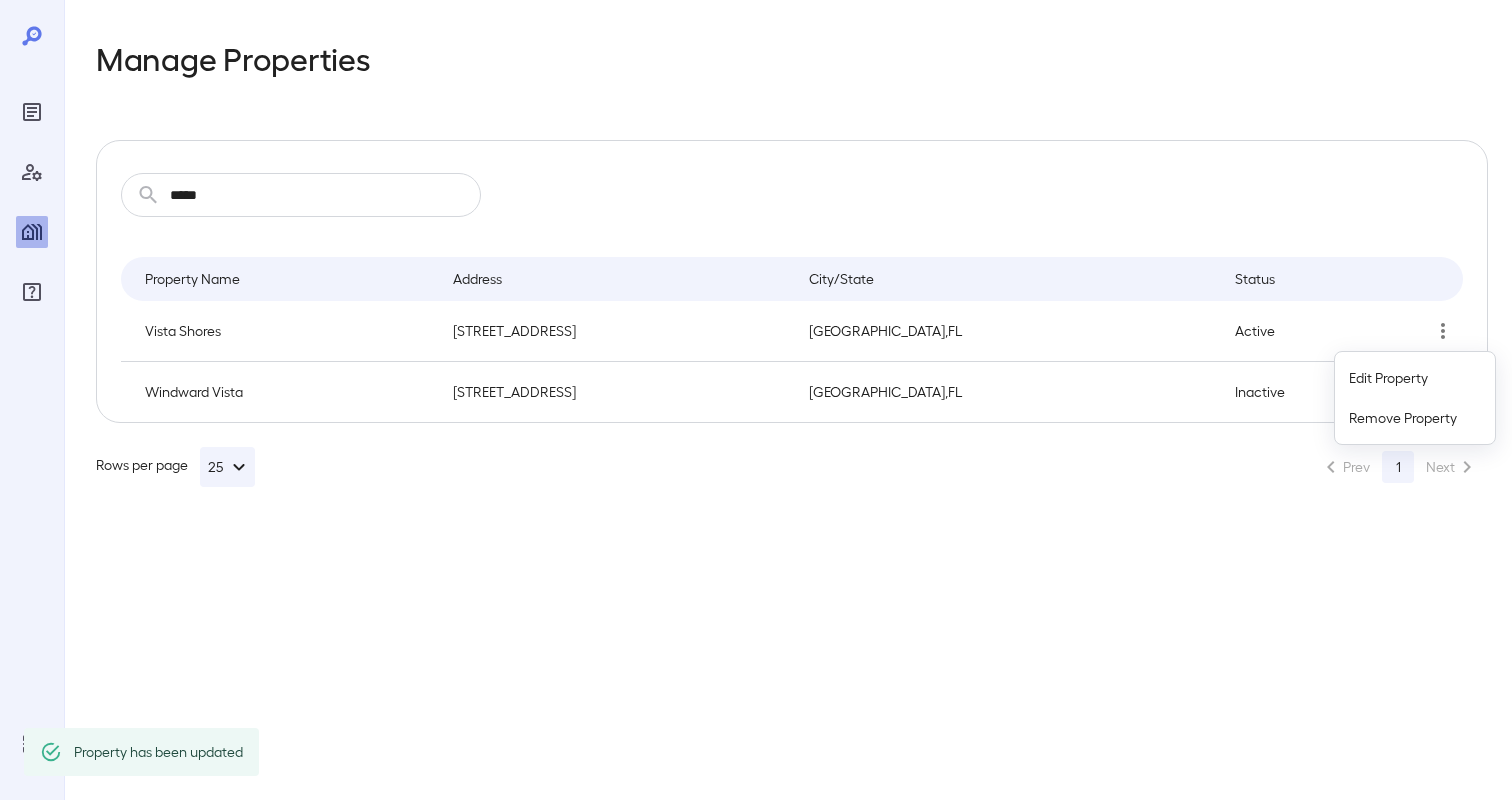 click at bounding box center [756, 400] 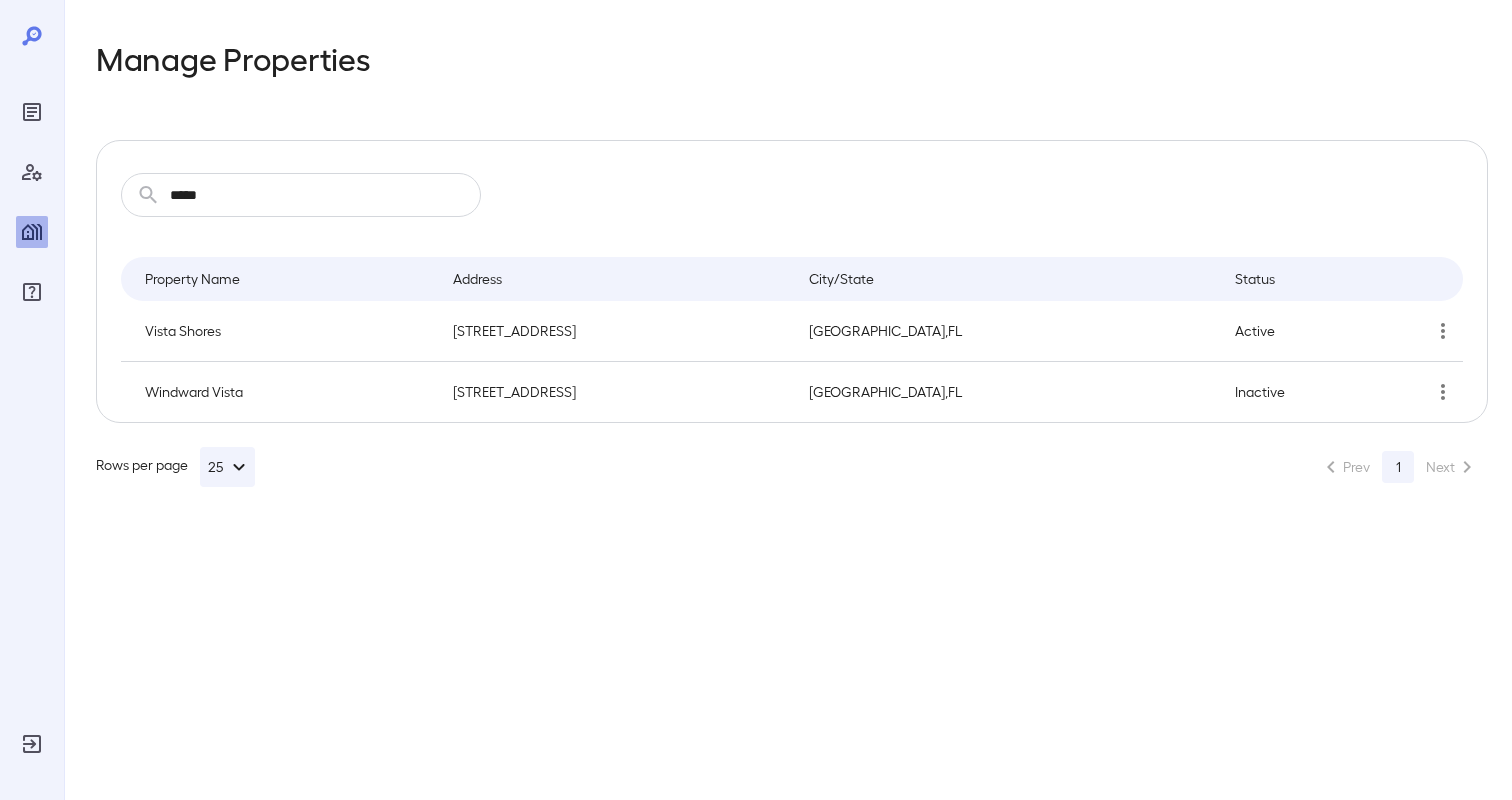 type 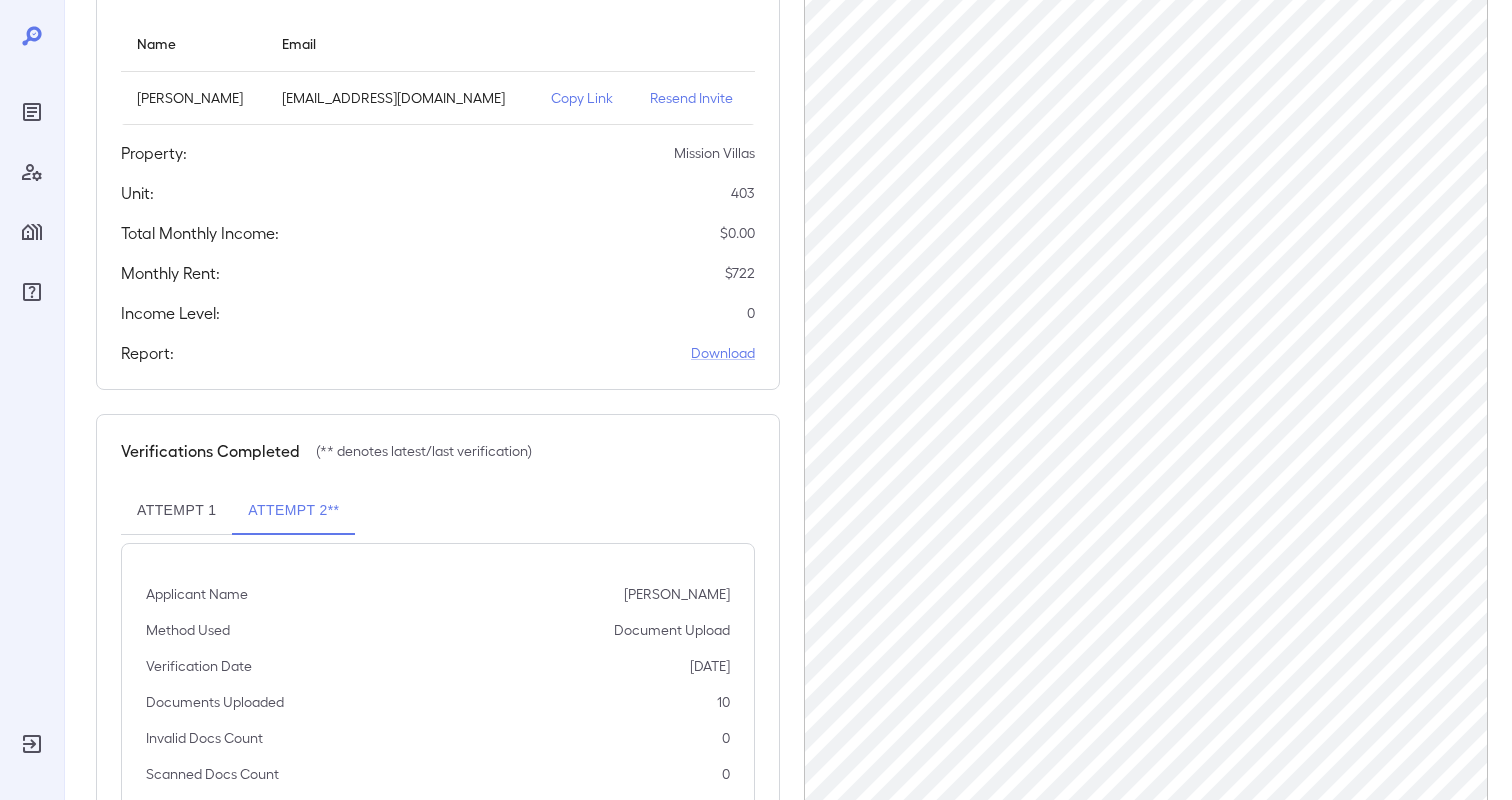 scroll, scrollTop: 288, scrollLeft: 0, axis: vertical 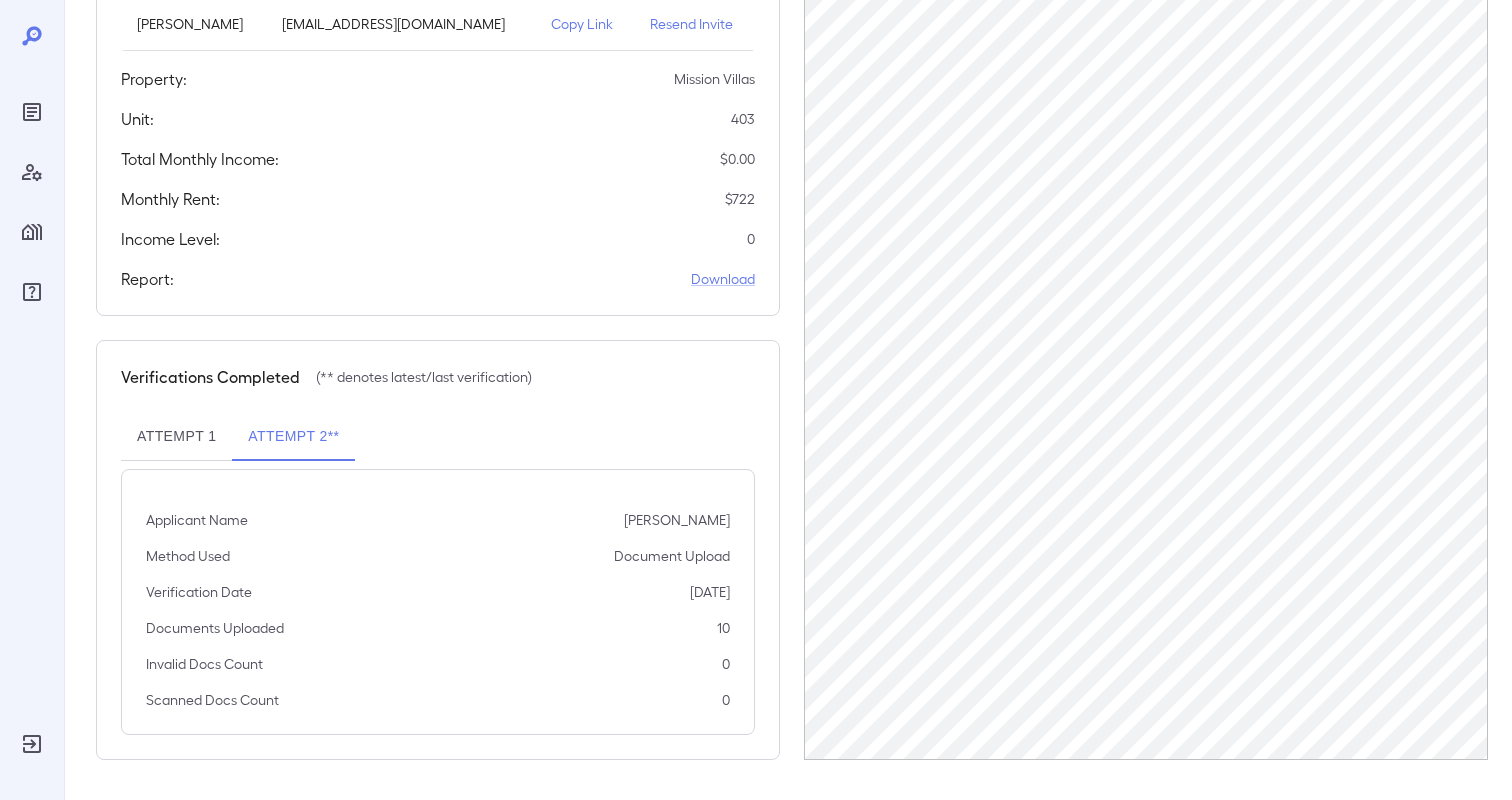 click on "Attempt 1" at bounding box center [176, 437] 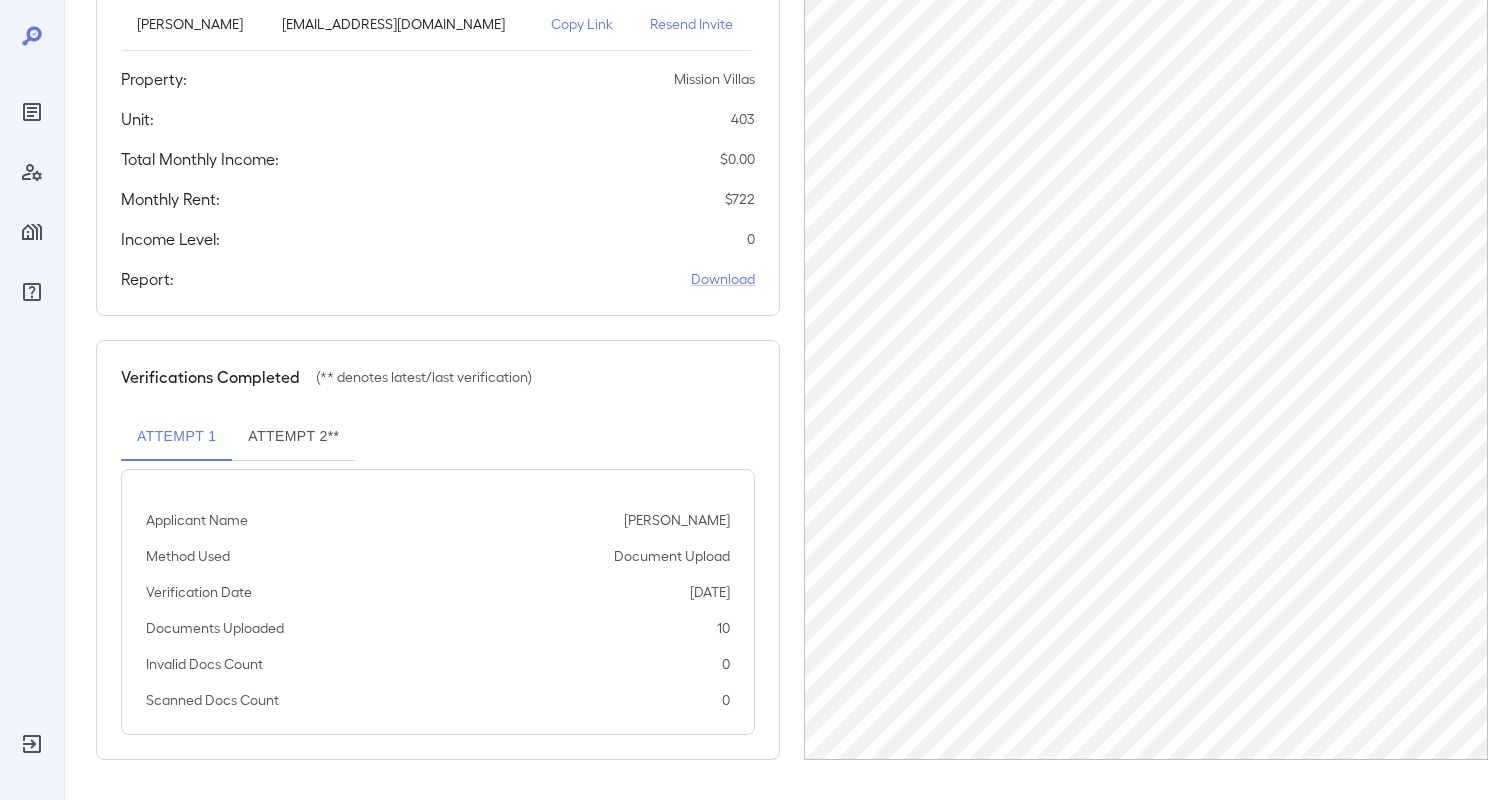 click on "Attempt 2**" at bounding box center [293, 437] 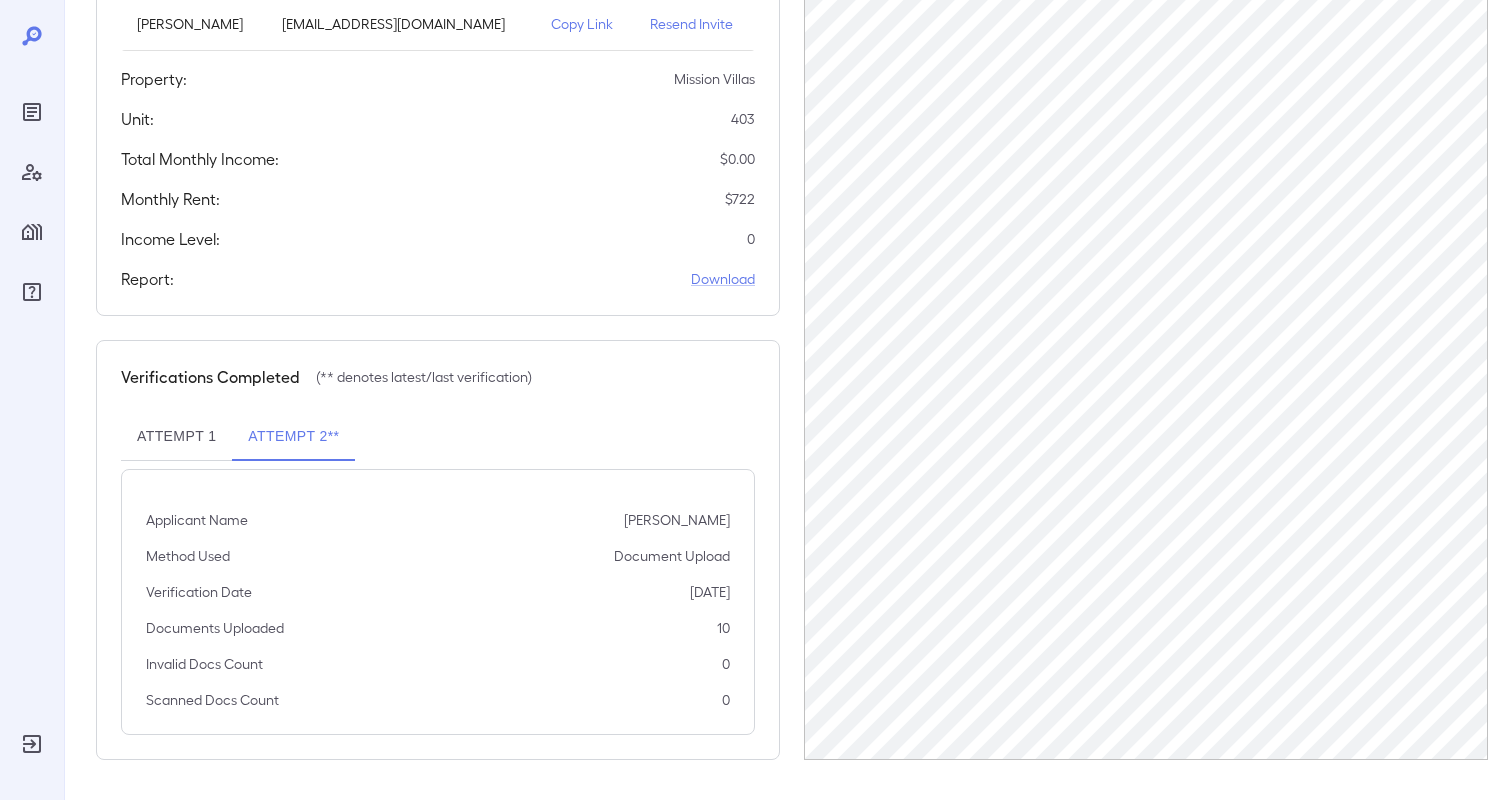 click on "Attempt 1" at bounding box center (176, 437) 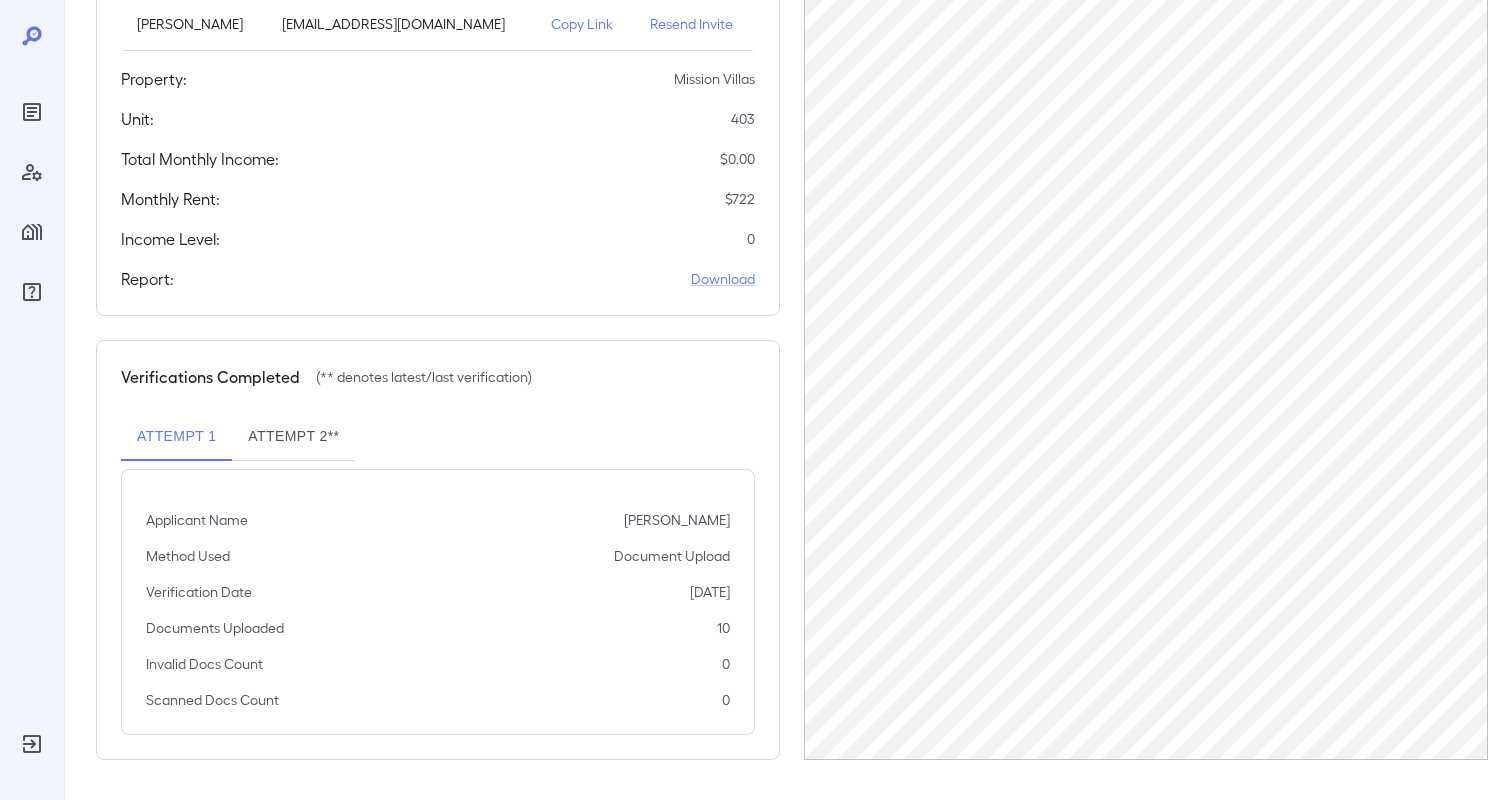 click on "Attempt 2**" at bounding box center (293, 437) 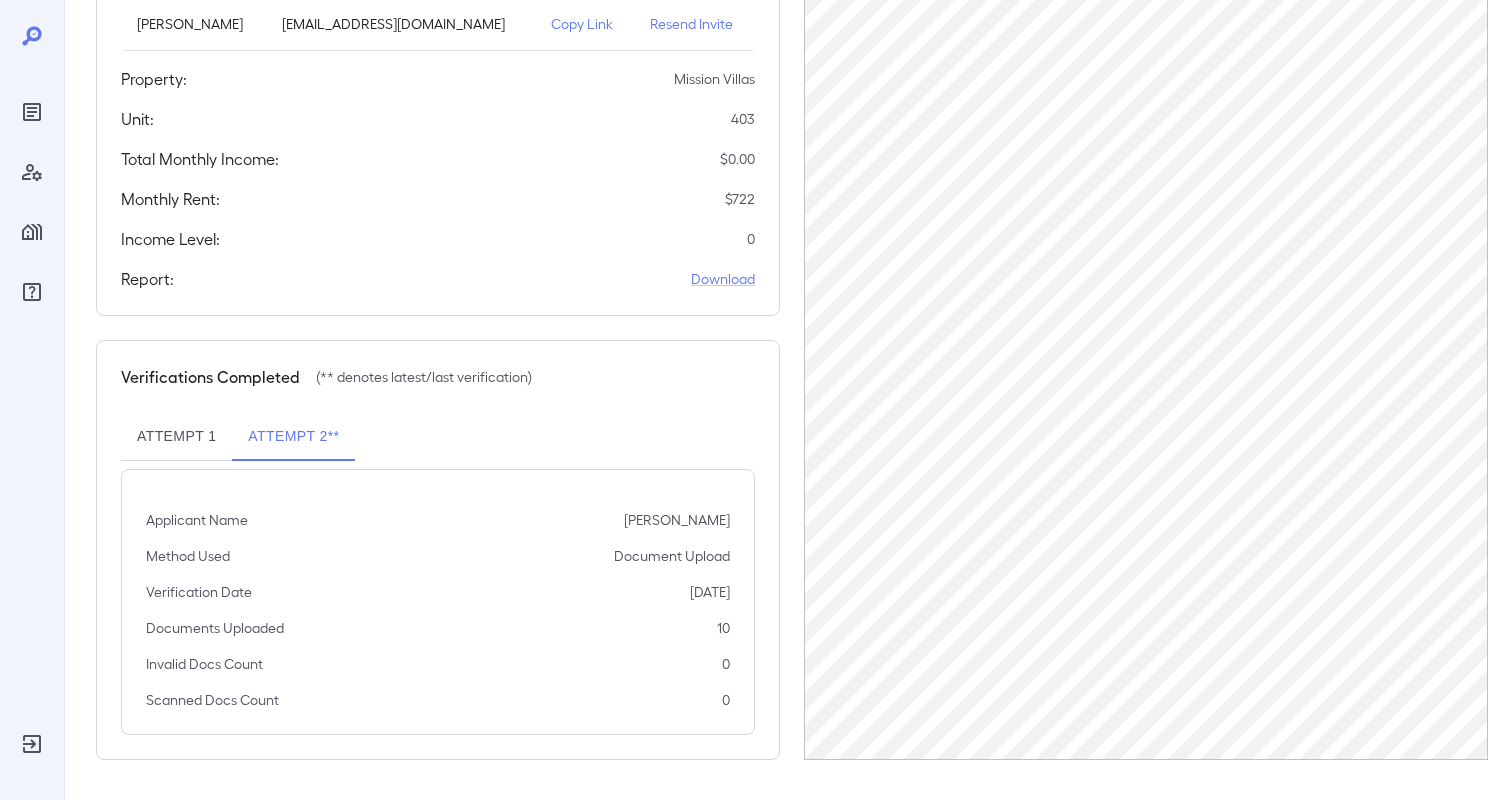 type 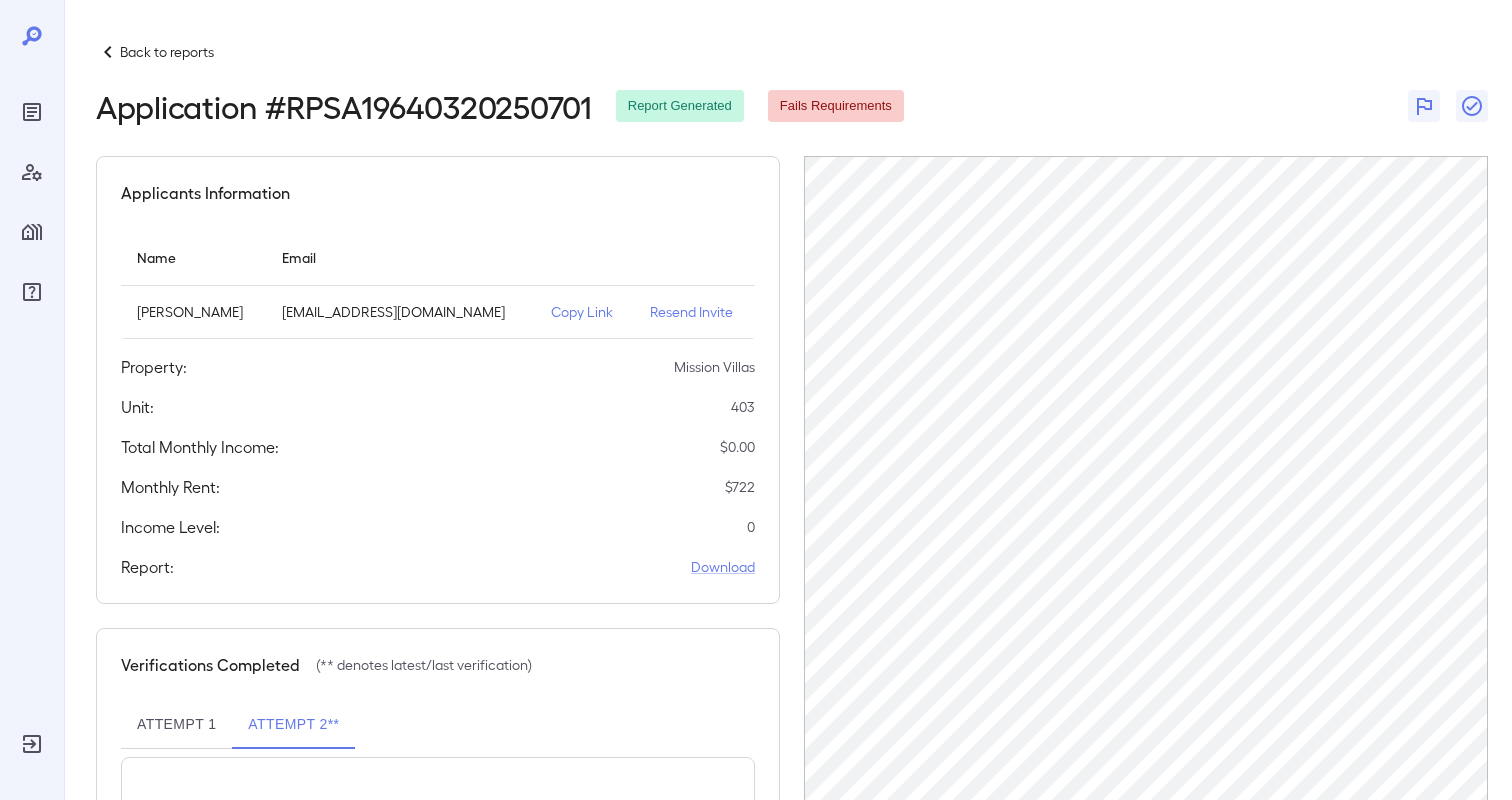 click on "Property:   Mission Villas" at bounding box center (438, 367) 